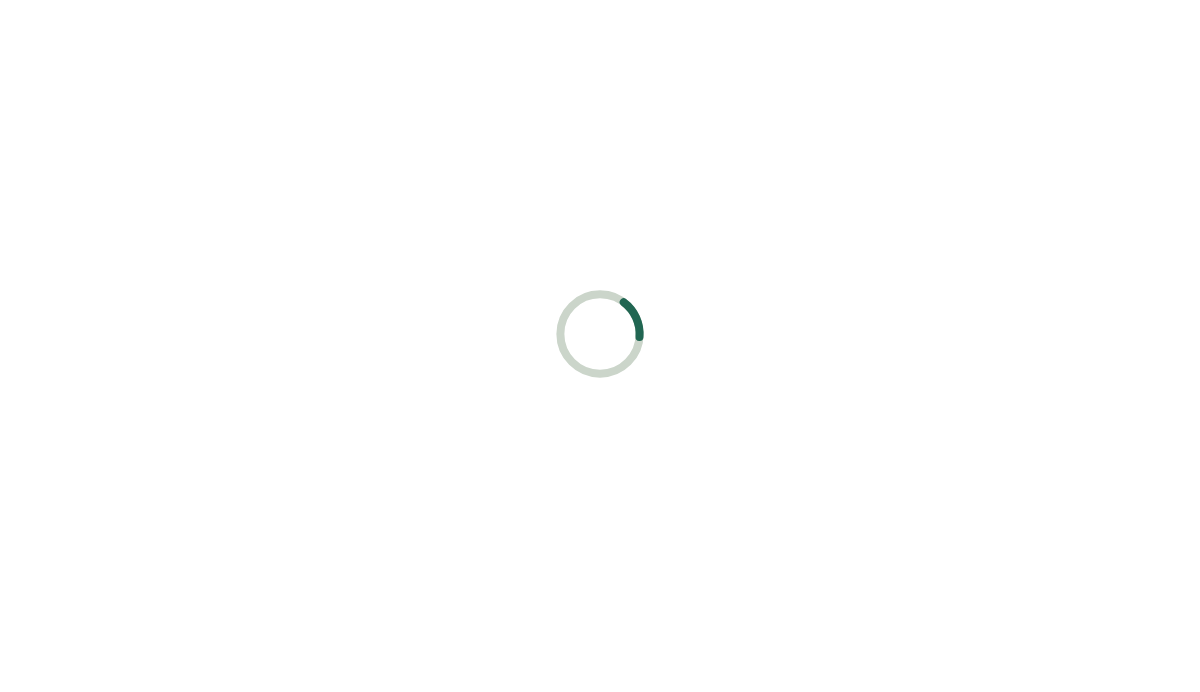 scroll, scrollTop: 0, scrollLeft: 0, axis: both 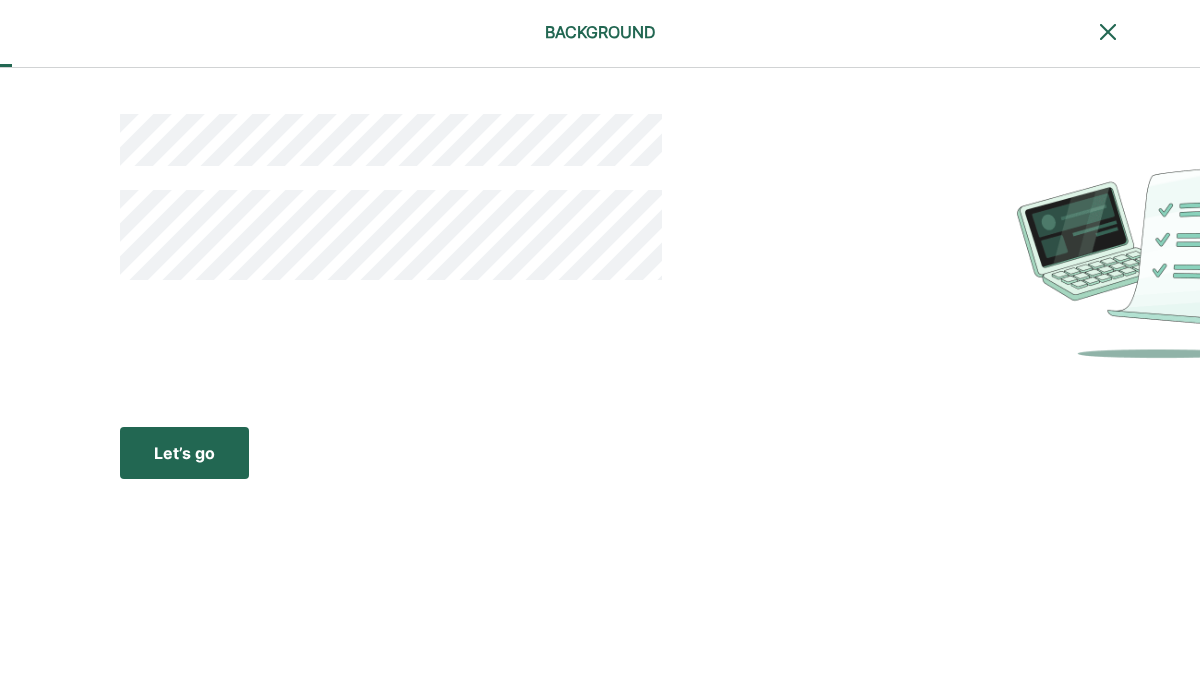 click on "Let’s go" at bounding box center [184, 453] 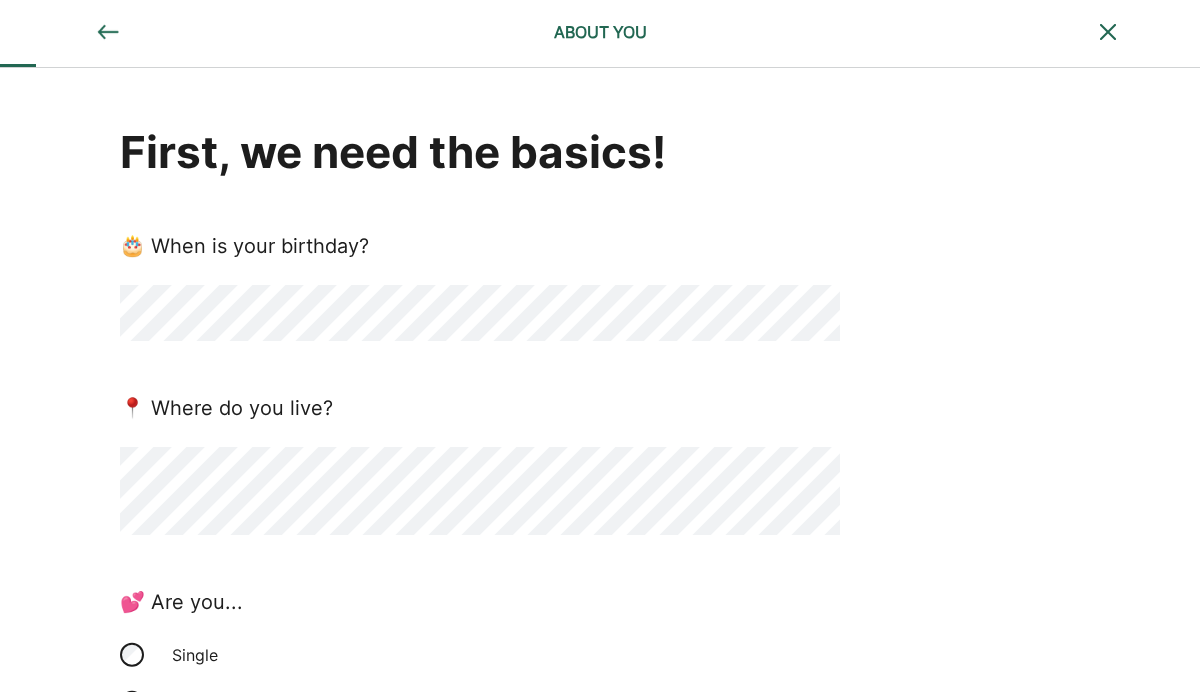 click on "First, we need the basics! 🎂 When is your birthday? 📍 Where do you live? 💕 Are you... Single In a relationship: we keep finances separate In a relationship: we do finances together Married Other 🐣 Any kids? Yes No" at bounding box center [480, 602] 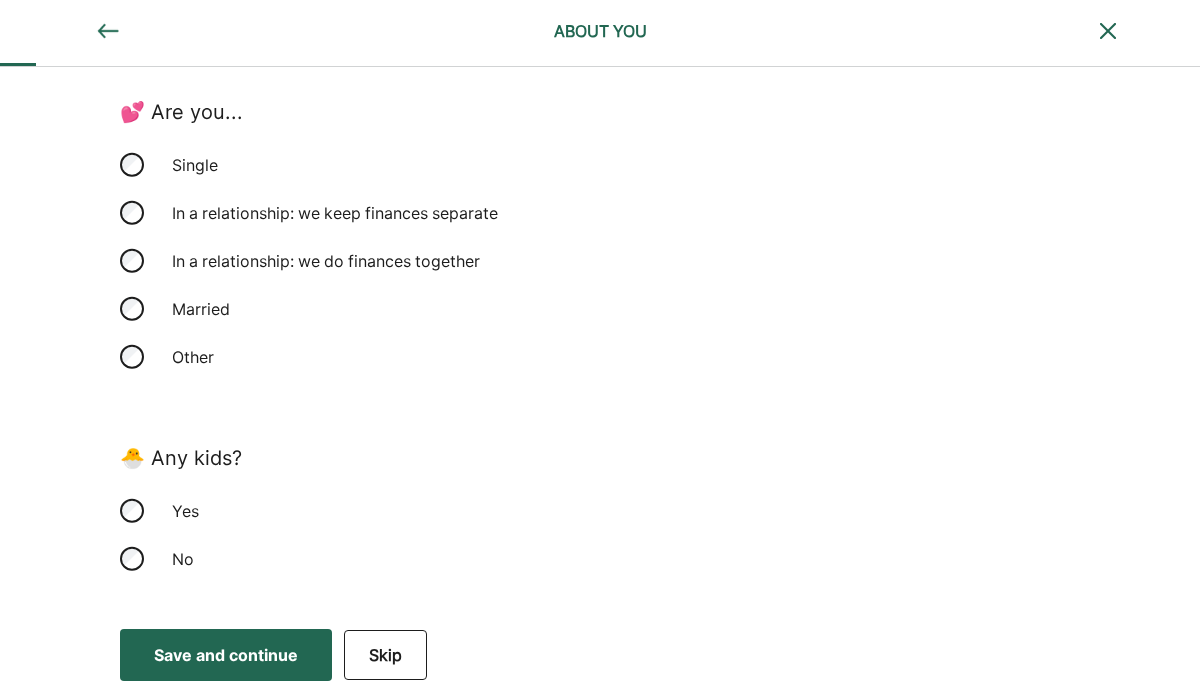 scroll, scrollTop: 489, scrollLeft: 0, axis: vertical 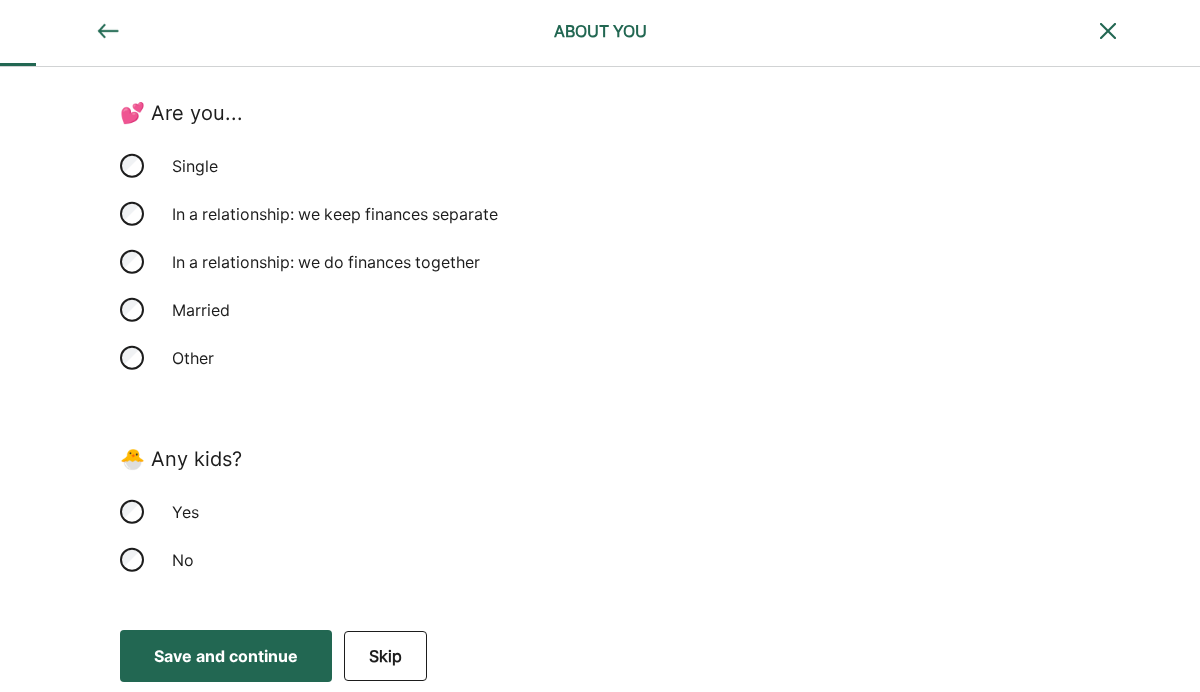 click on "Save and continue" at bounding box center (226, 656) 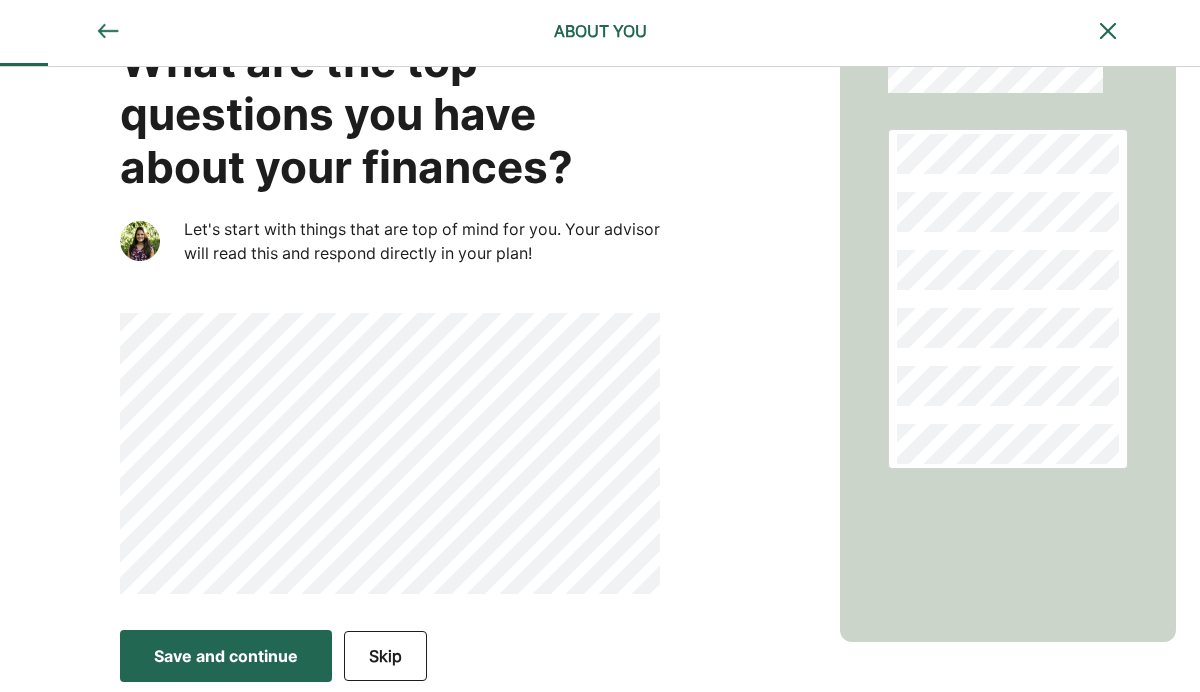 scroll, scrollTop: 90, scrollLeft: 0, axis: vertical 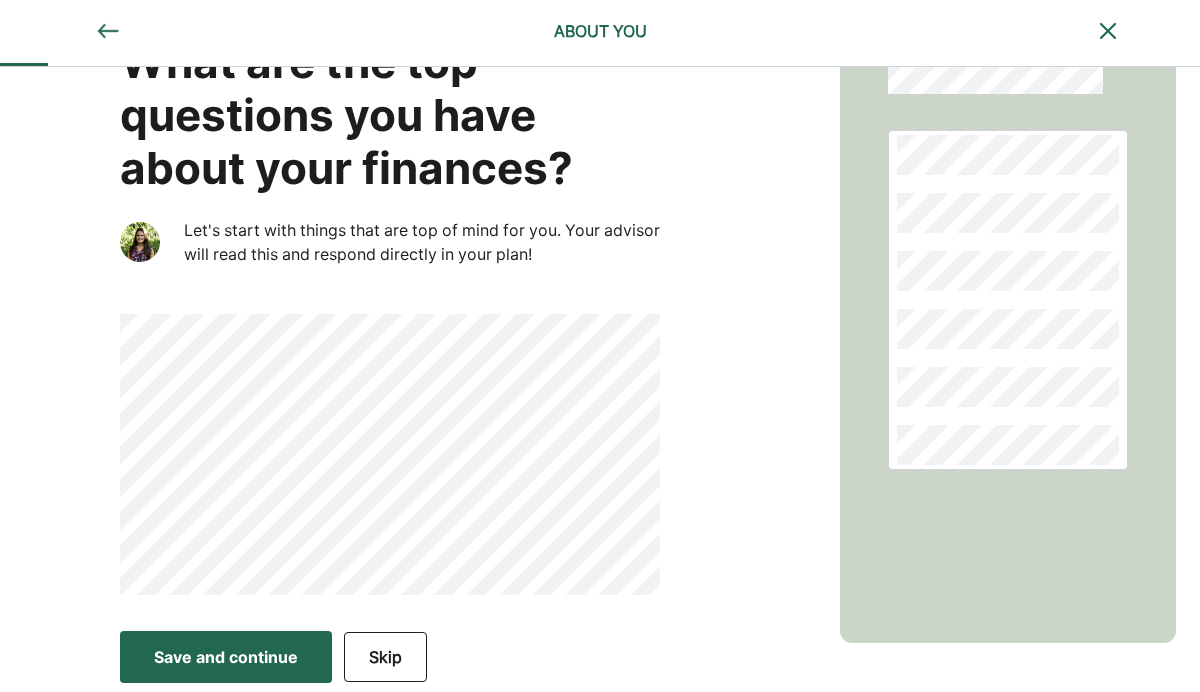 click on "Save and continue" at bounding box center (226, 657) 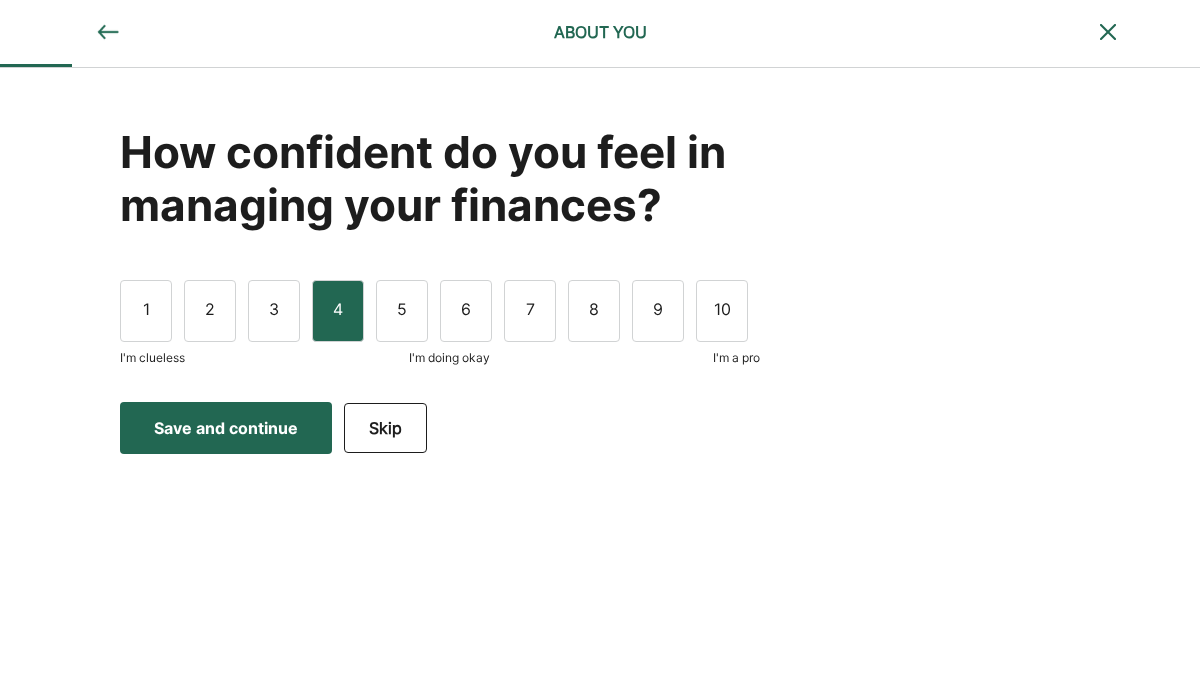 click on "4" at bounding box center [338, 311] 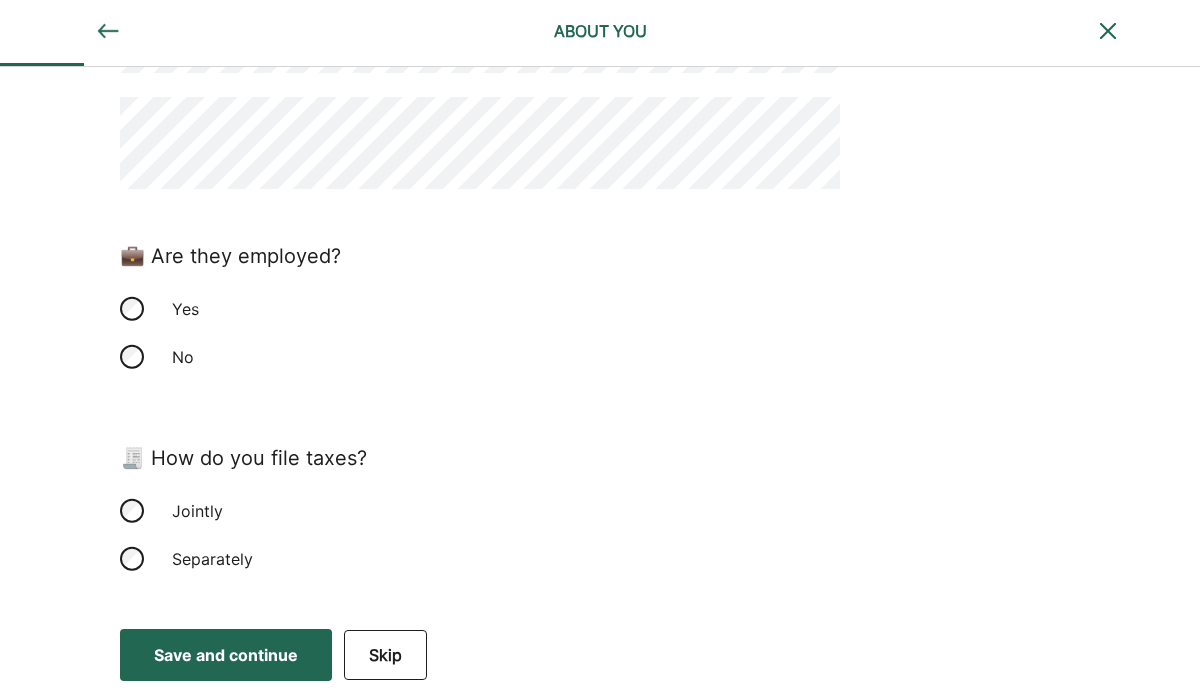 scroll, scrollTop: 275, scrollLeft: 0, axis: vertical 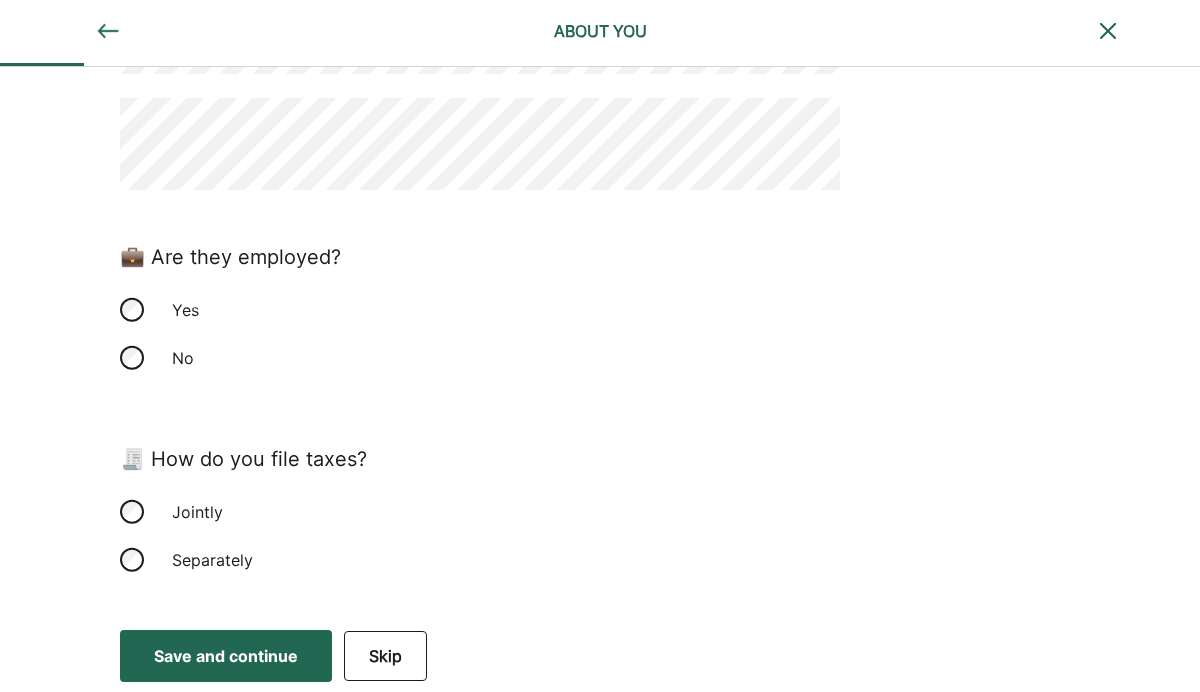 click on "Save and continue" at bounding box center (226, 656) 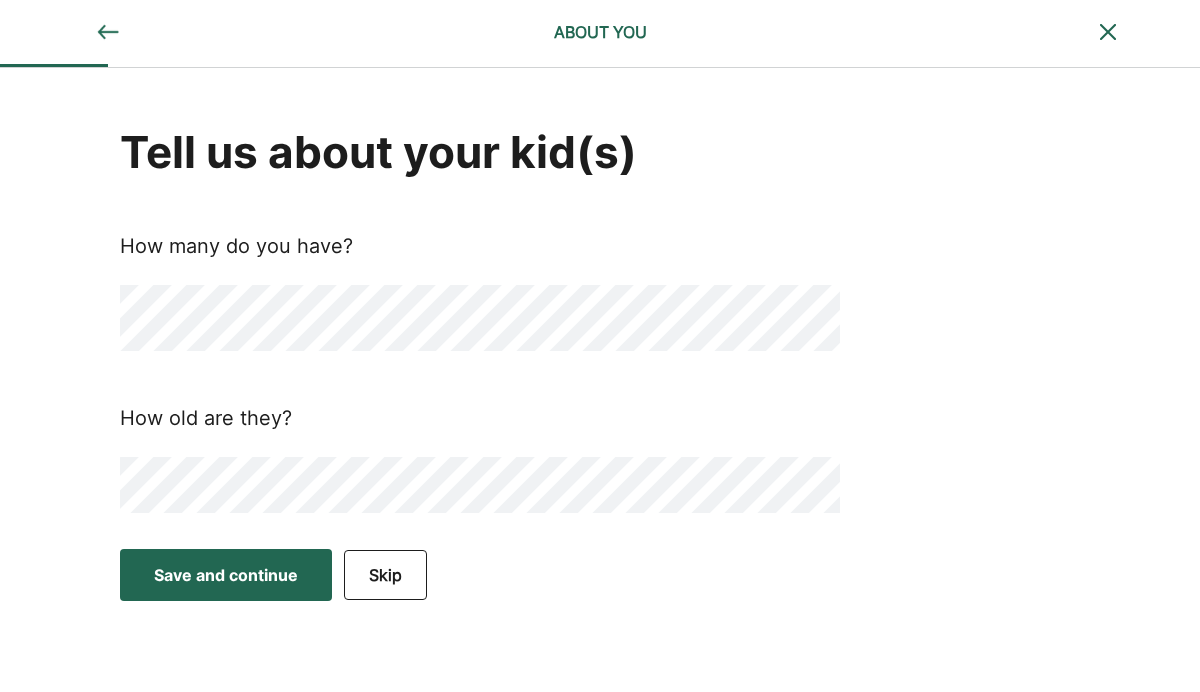 click on "Save and continue" at bounding box center (226, 575) 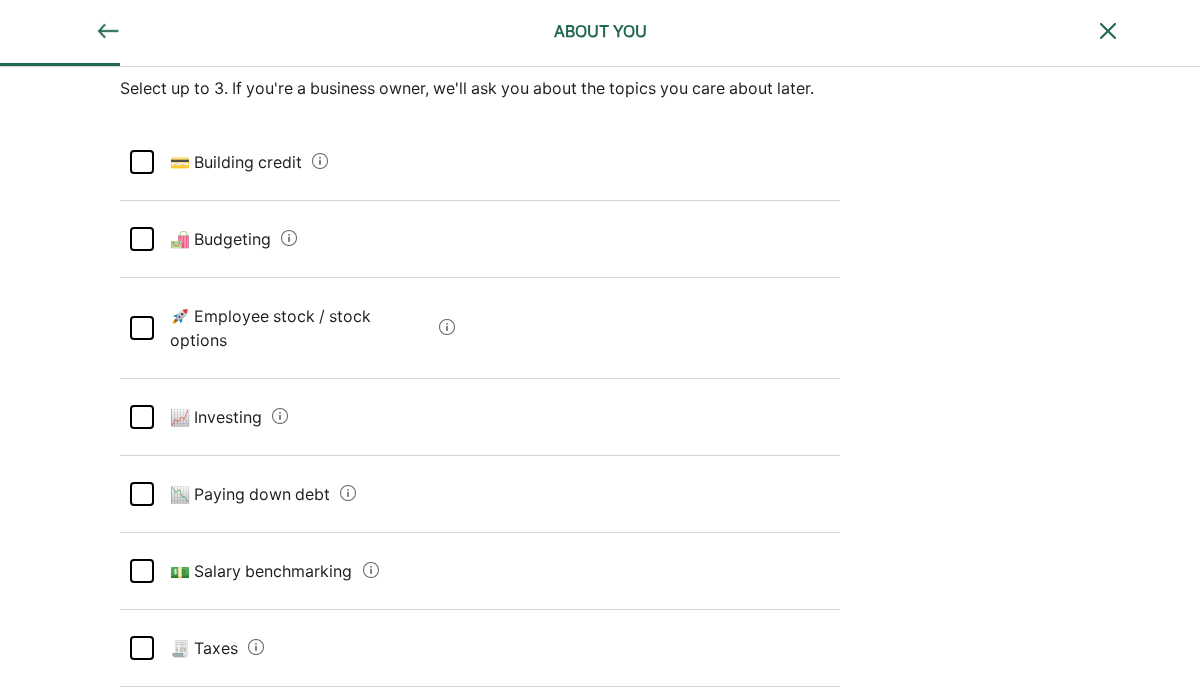 scroll, scrollTop: 192, scrollLeft: 0, axis: vertical 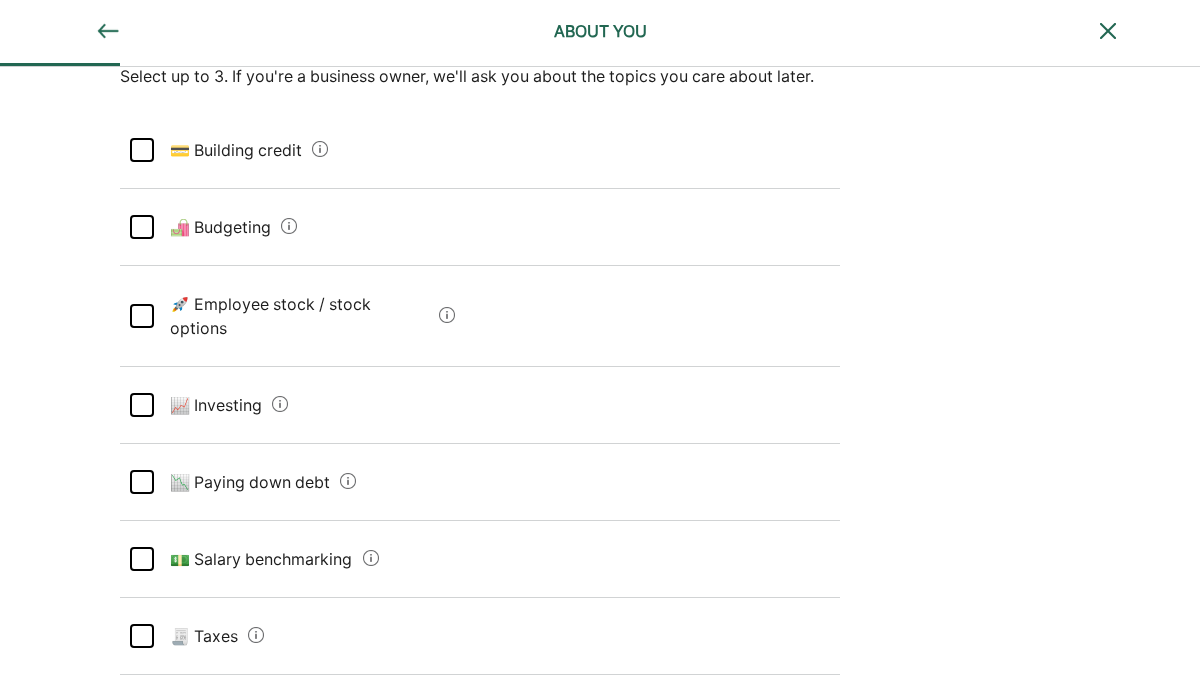 click at bounding box center (142, 482) 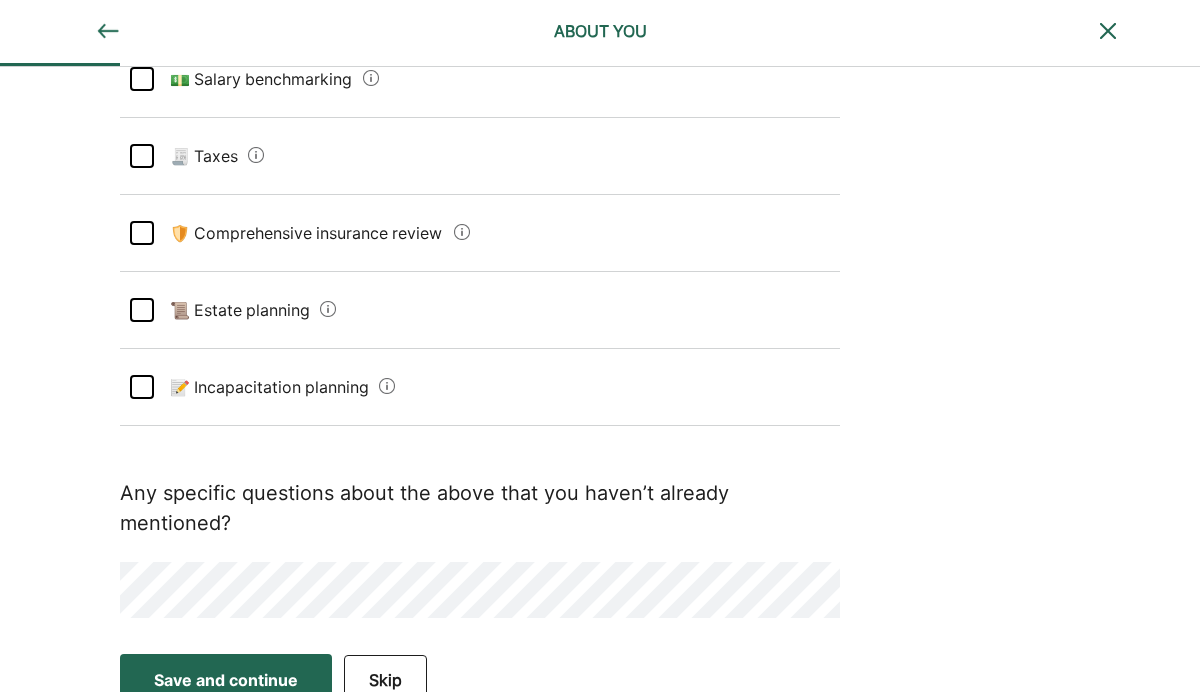 scroll, scrollTop: 671, scrollLeft: 0, axis: vertical 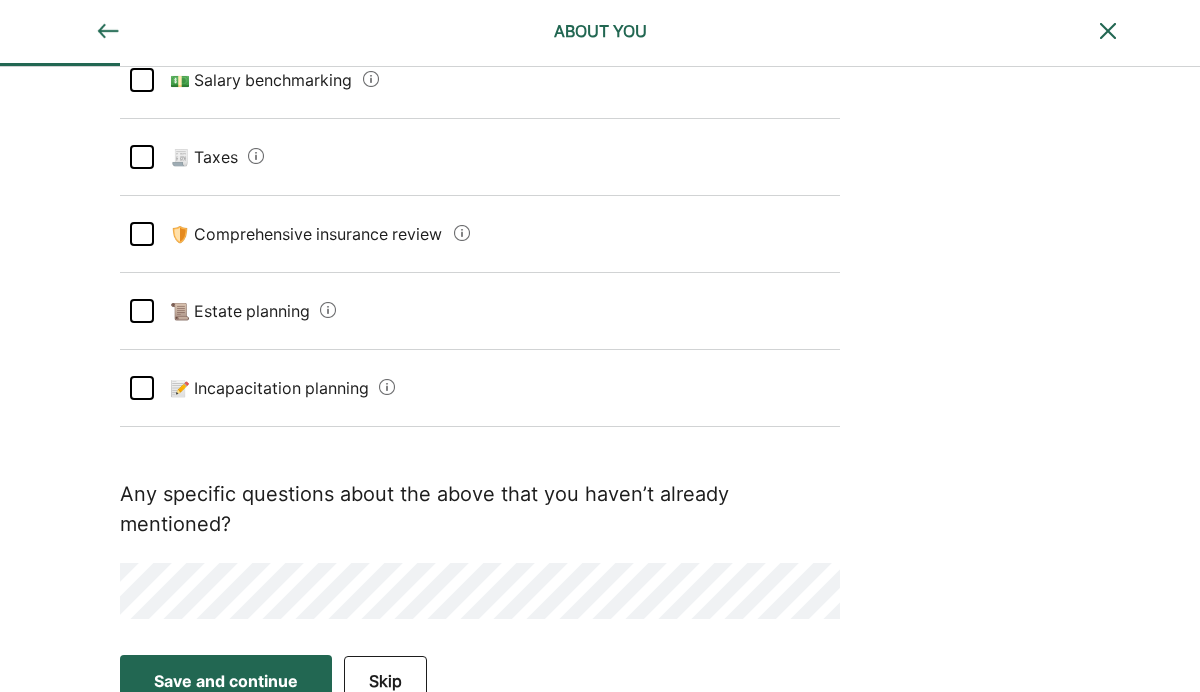 click on "Save and continue" at bounding box center (226, 681) 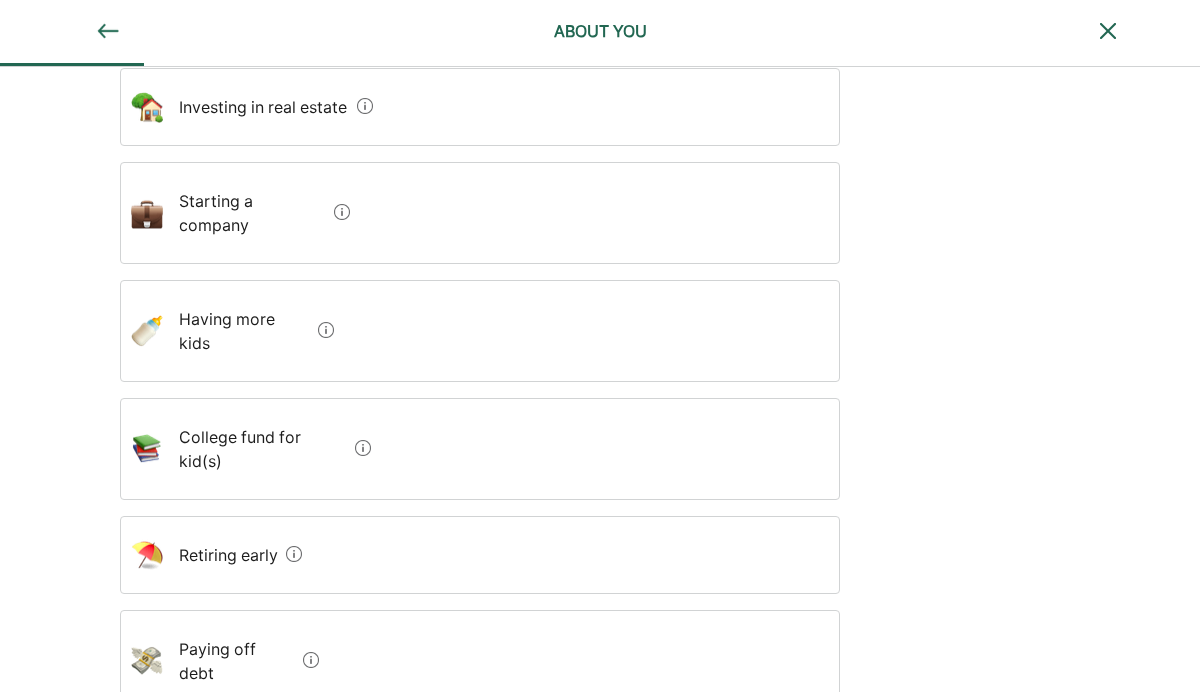 scroll, scrollTop: 495, scrollLeft: 0, axis: vertical 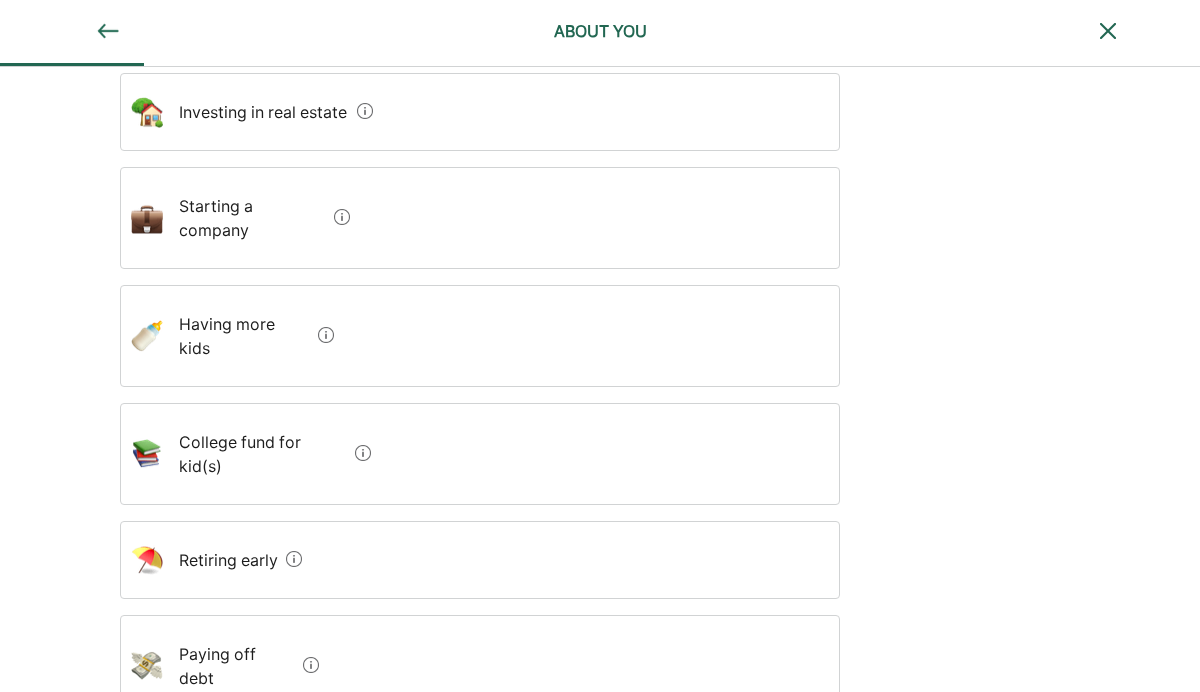 click on "College fund for kid(s)" at bounding box center (255, 454) 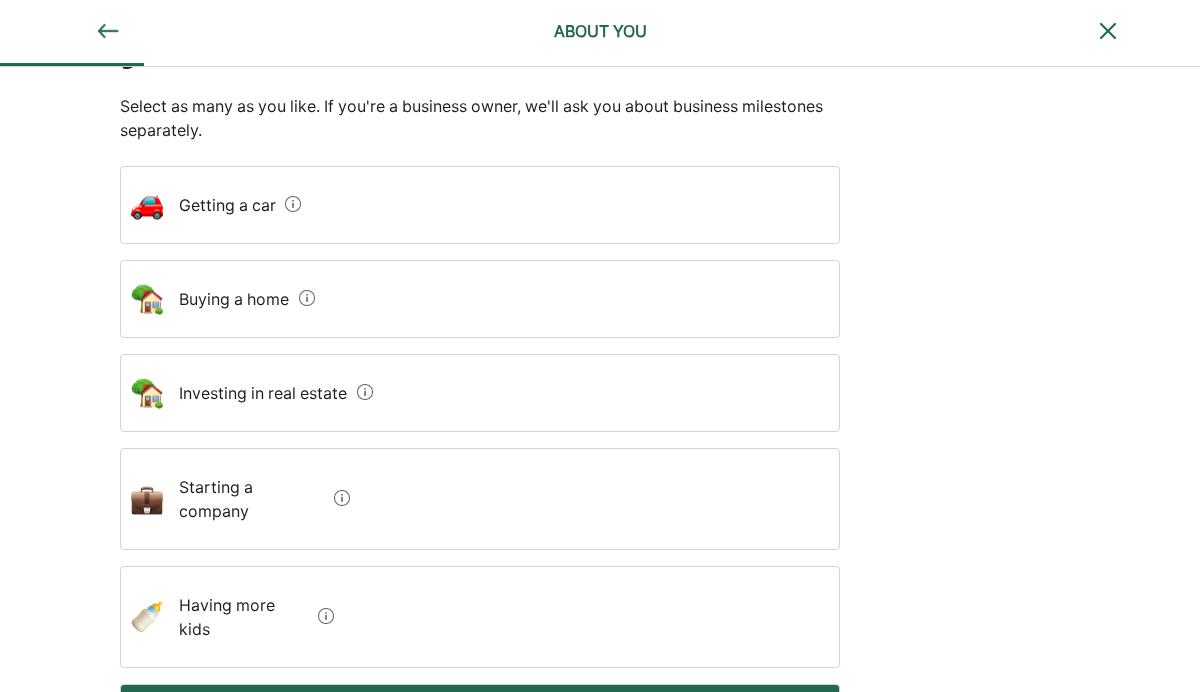 scroll, scrollTop: 212, scrollLeft: 0, axis: vertical 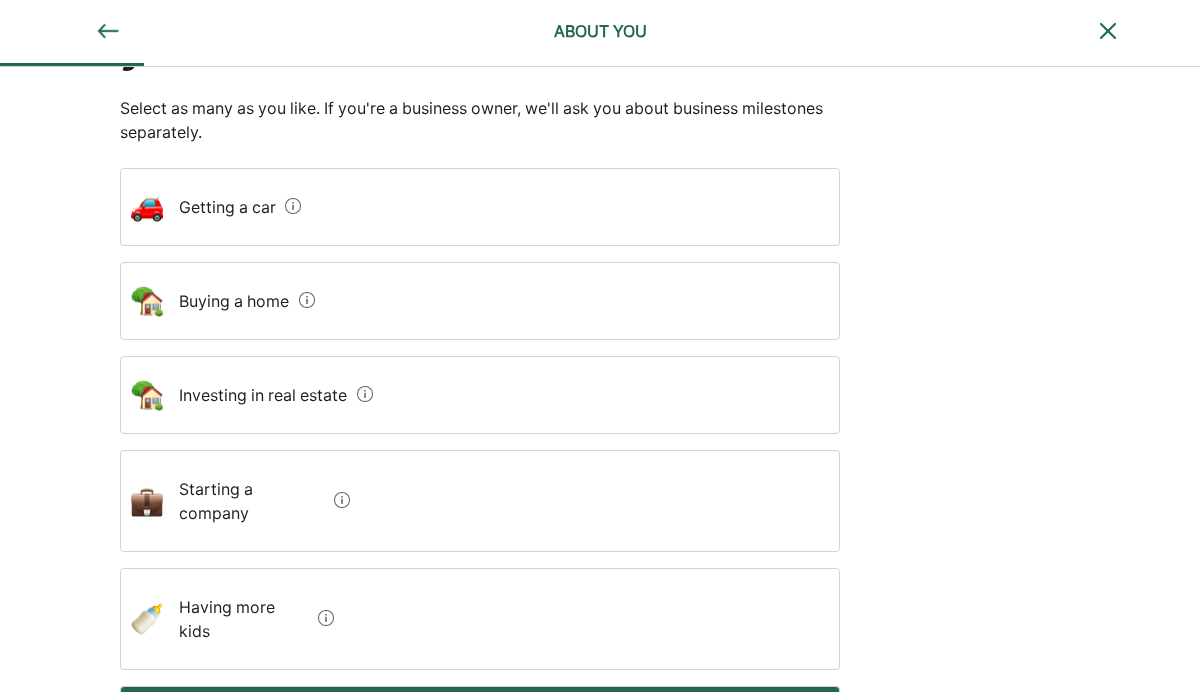 click on "Investing in real estate" at bounding box center [256, 395] 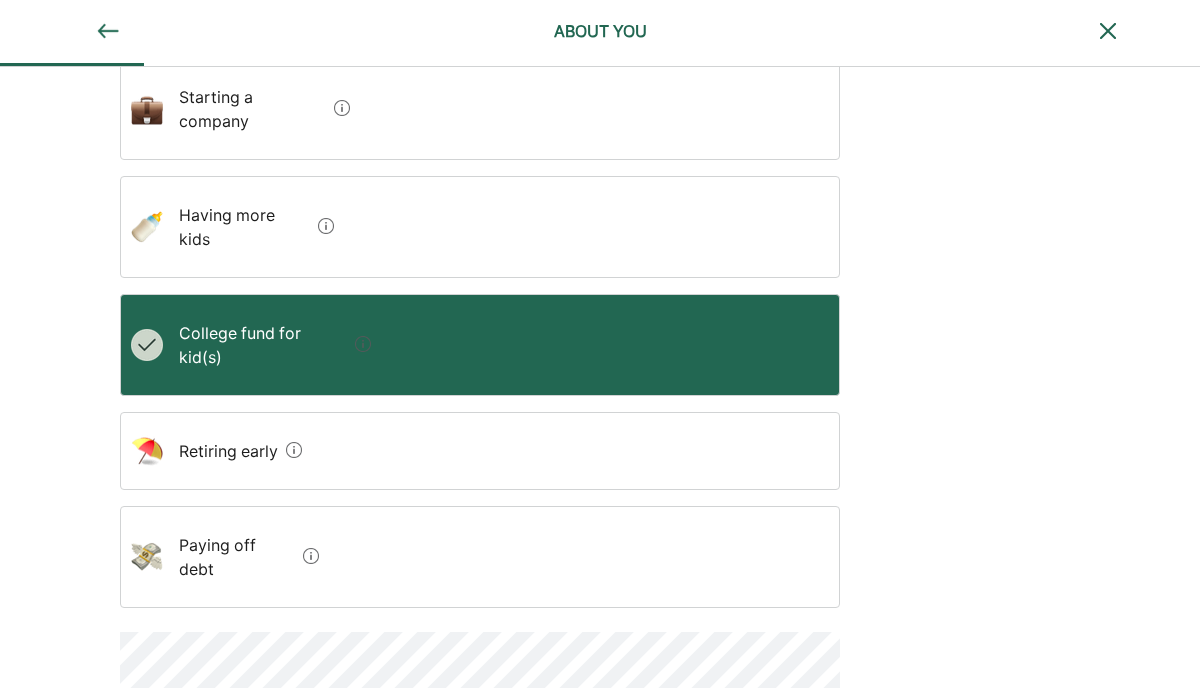 scroll, scrollTop: 601, scrollLeft: 0, axis: vertical 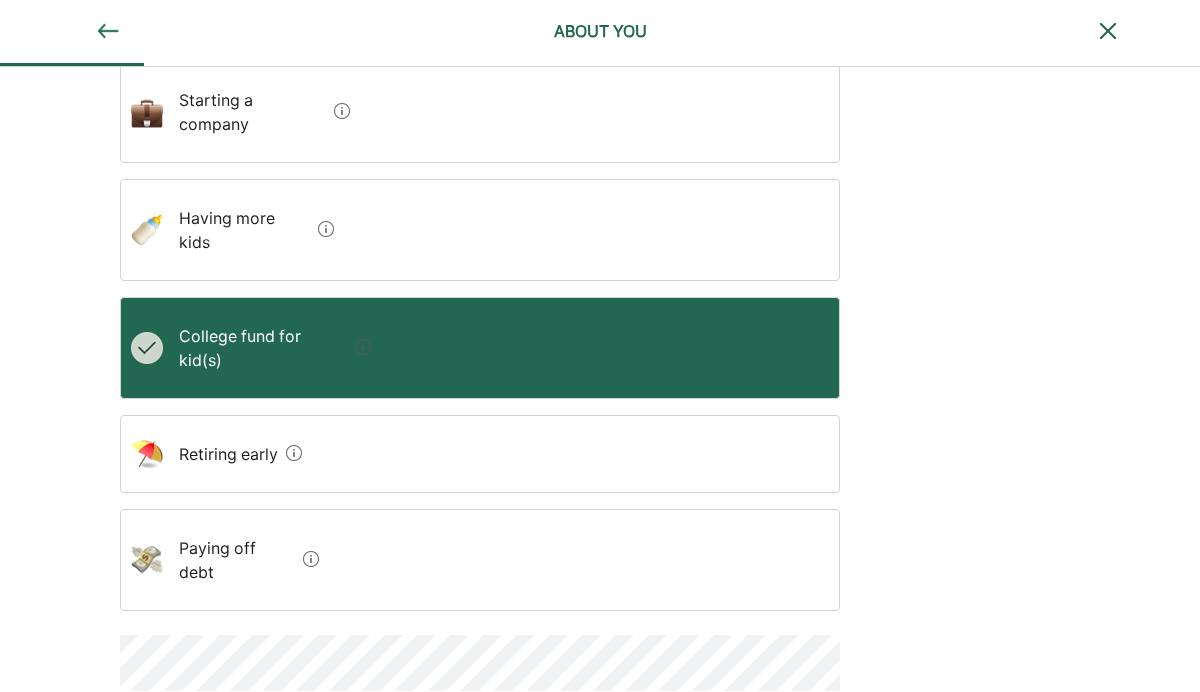 click on "Paying off debt" at bounding box center [229, 560] 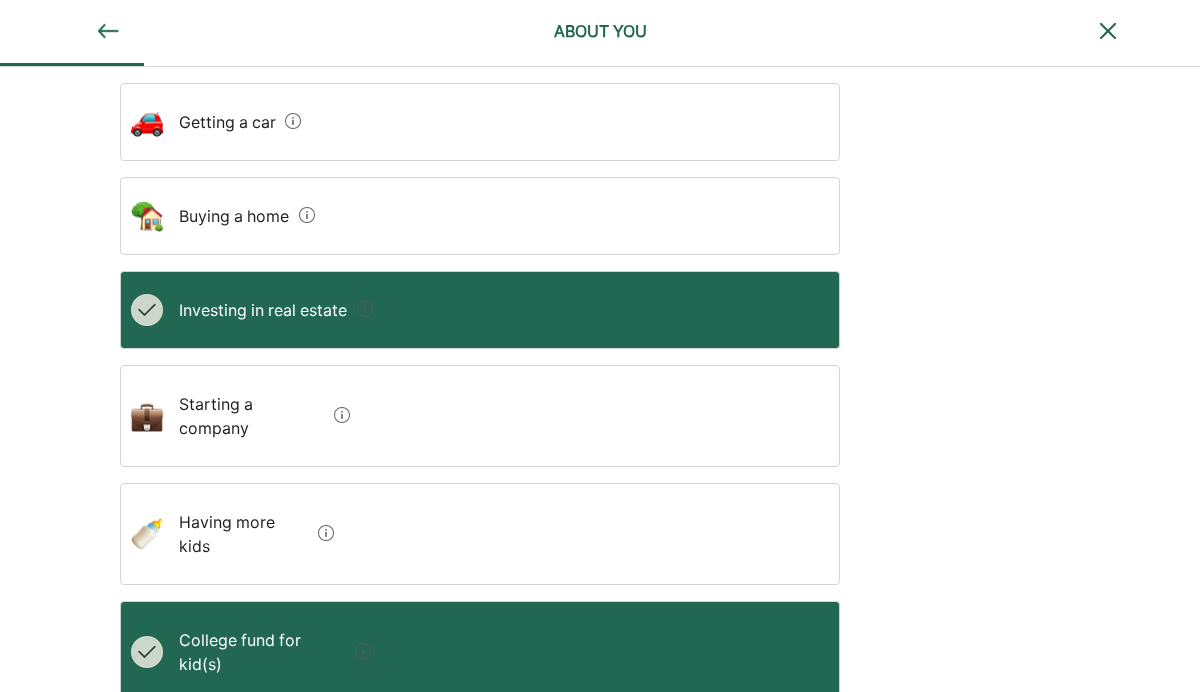 scroll, scrollTop: 292, scrollLeft: 0, axis: vertical 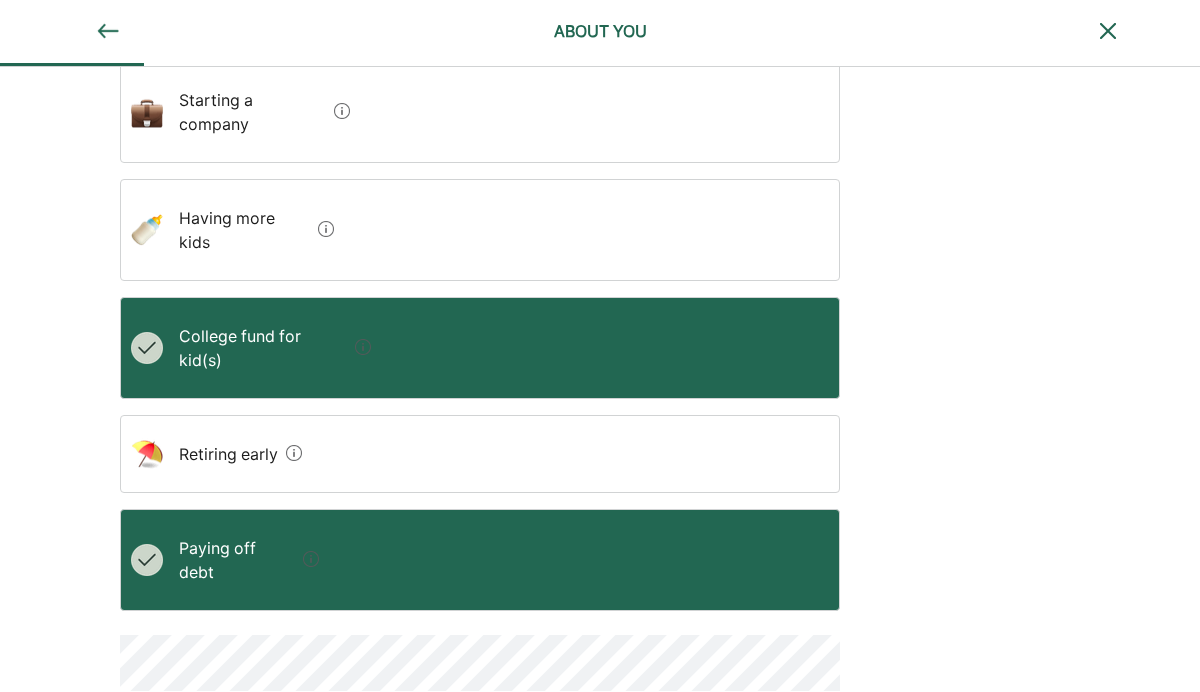 click on "Save and continue" at bounding box center [226, 753] 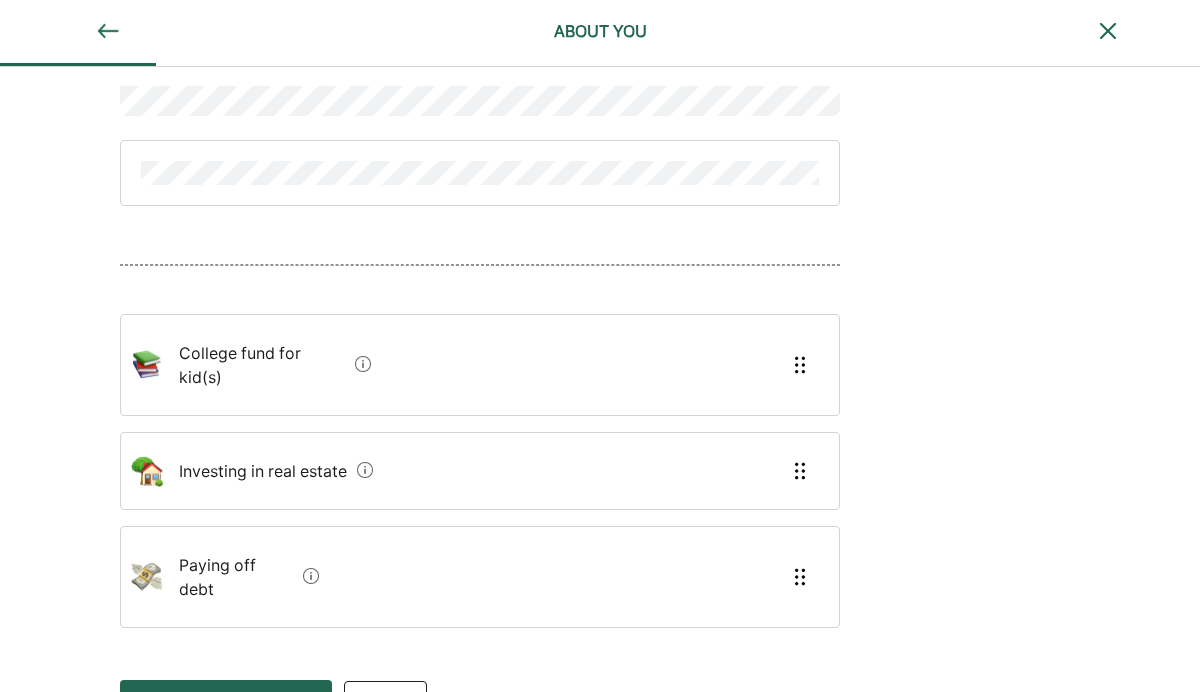 scroll, scrollTop: 190, scrollLeft: 0, axis: vertical 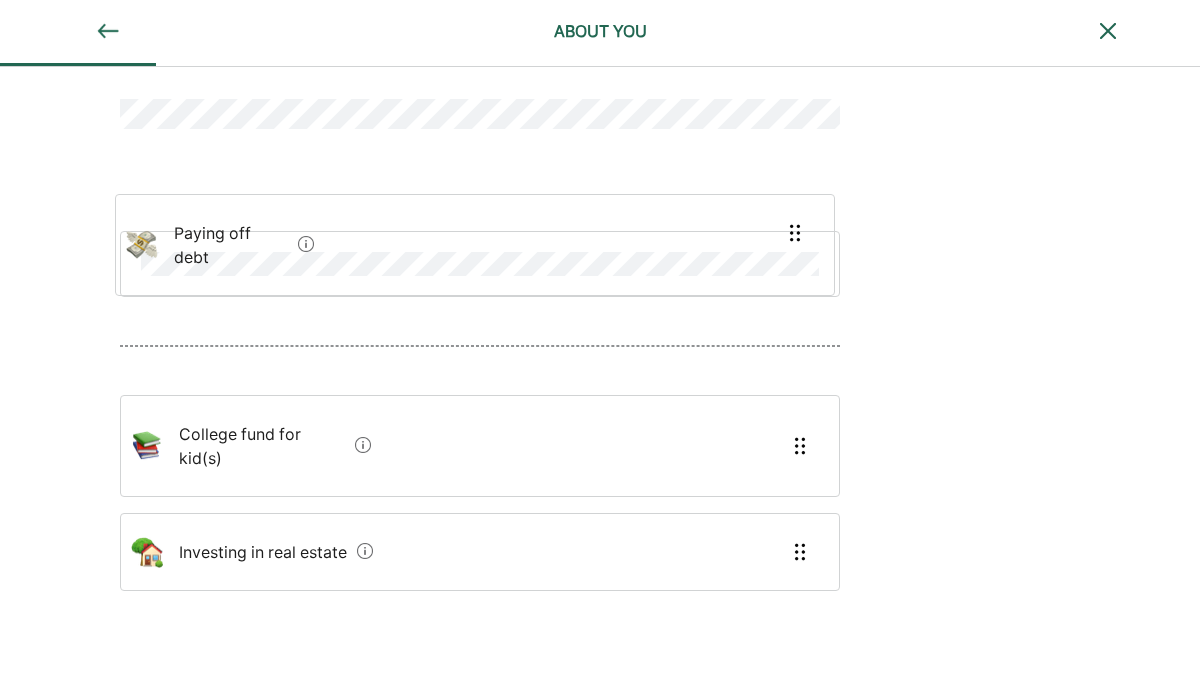 drag, startPoint x: 232, startPoint y: 540, endPoint x: 229, endPoint y: 229, distance: 311.01447 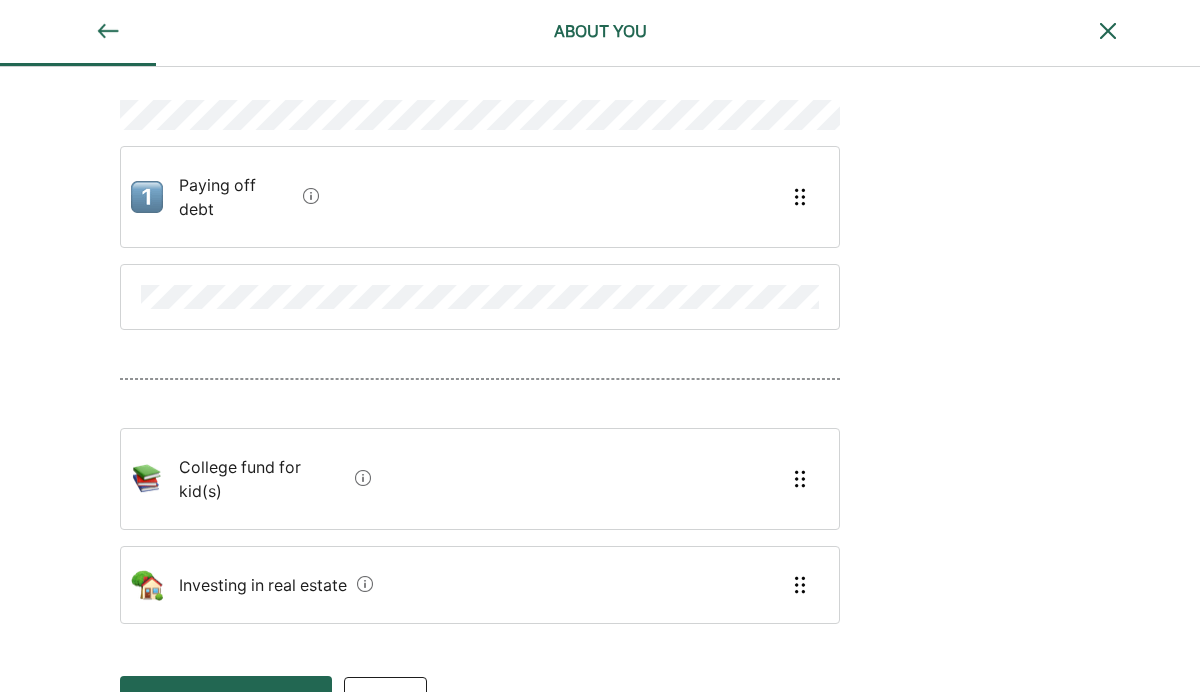 scroll, scrollTop: 173, scrollLeft: 0, axis: vertical 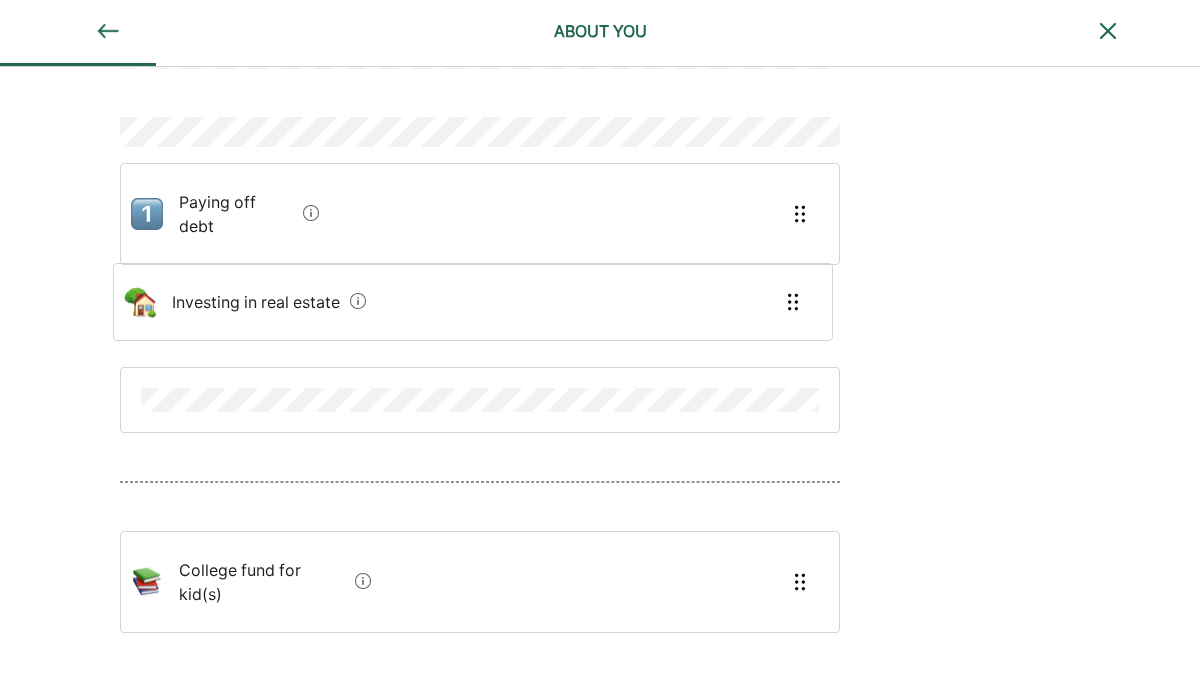 drag, startPoint x: 248, startPoint y: 535, endPoint x: 244, endPoint y: 289, distance: 246.03252 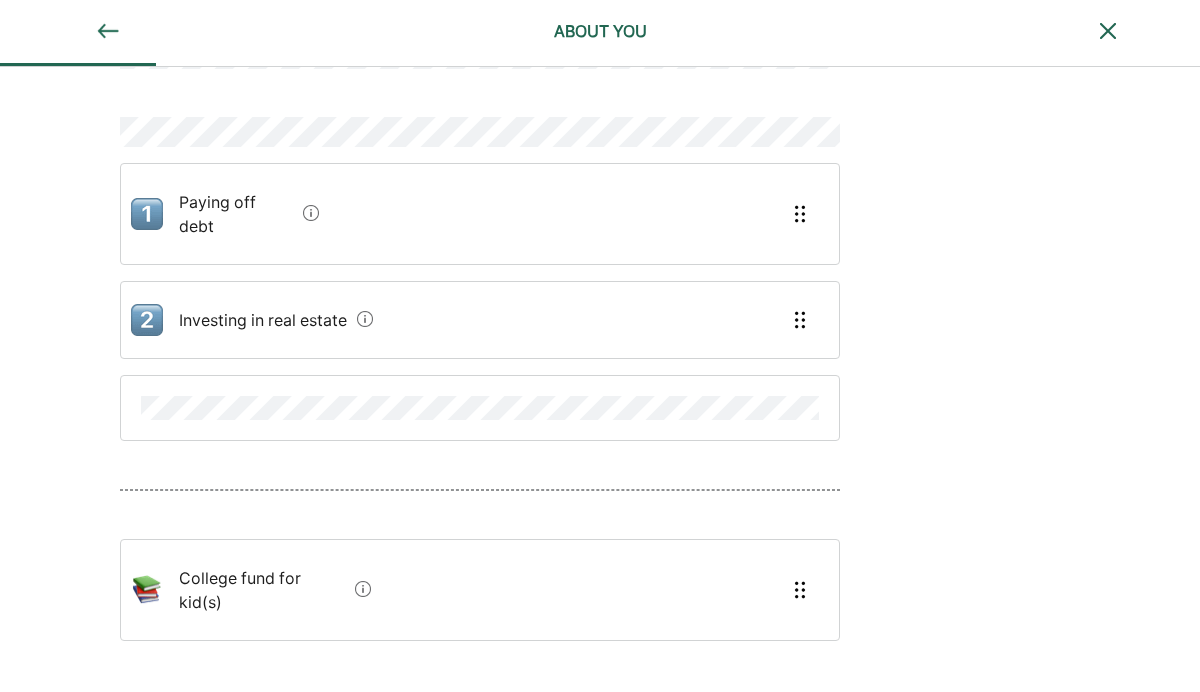 scroll, scrollTop: 160, scrollLeft: 0, axis: vertical 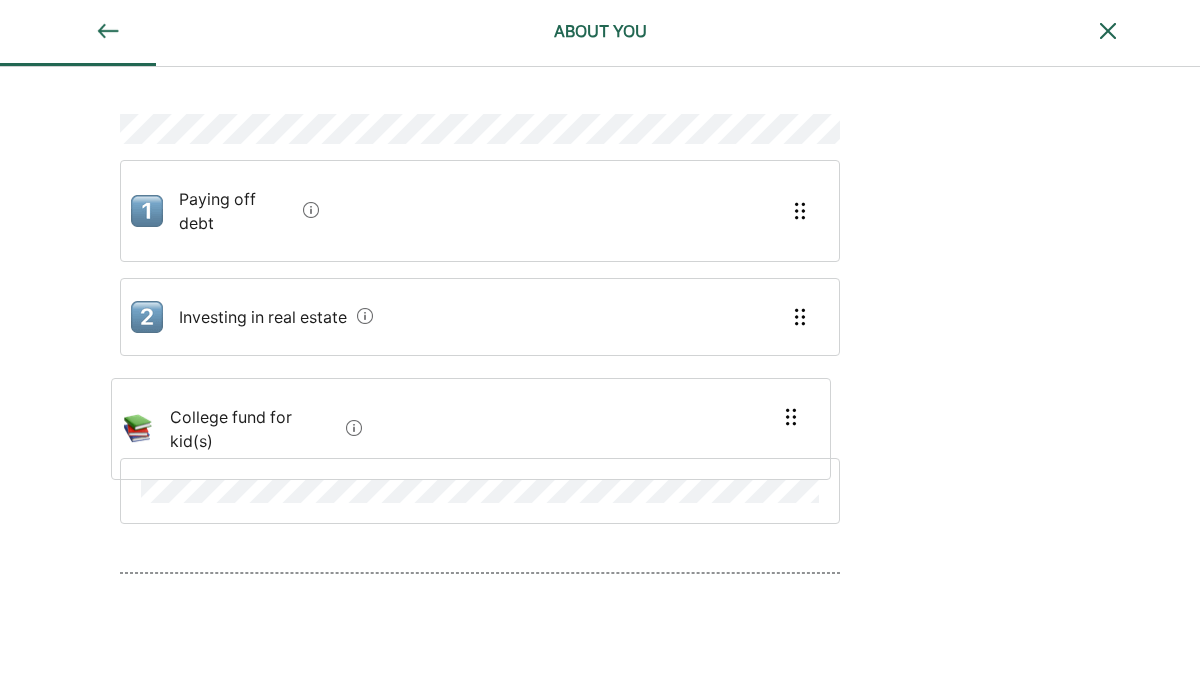 drag, startPoint x: 220, startPoint y: 554, endPoint x: 211, endPoint y: 410, distance: 144.28098 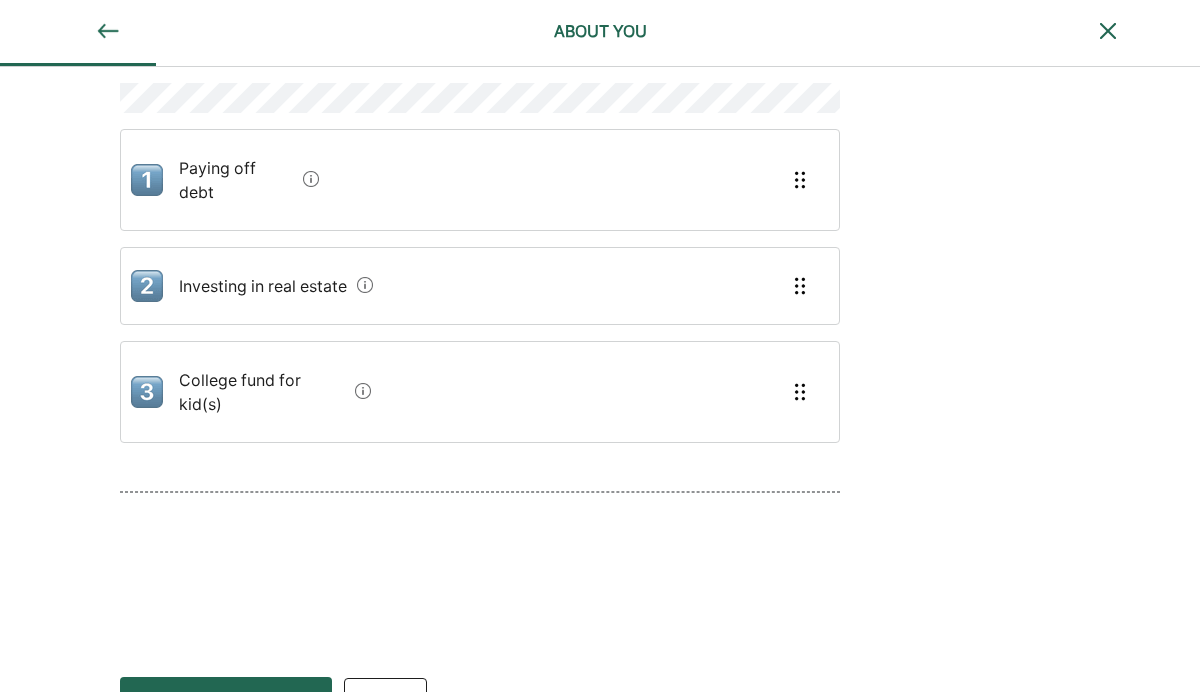 click on "Save and continue" at bounding box center [226, 703] 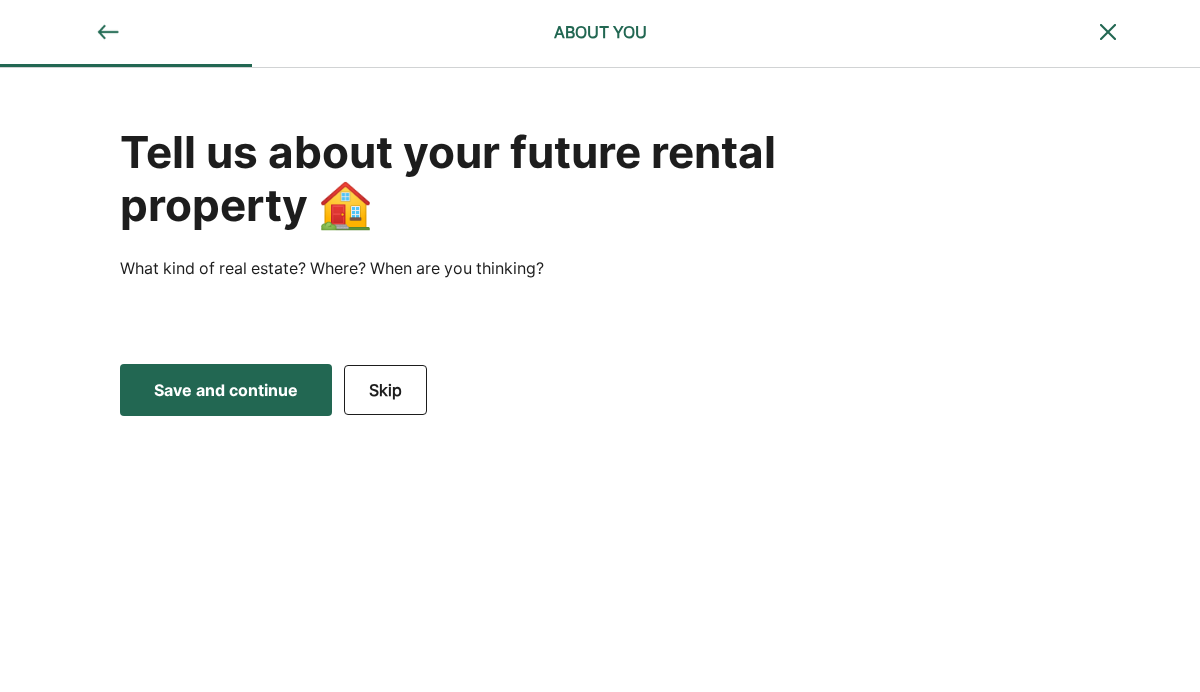 scroll, scrollTop: 14, scrollLeft: 0, axis: vertical 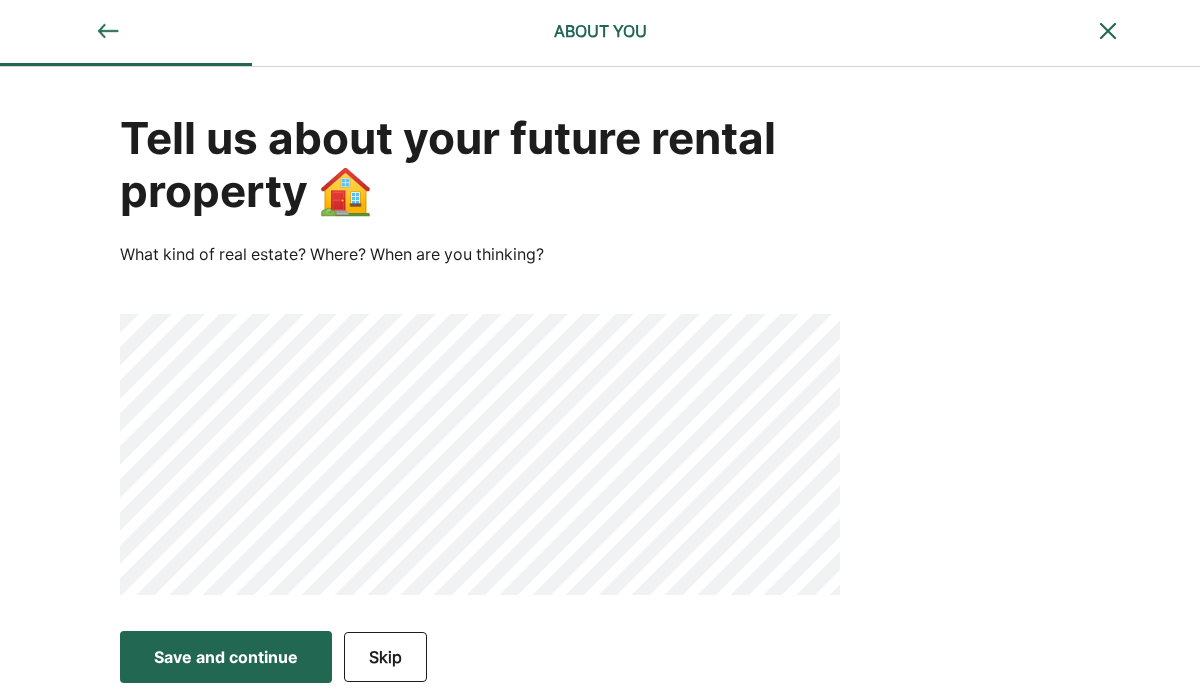 click on "Save and continue" at bounding box center [226, 657] 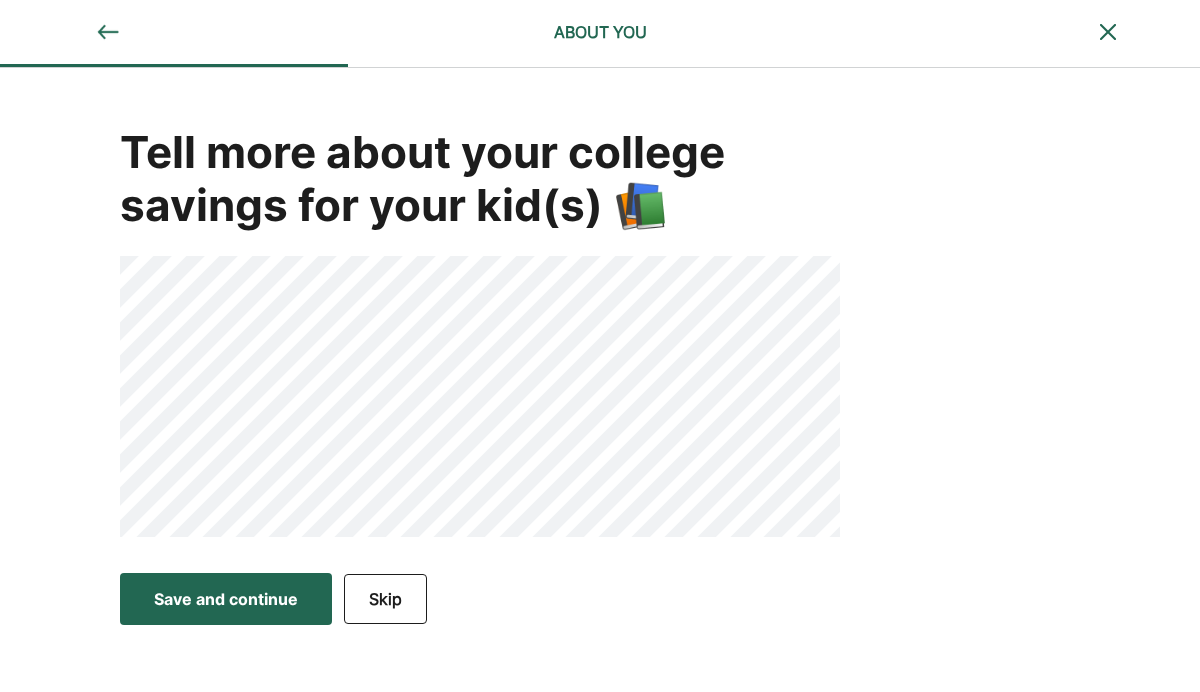 click on "Save and continue" at bounding box center [226, 599] 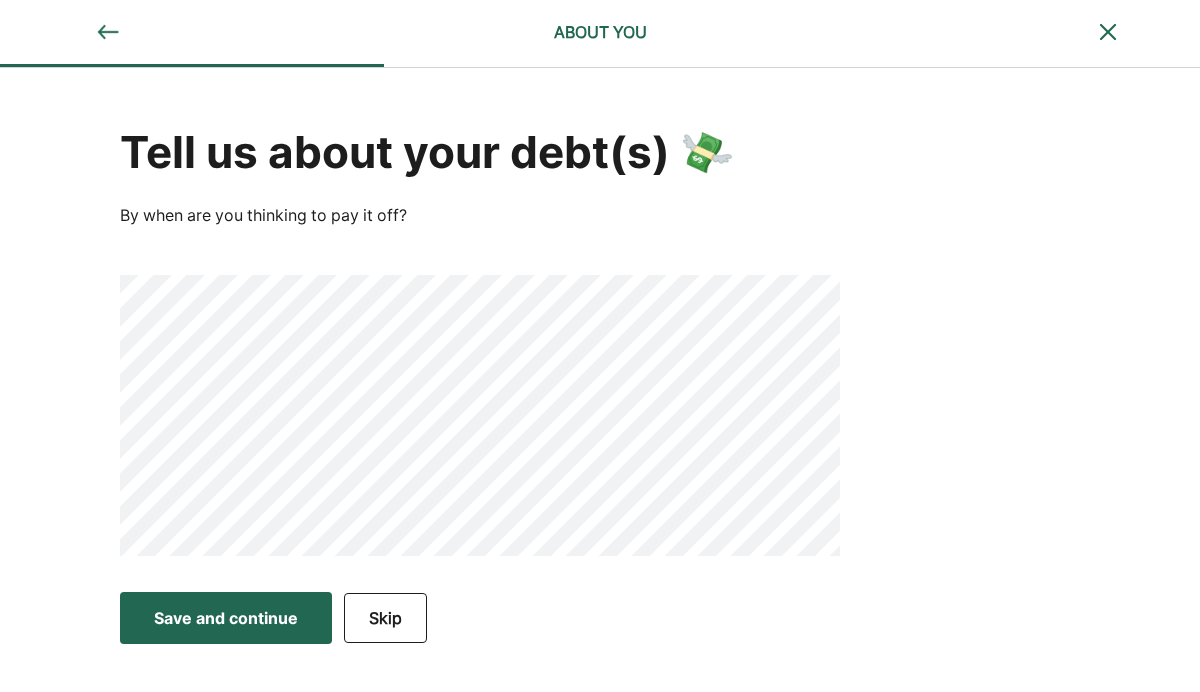 click on "Tell us about your debt(s) 💸 By when are you thinking to pay it off?" at bounding box center [600, 324] 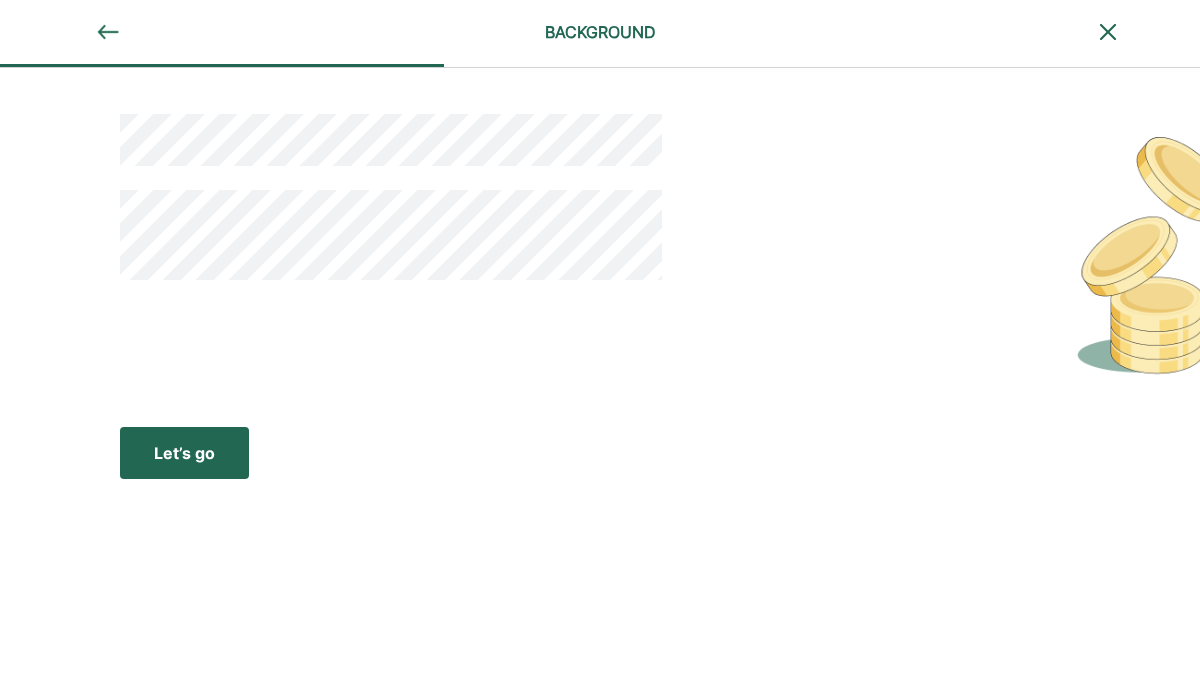 click on "Let’s go" at bounding box center [184, 453] 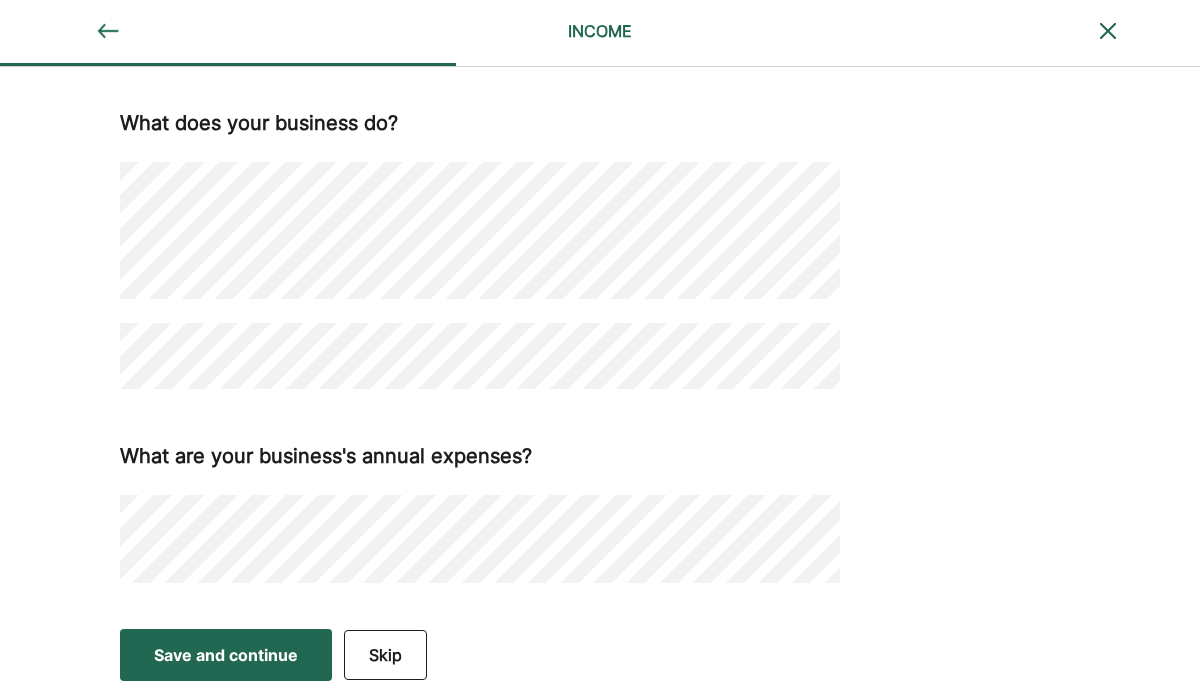 scroll, scrollTop: 704, scrollLeft: 0, axis: vertical 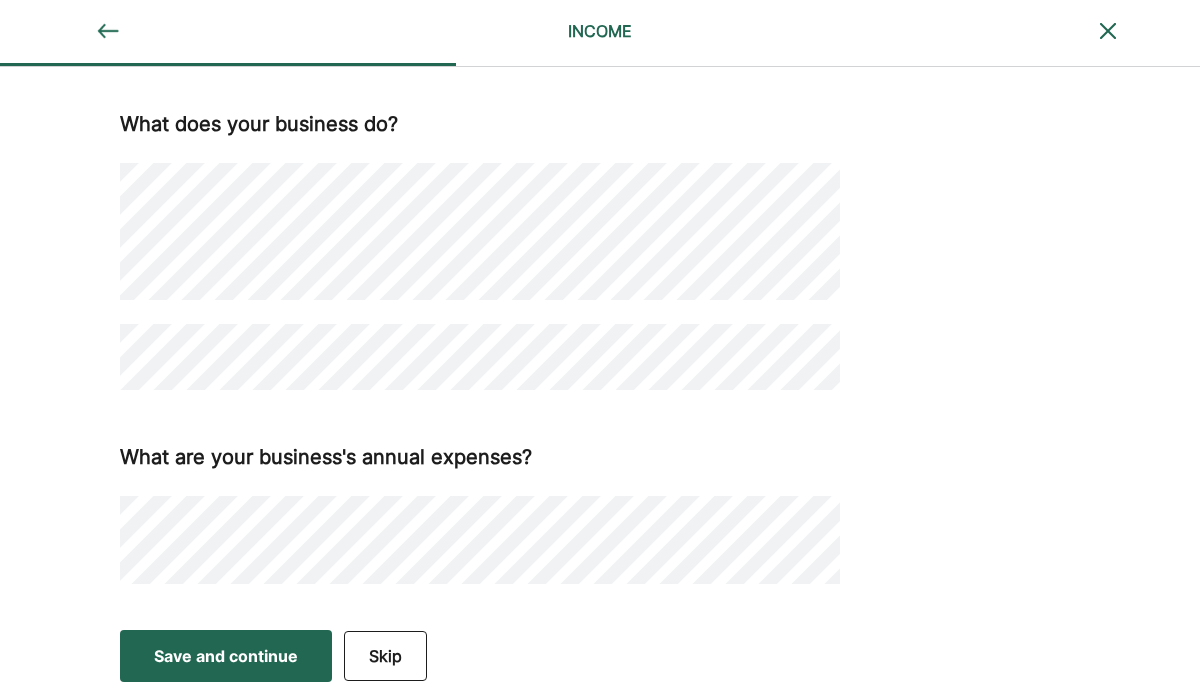 click on "How do you make  money ? What is your  primary  source of income? Self-employed/business owner Working for an employer Other Tell us about your current role What does your business do? What are your business's annual expenses?" at bounding box center (600, -9) 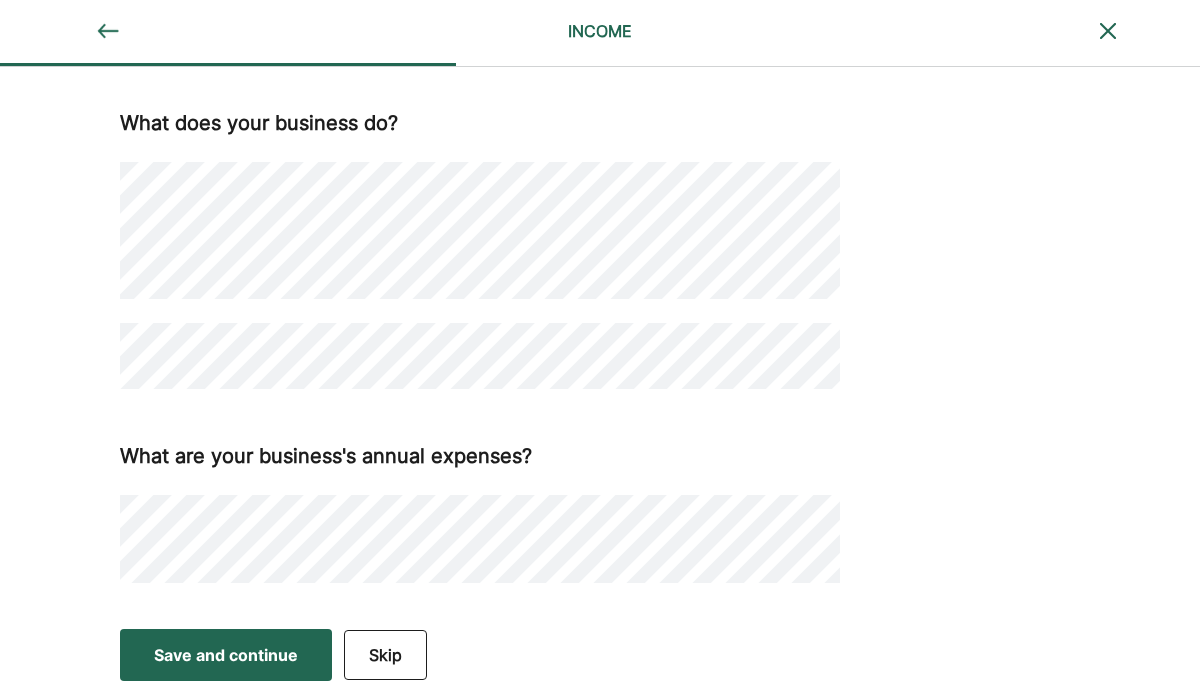 scroll, scrollTop: 704, scrollLeft: 0, axis: vertical 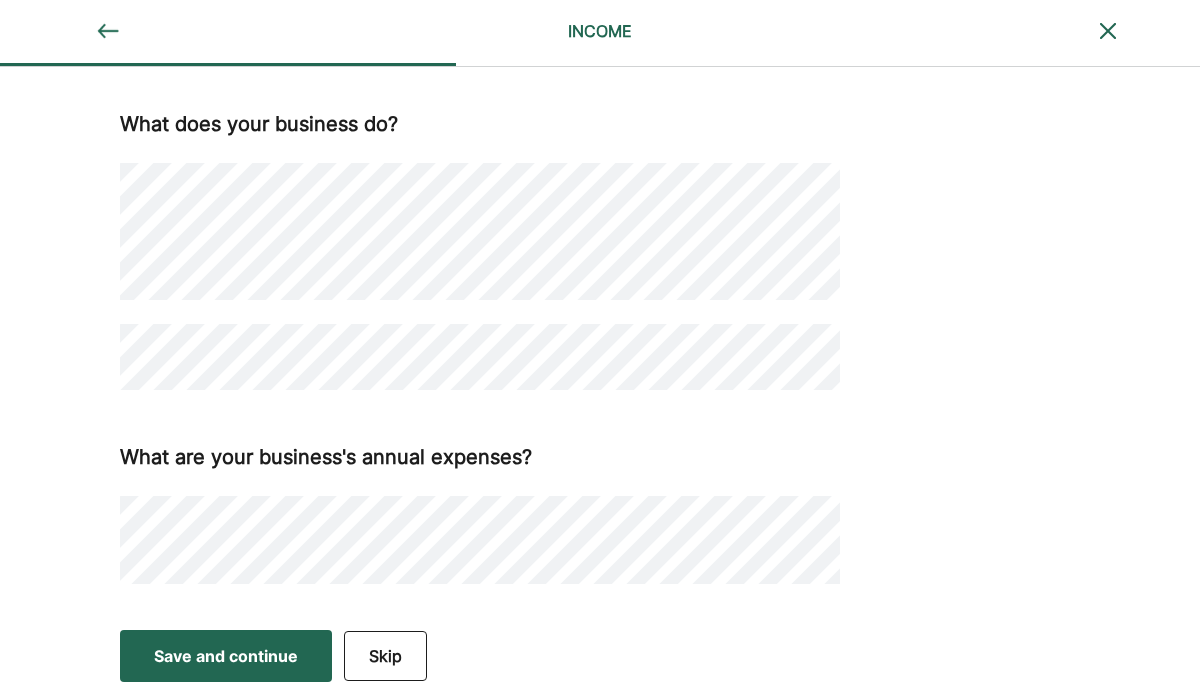 click on "Save and continue" at bounding box center (226, 656) 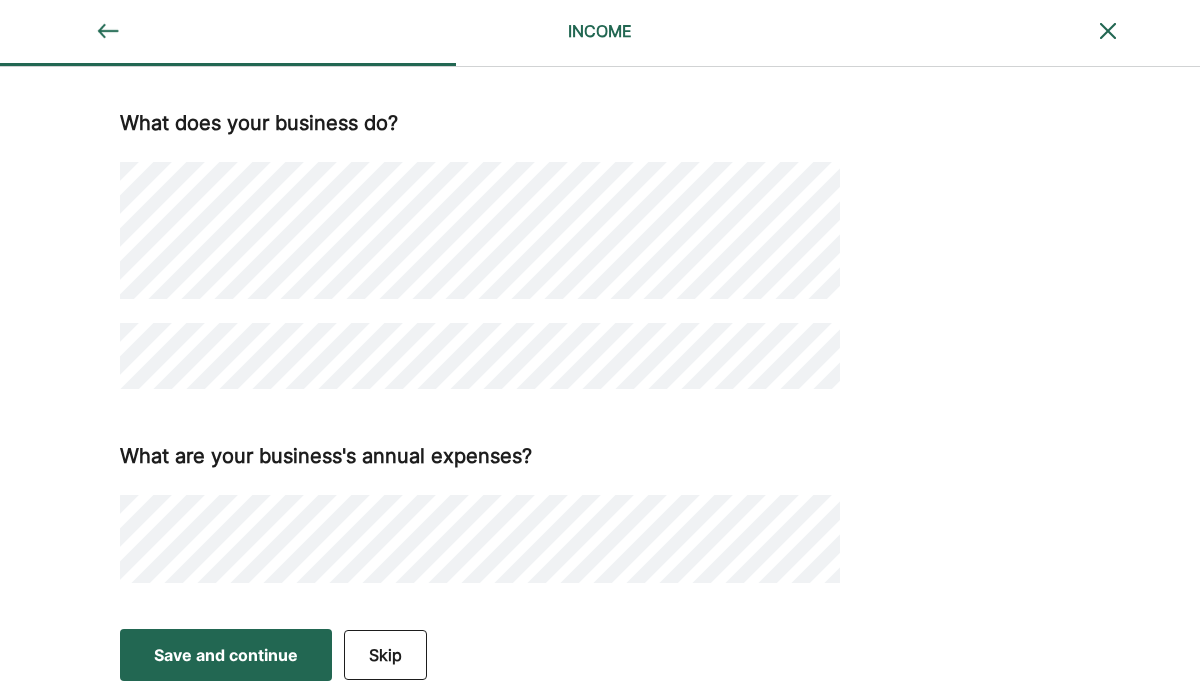 scroll, scrollTop: 704, scrollLeft: 0, axis: vertical 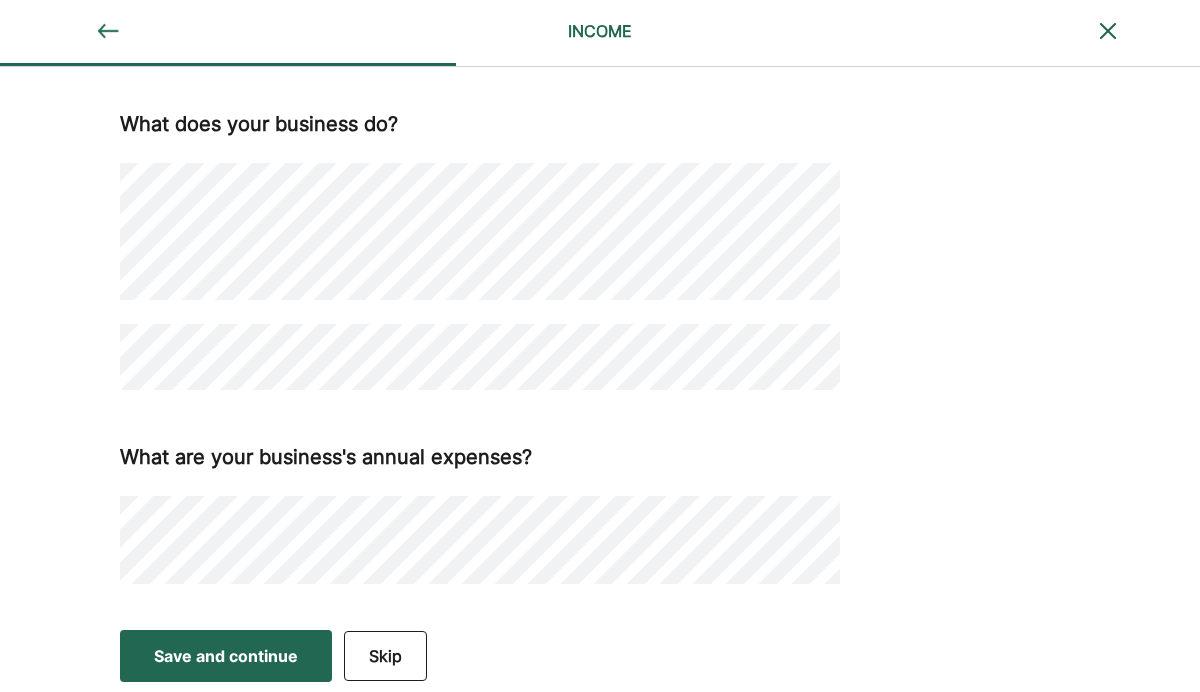 click on "How do you make  money ? What is your  primary  source of income? Self-employed/business owner Working for an employer Other Tell us about your current role What does your business do? What are your business's annual expenses?" at bounding box center [600, -9] 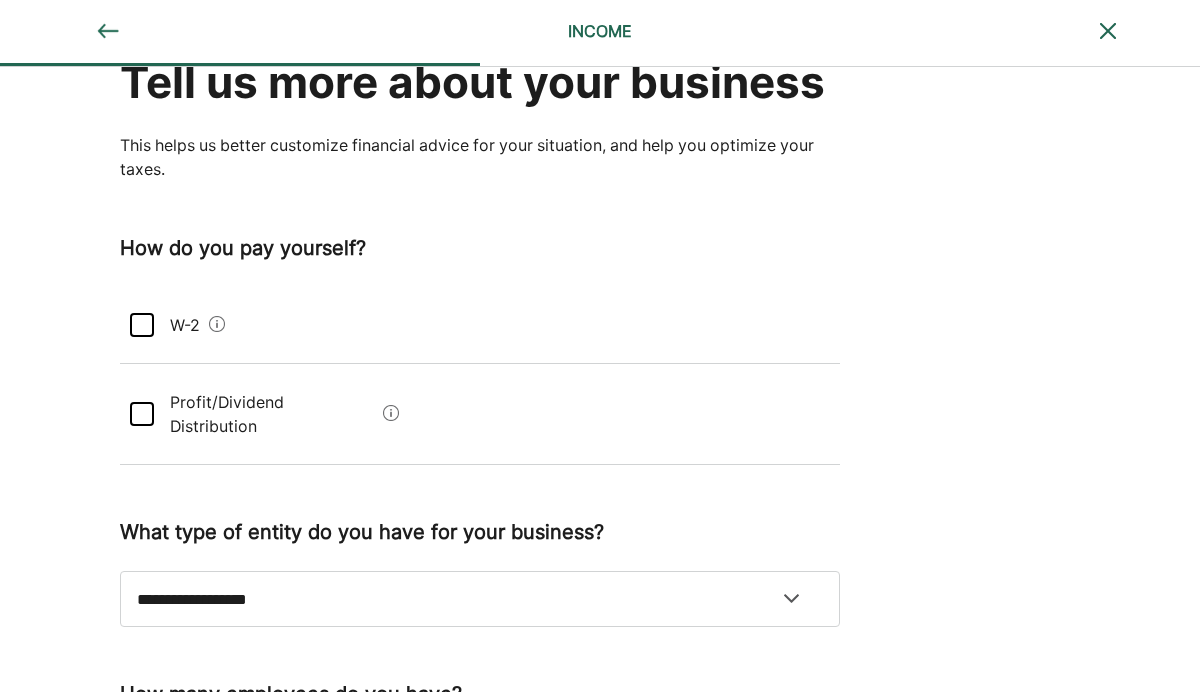 scroll, scrollTop: 76, scrollLeft: 0, axis: vertical 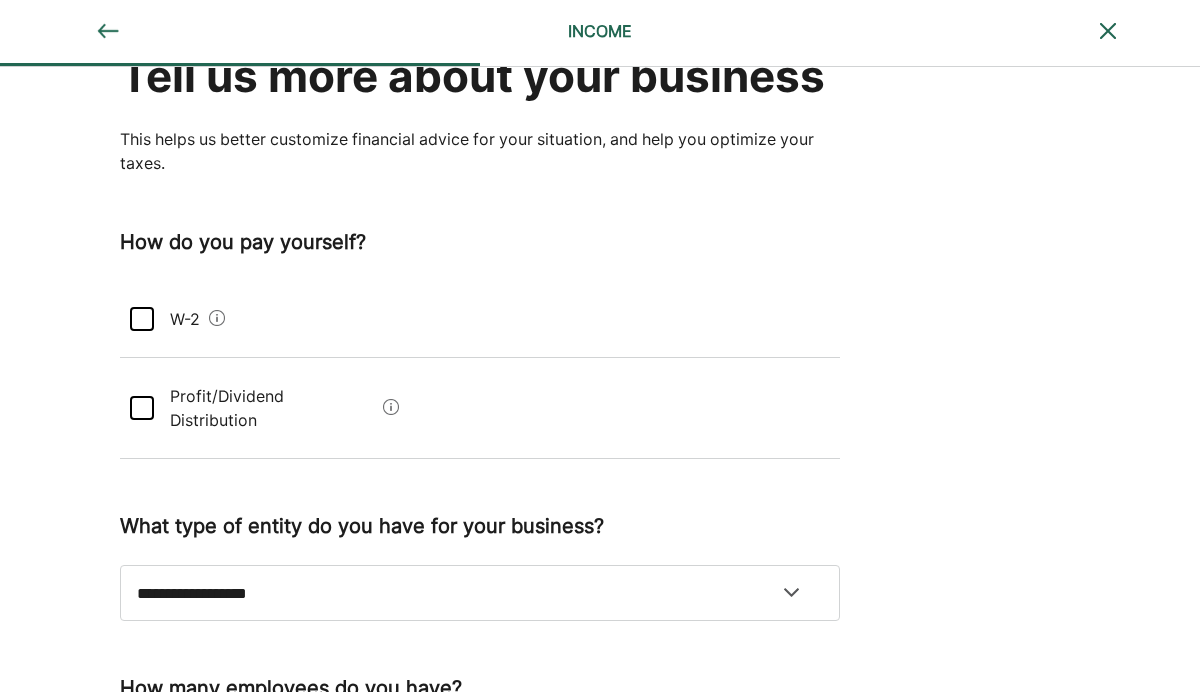 click at bounding box center (142, 319) 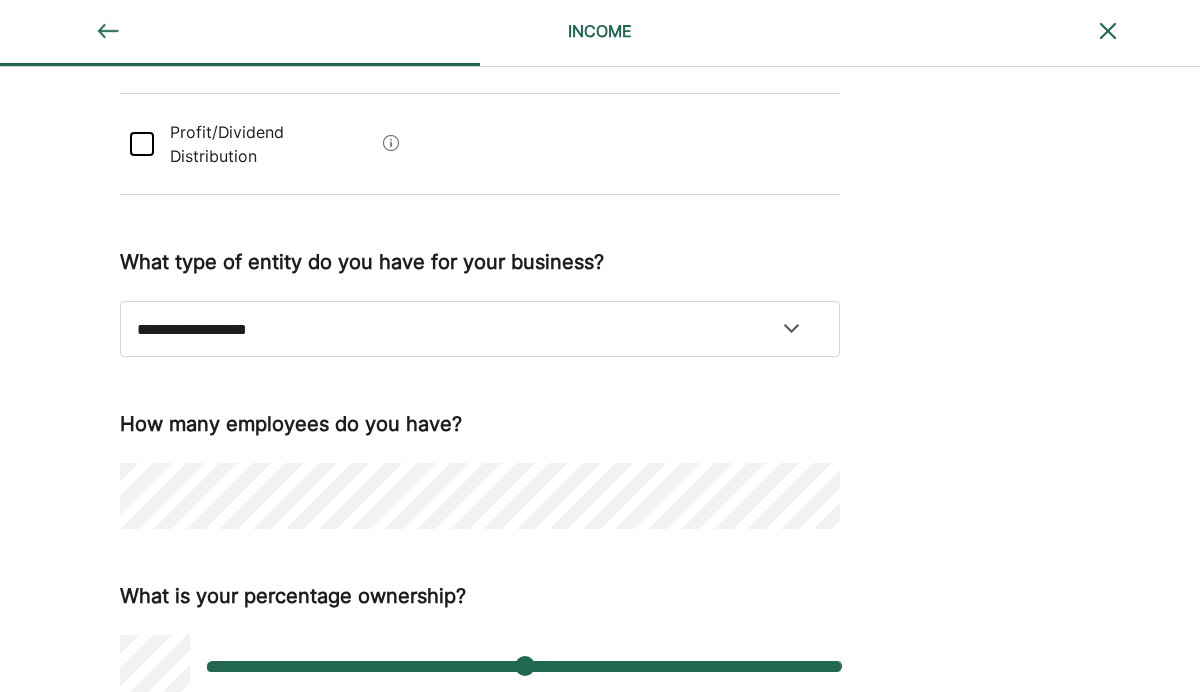 scroll, scrollTop: 350, scrollLeft: 0, axis: vertical 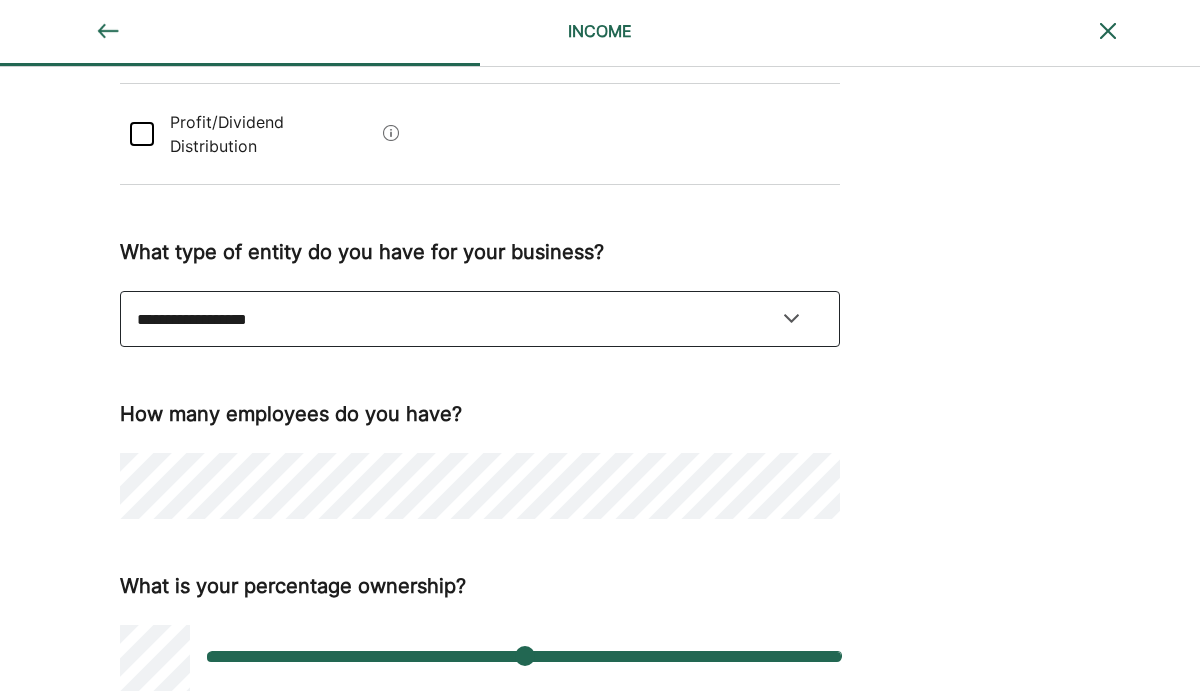 click on "**********" at bounding box center [480, 319] 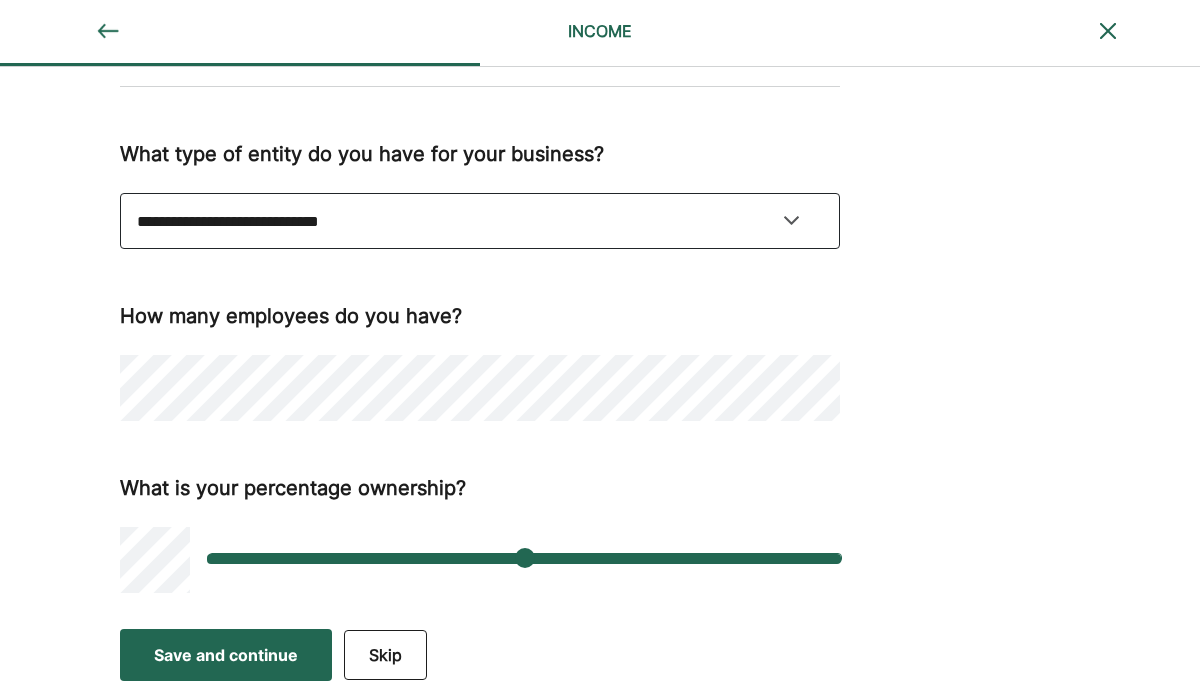 scroll, scrollTop: 475, scrollLeft: 0, axis: vertical 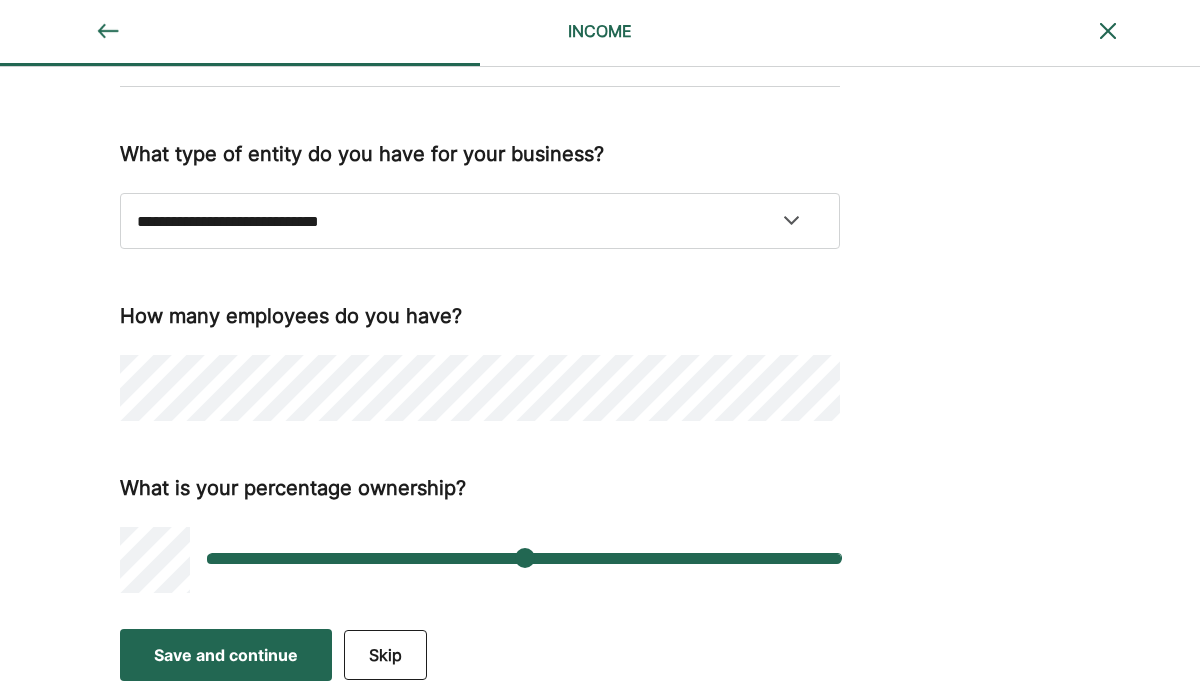 click on "Save and continue" at bounding box center [226, 655] 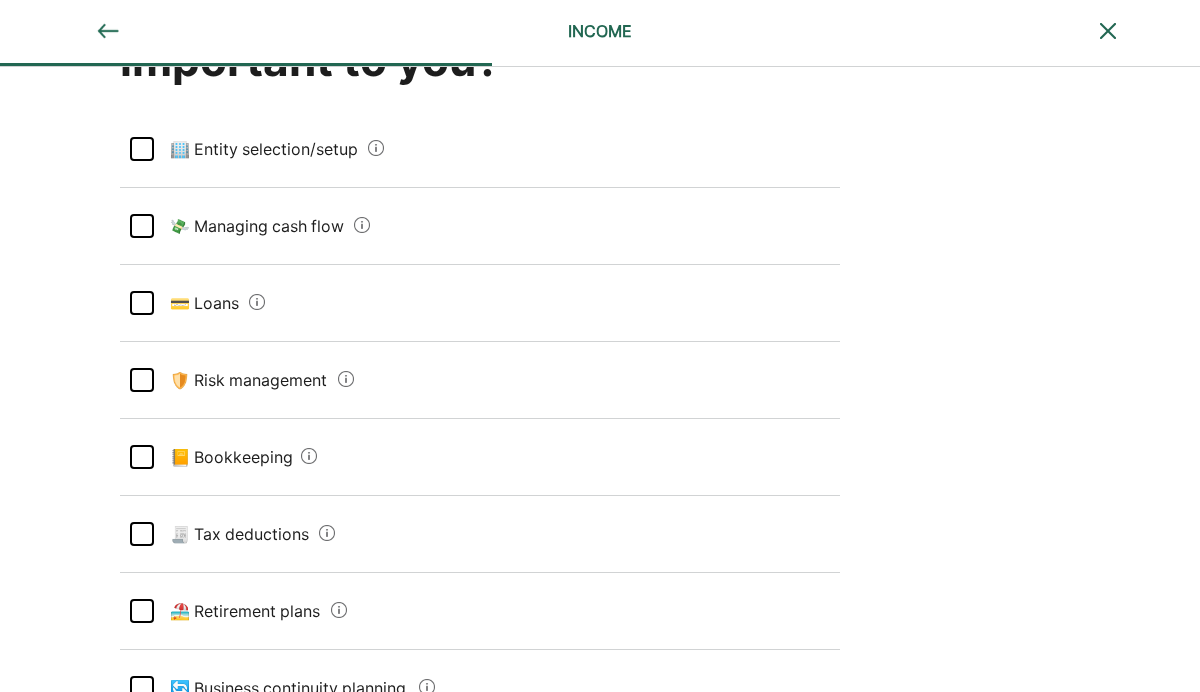 scroll, scrollTop: 153, scrollLeft: 0, axis: vertical 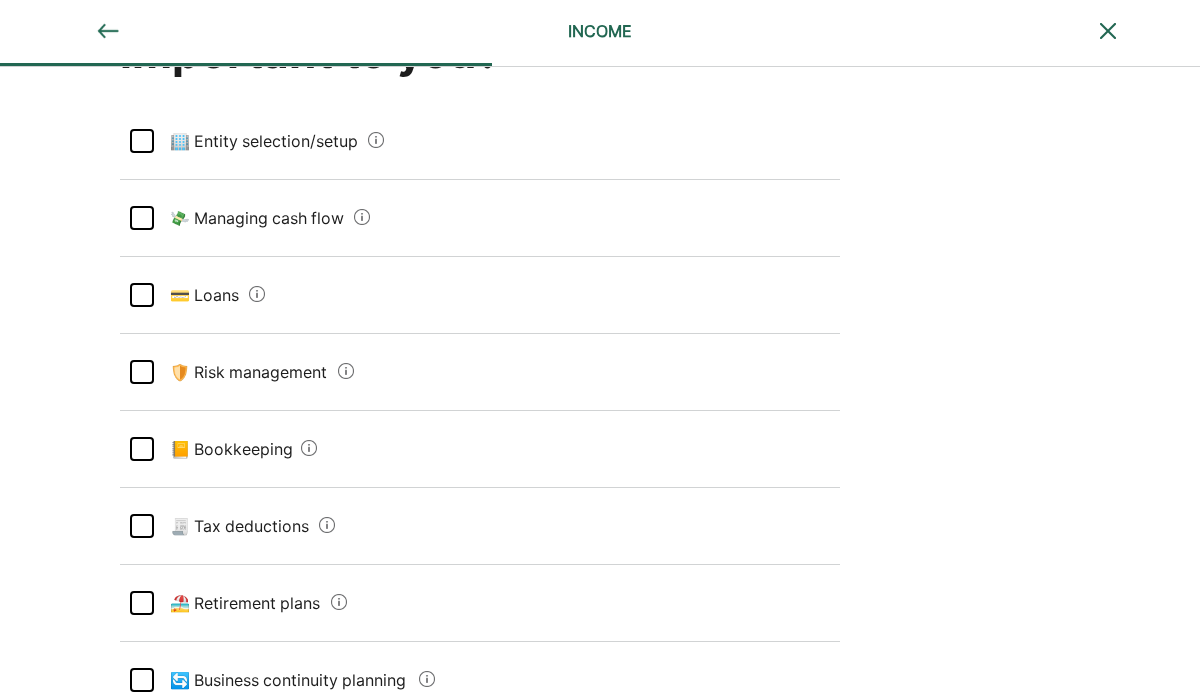 click at bounding box center [142, 218] 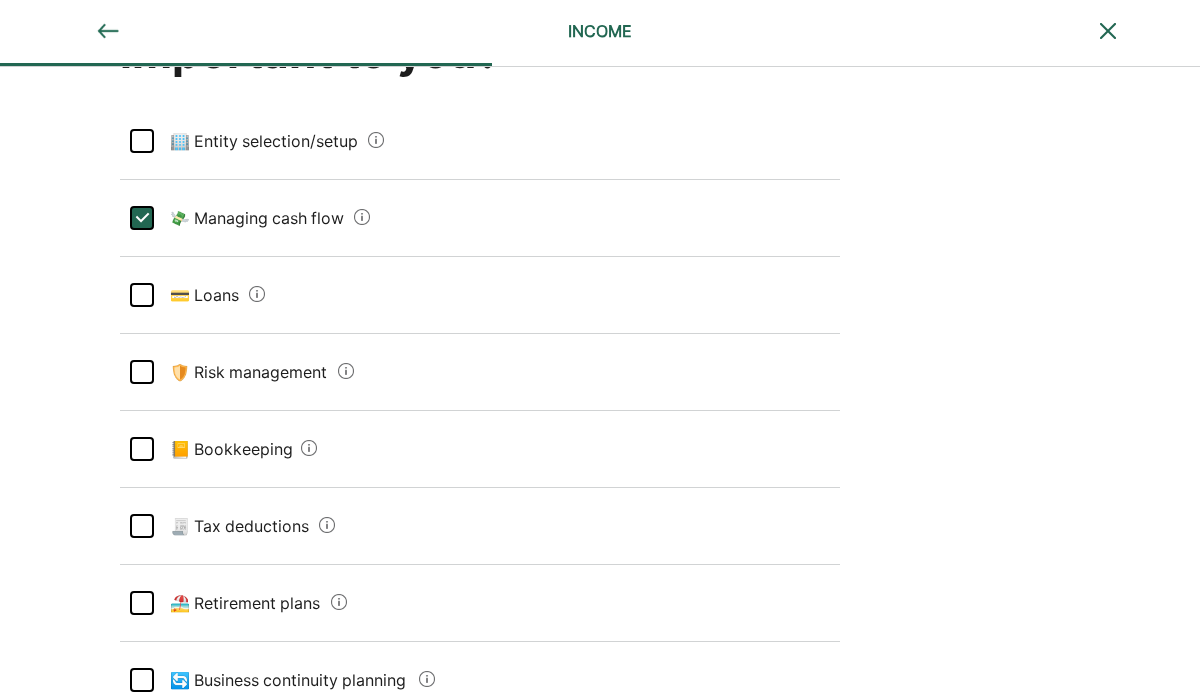 click at bounding box center [142, 295] 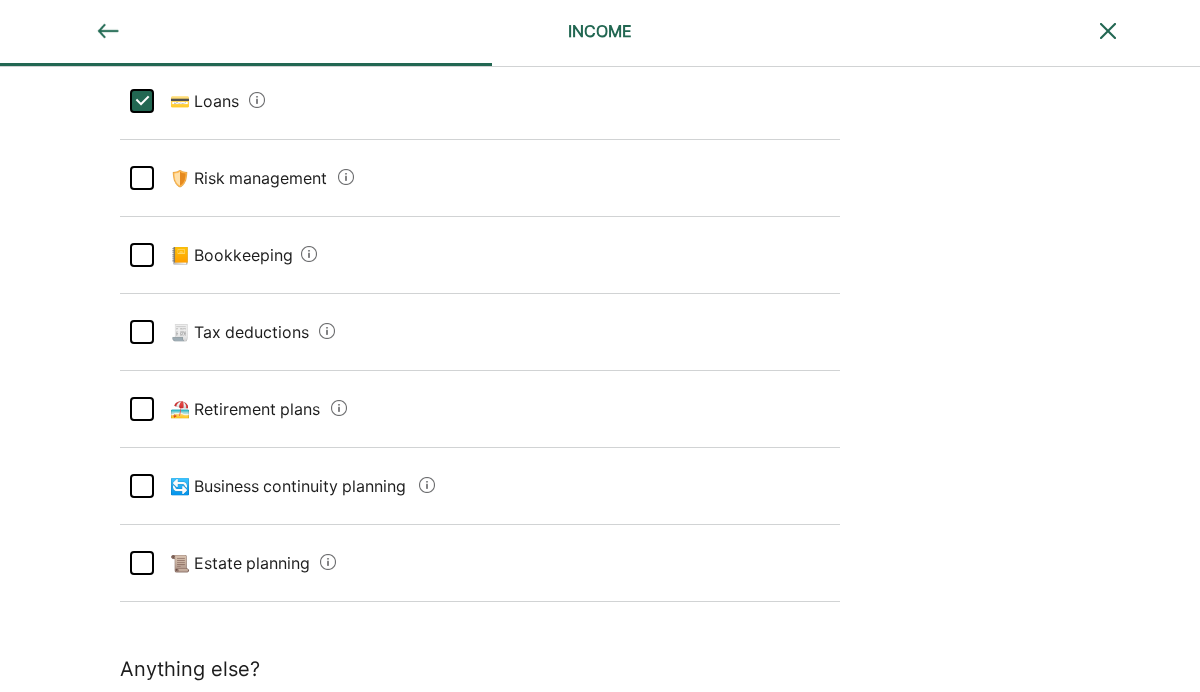 scroll, scrollTop: 354, scrollLeft: 0, axis: vertical 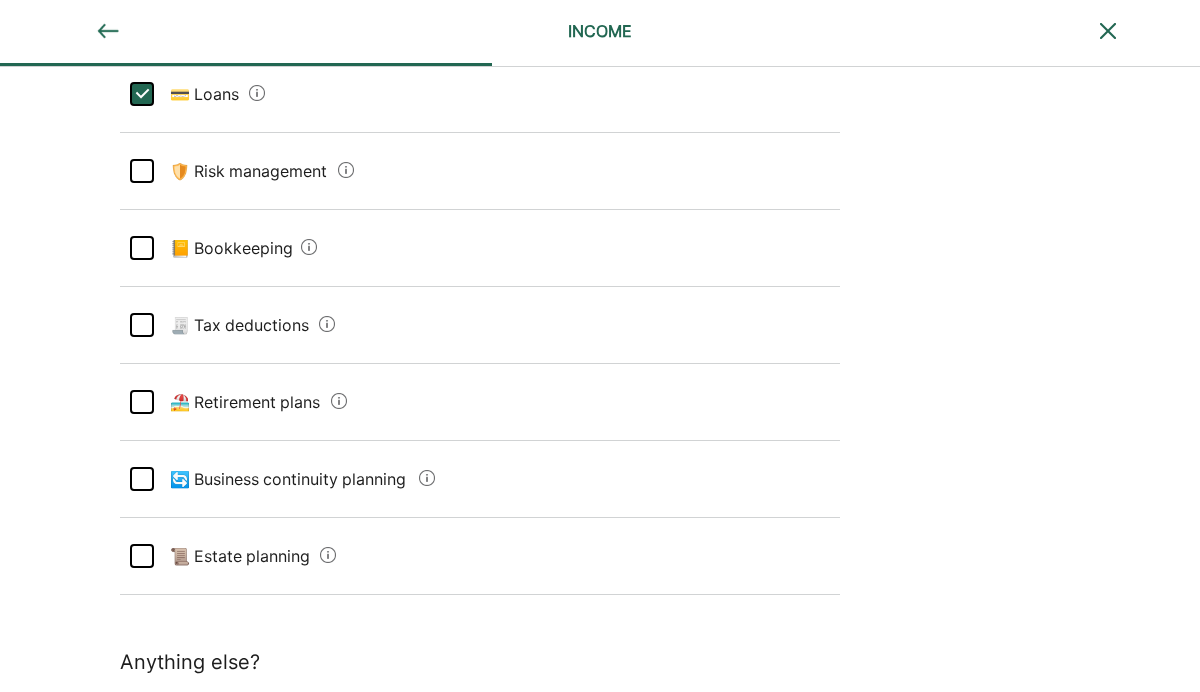 click at bounding box center (142, 325) 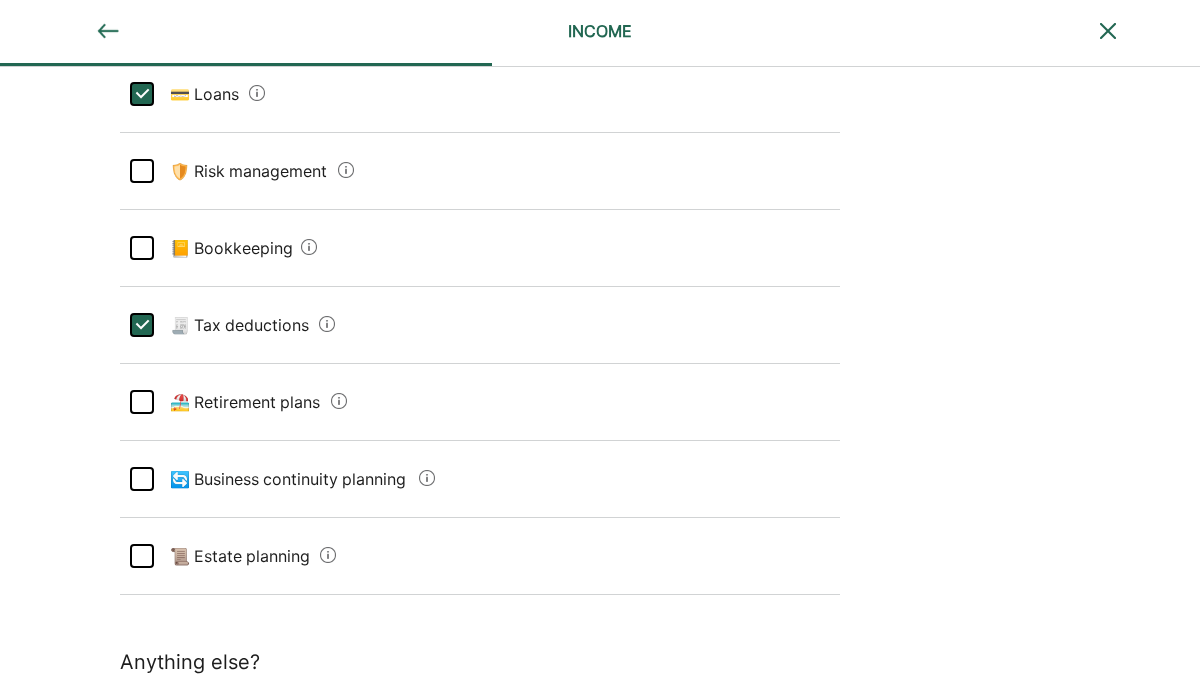 click at bounding box center [142, 402] 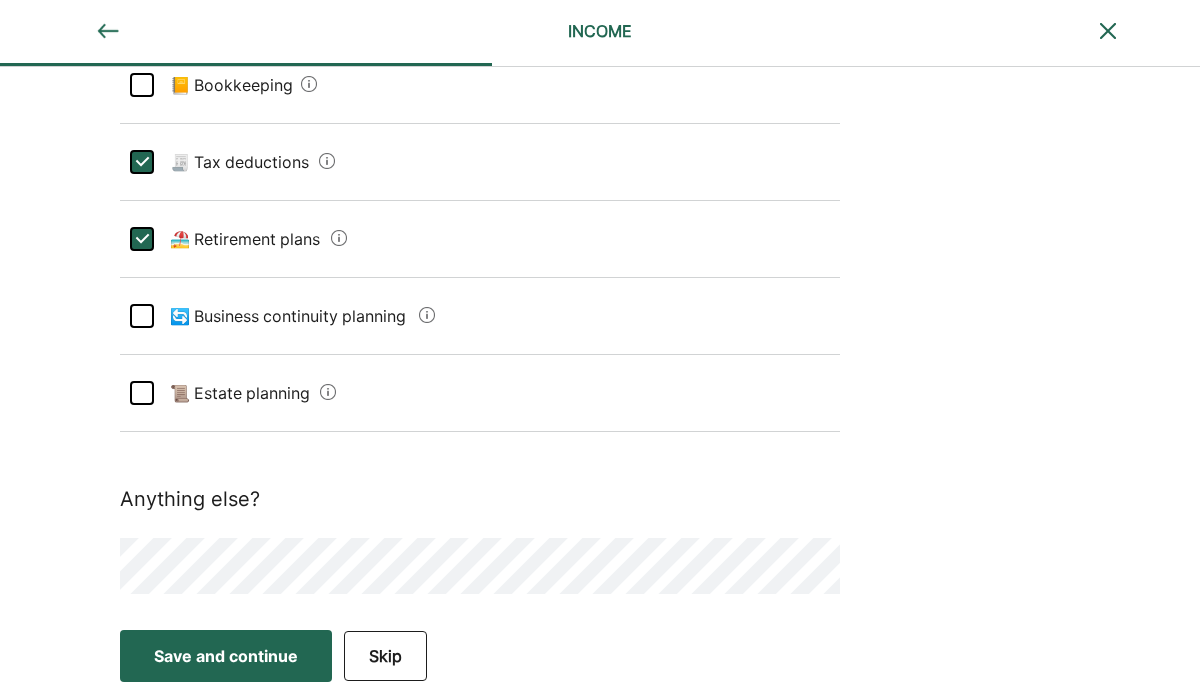 scroll, scrollTop: 516, scrollLeft: 0, axis: vertical 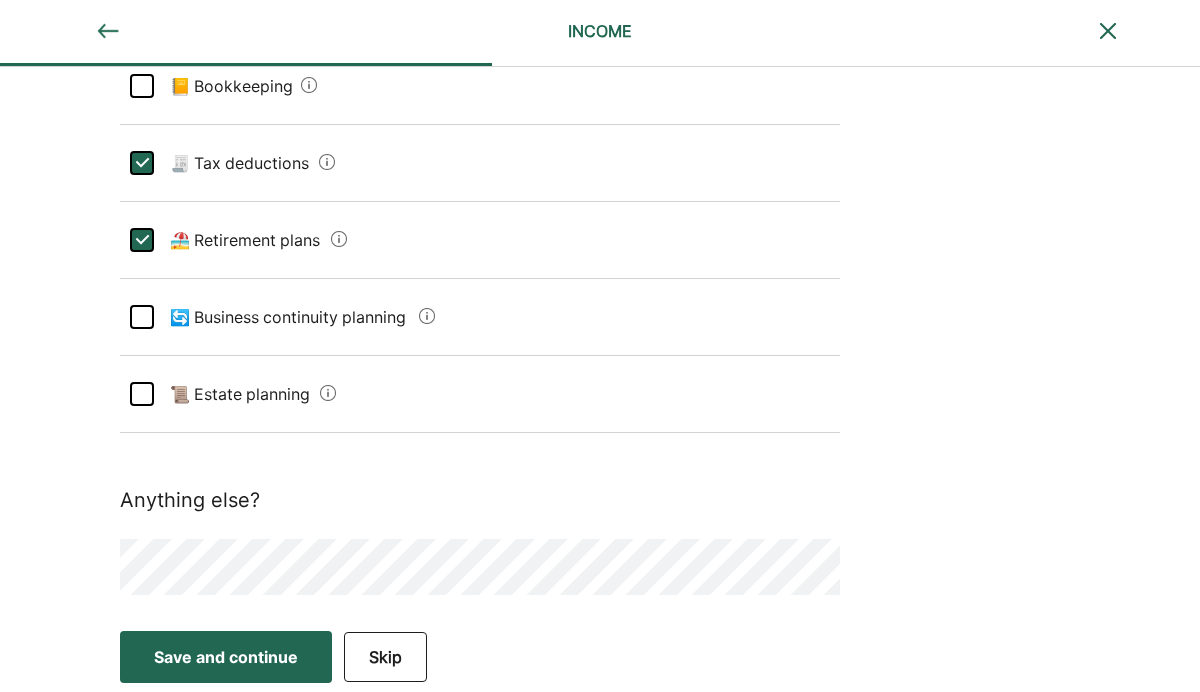 click on "Save and continue" at bounding box center (226, 657) 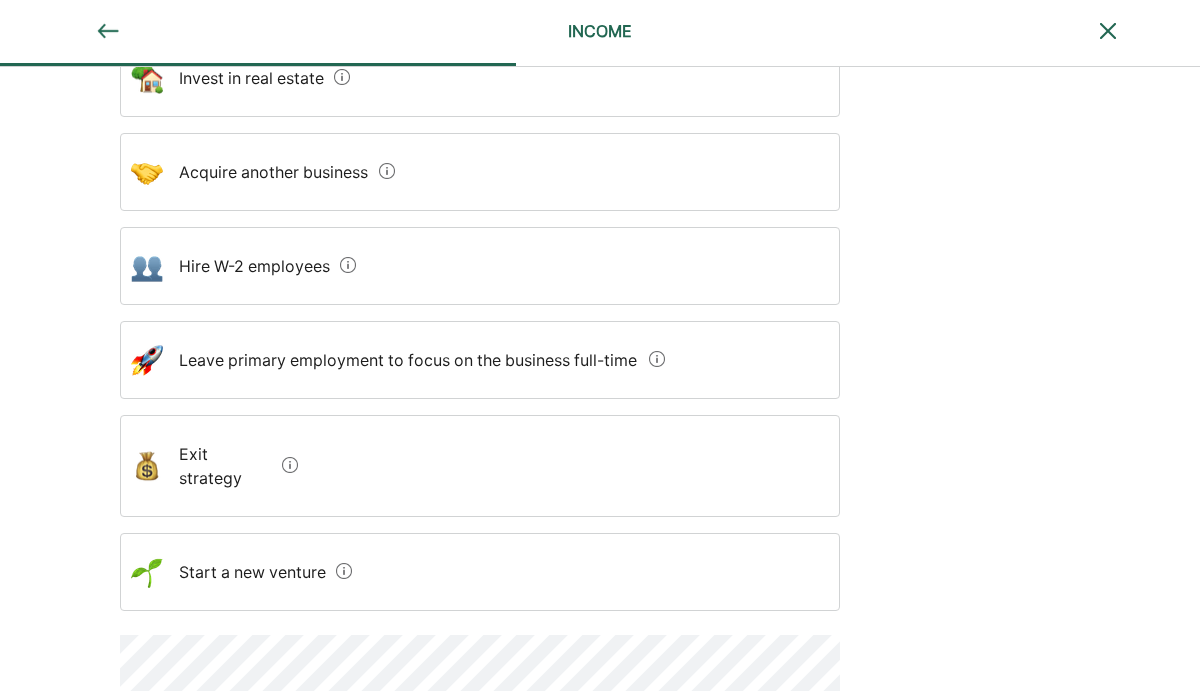 scroll, scrollTop: 366, scrollLeft: 0, axis: vertical 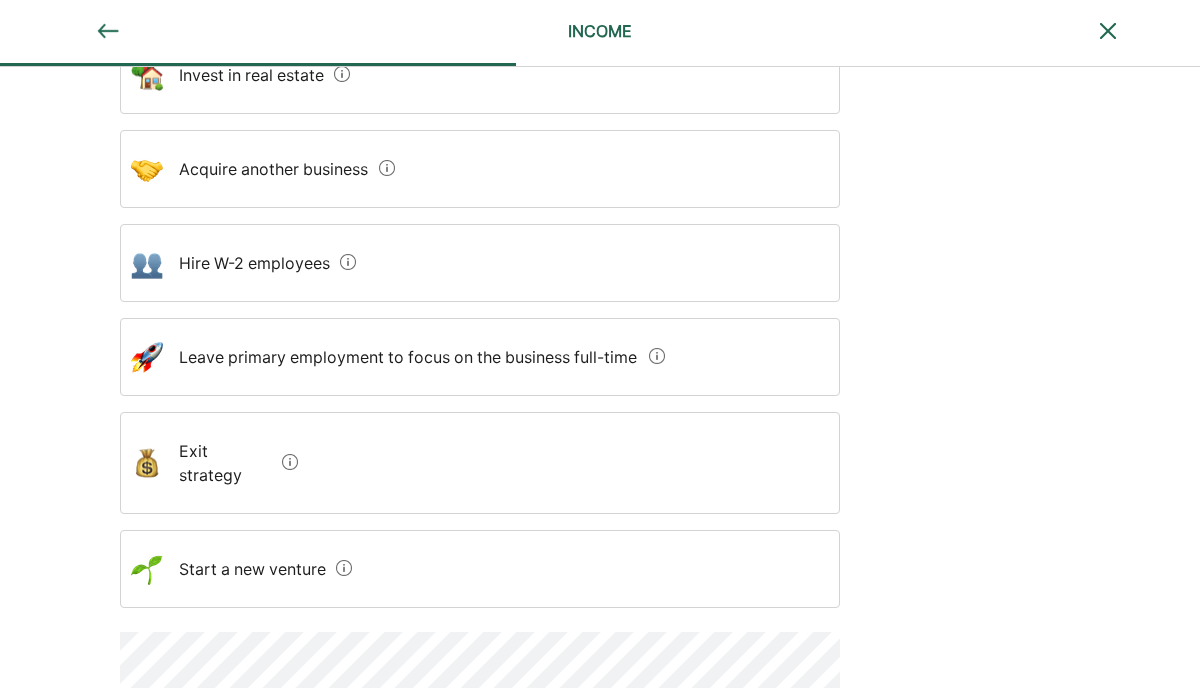 click on "Hire W-2 employees" at bounding box center (247, 263) 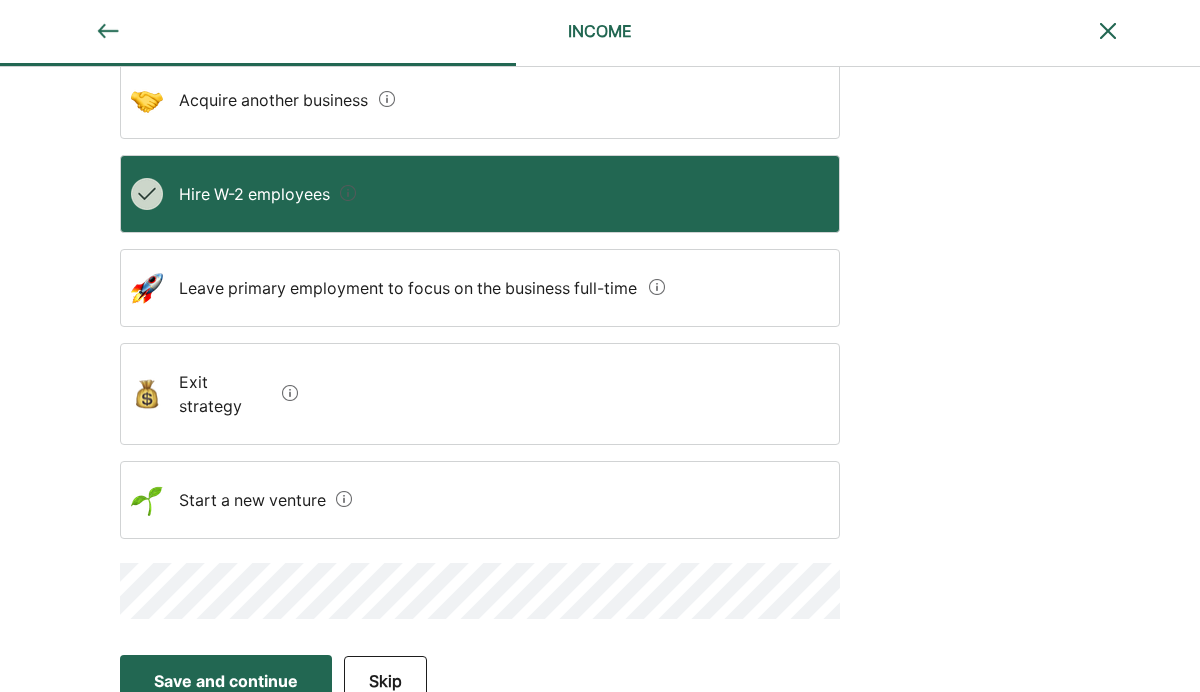 click on "Save and continue" at bounding box center [226, 681] 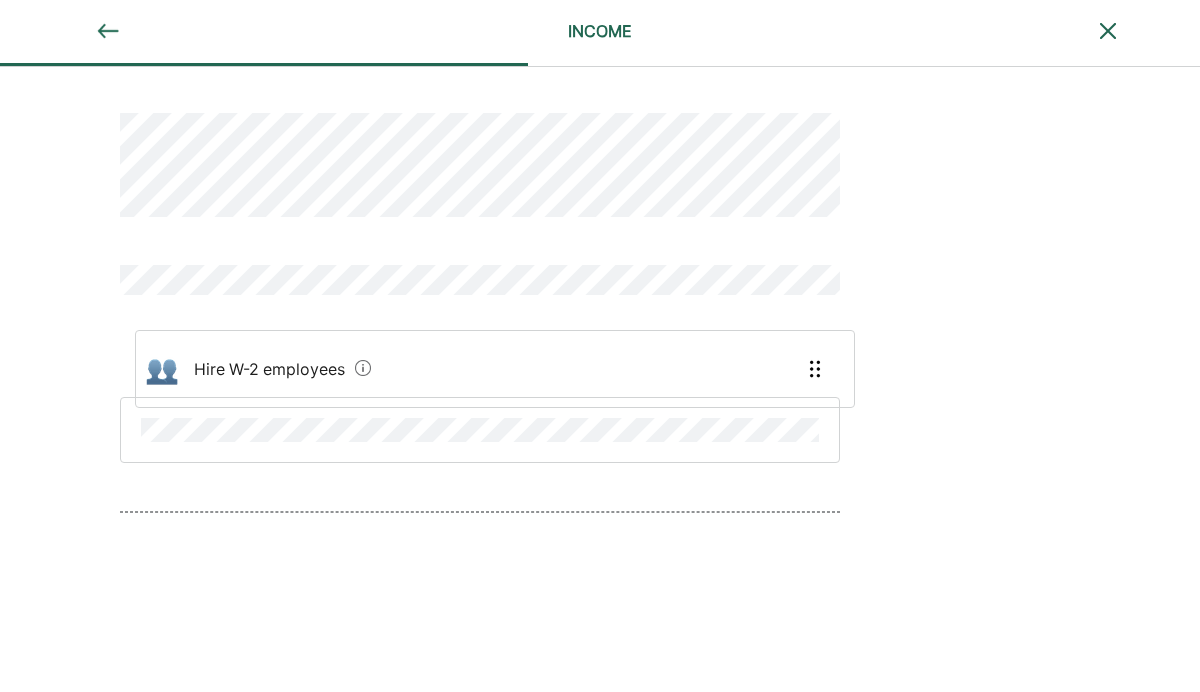 drag, startPoint x: 244, startPoint y: 525, endPoint x: 257, endPoint y: 348, distance: 177.47676 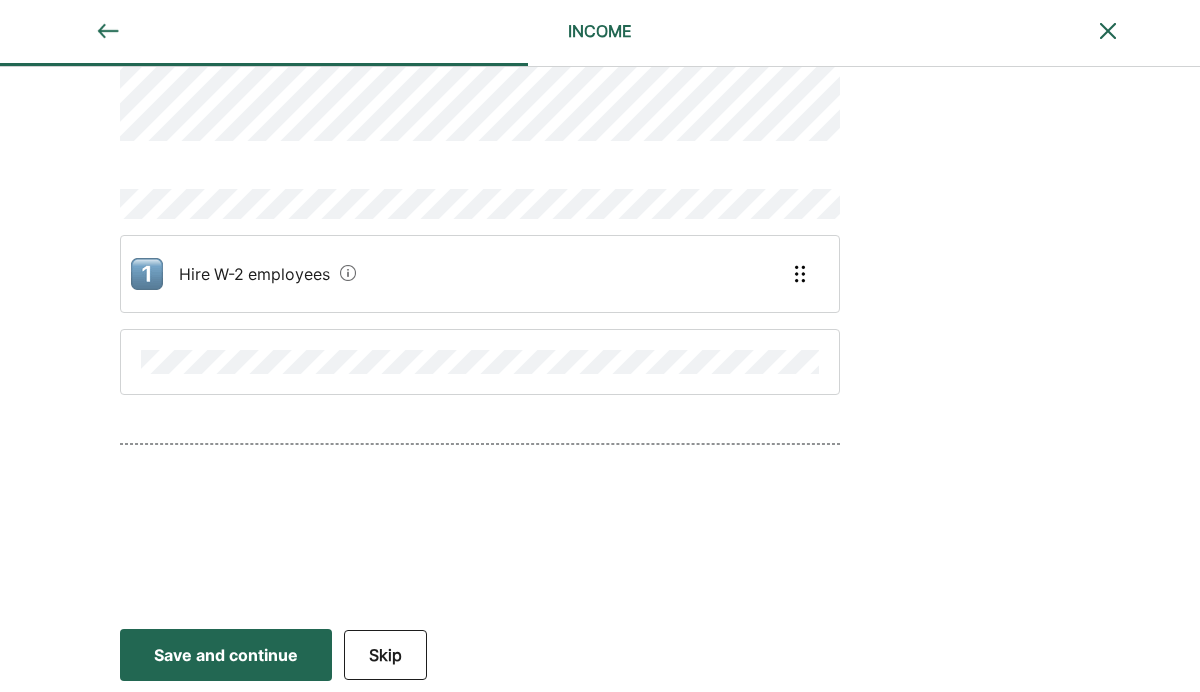 click on "Save and continue" at bounding box center (226, 655) 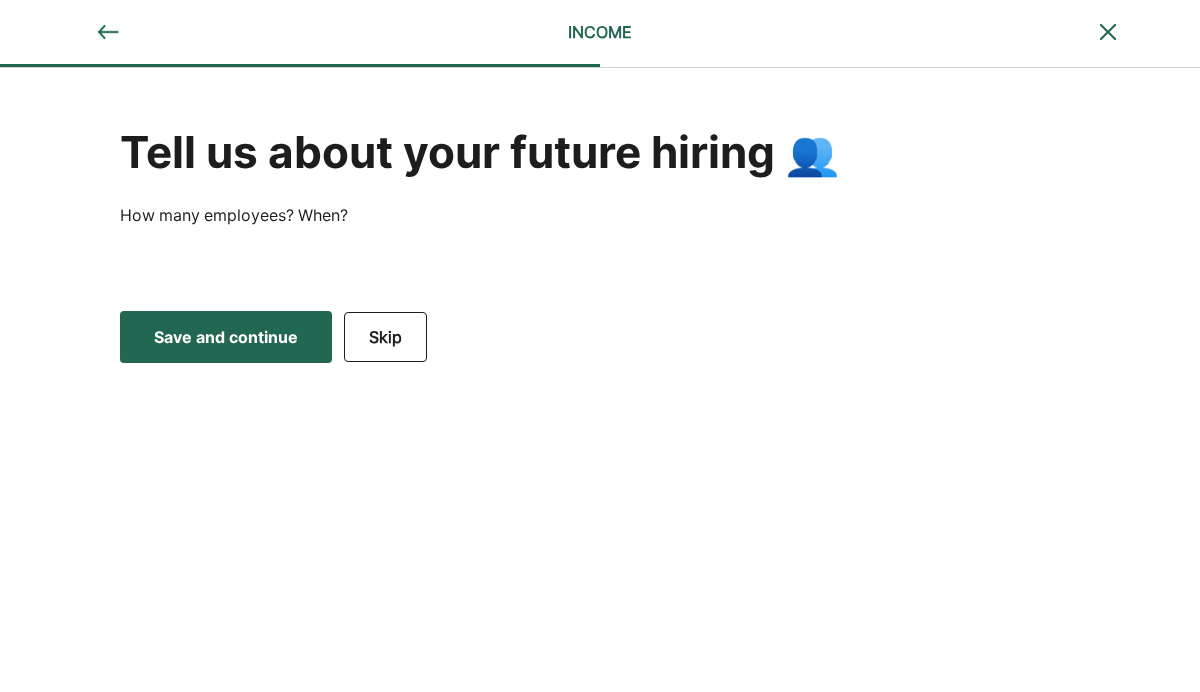 scroll, scrollTop: 14, scrollLeft: 0, axis: vertical 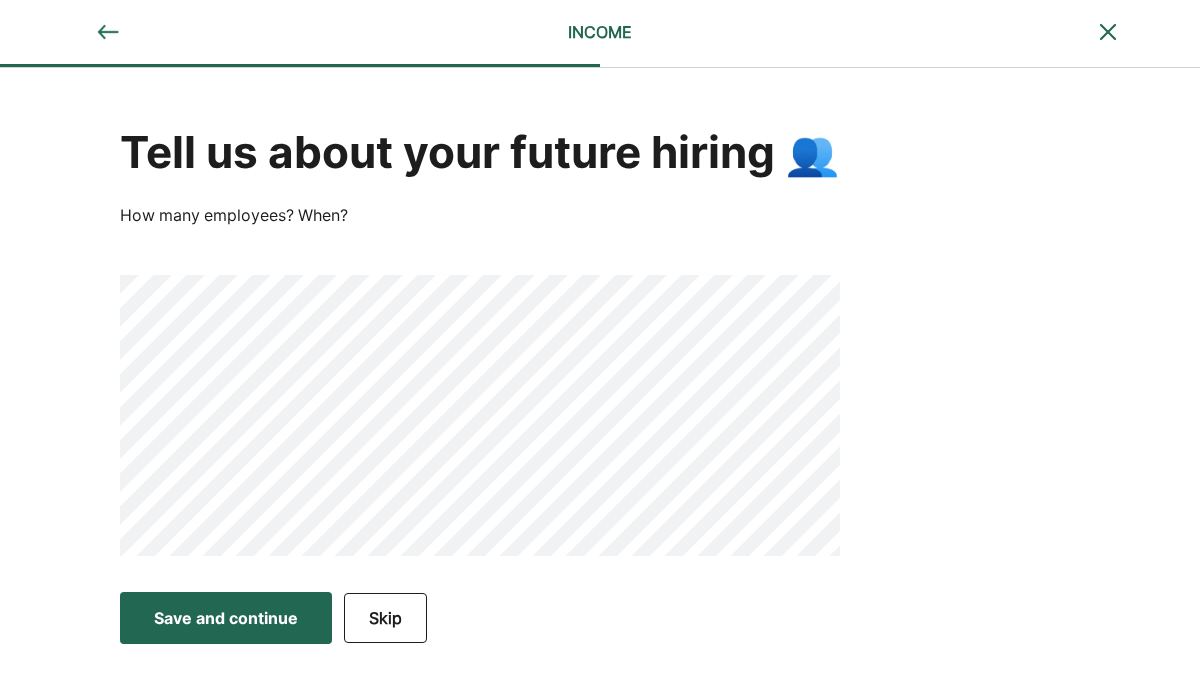 click on "Save and continue" at bounding box center (226, 618) 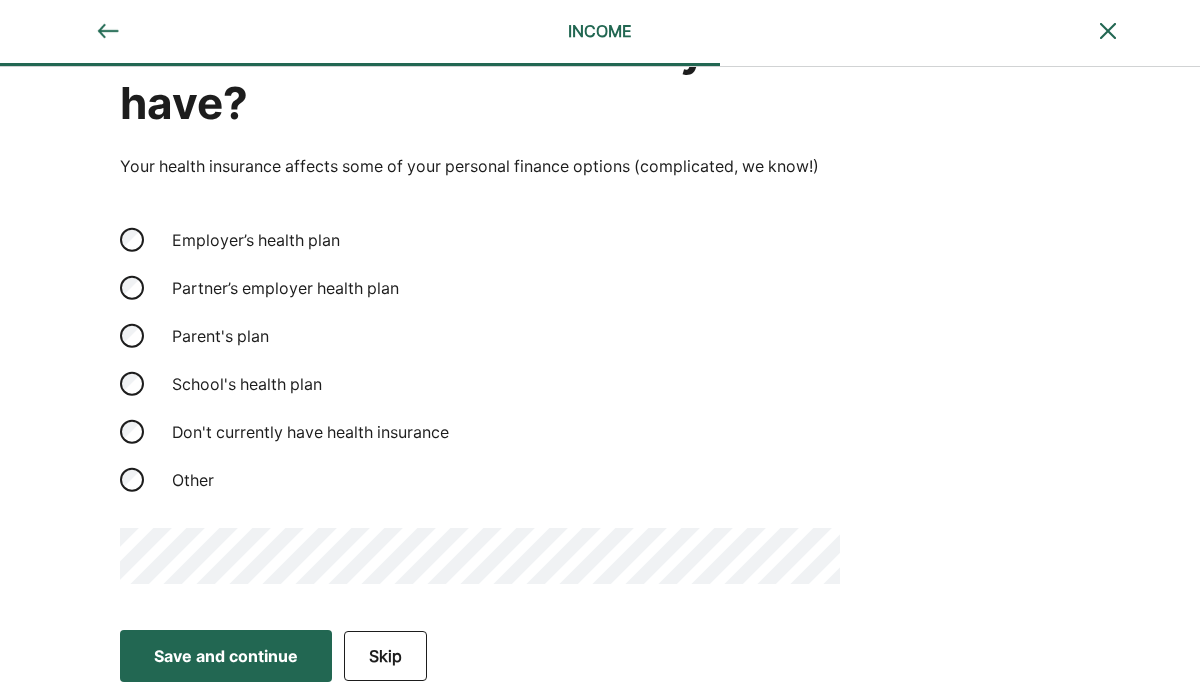 scroll, scrollTop: 101, scrollLeft: 0, axis: vertical 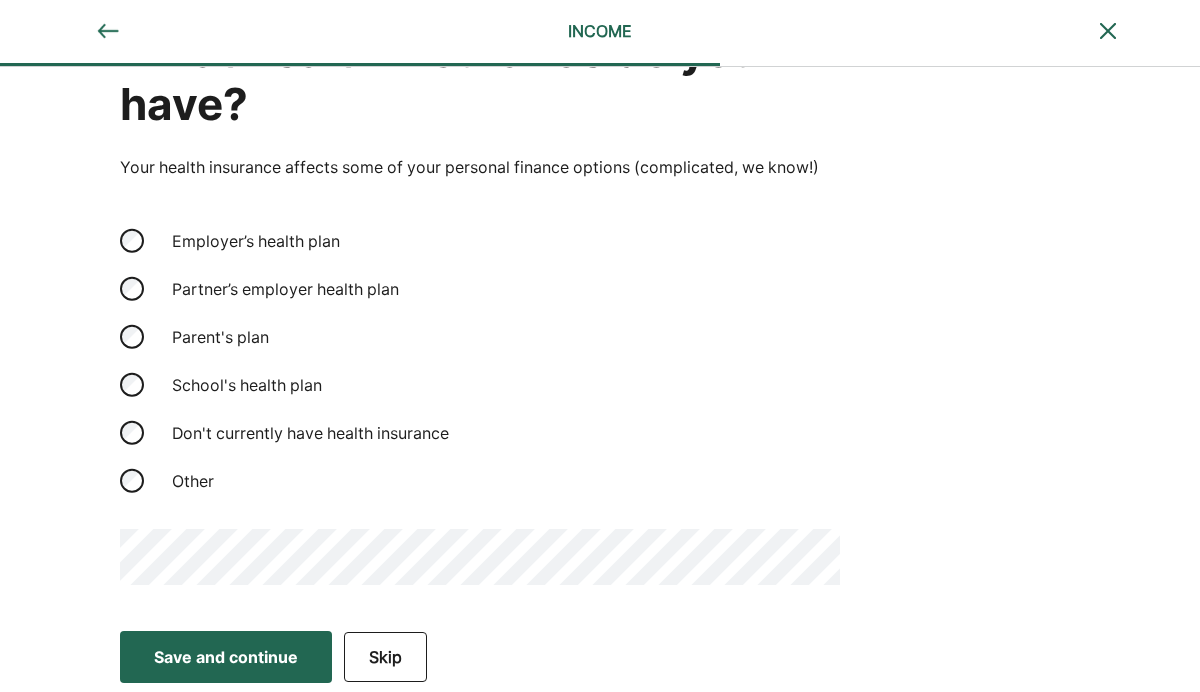 click on "Save and continue" at bounding box center [226, 657] 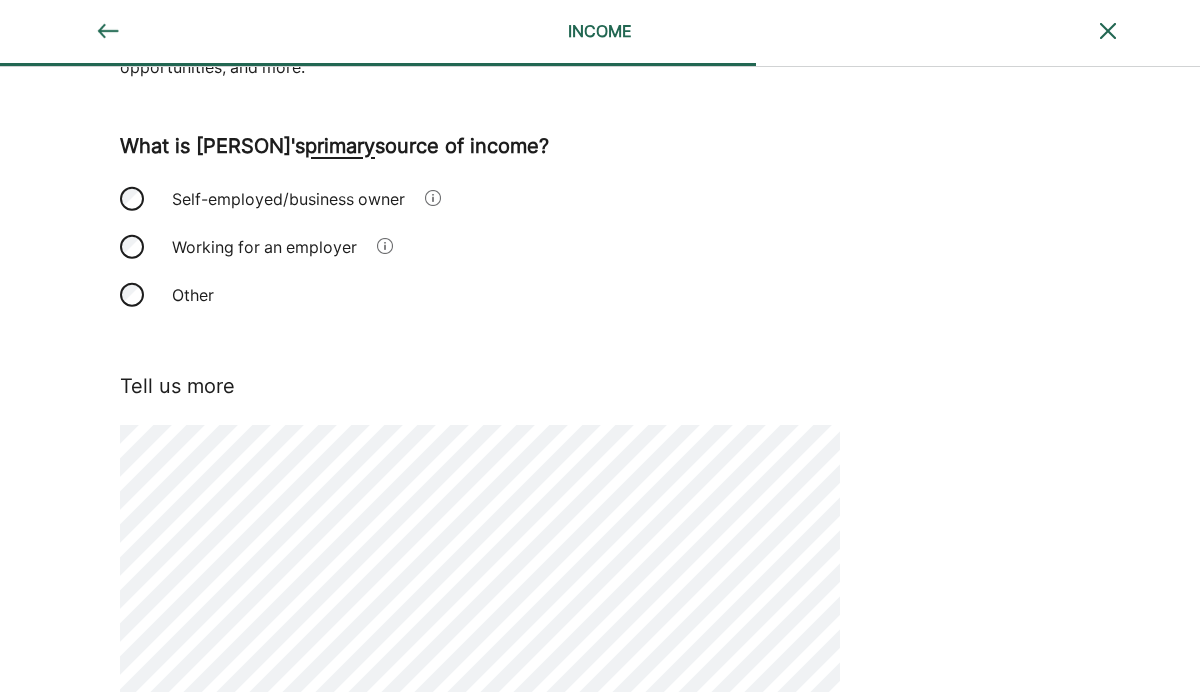 scroll, scrollTop: 242, scrollLeft: 0, axis: vertical 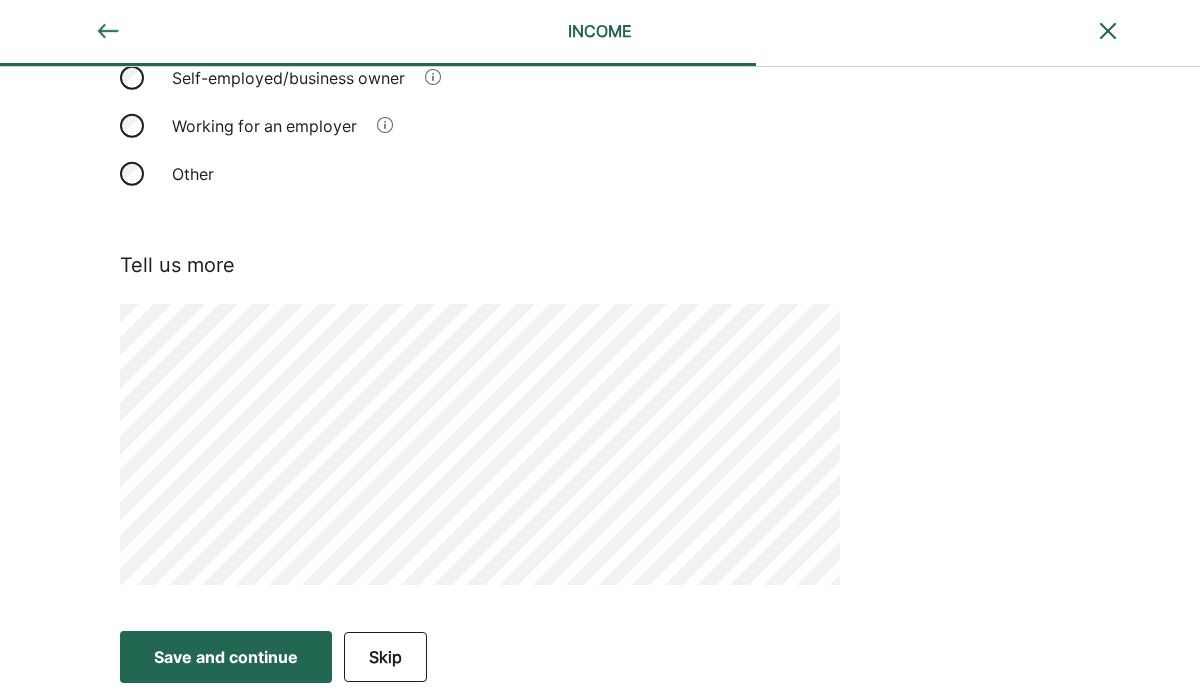 click on "Save and continue" at bounding box center [226, 657] 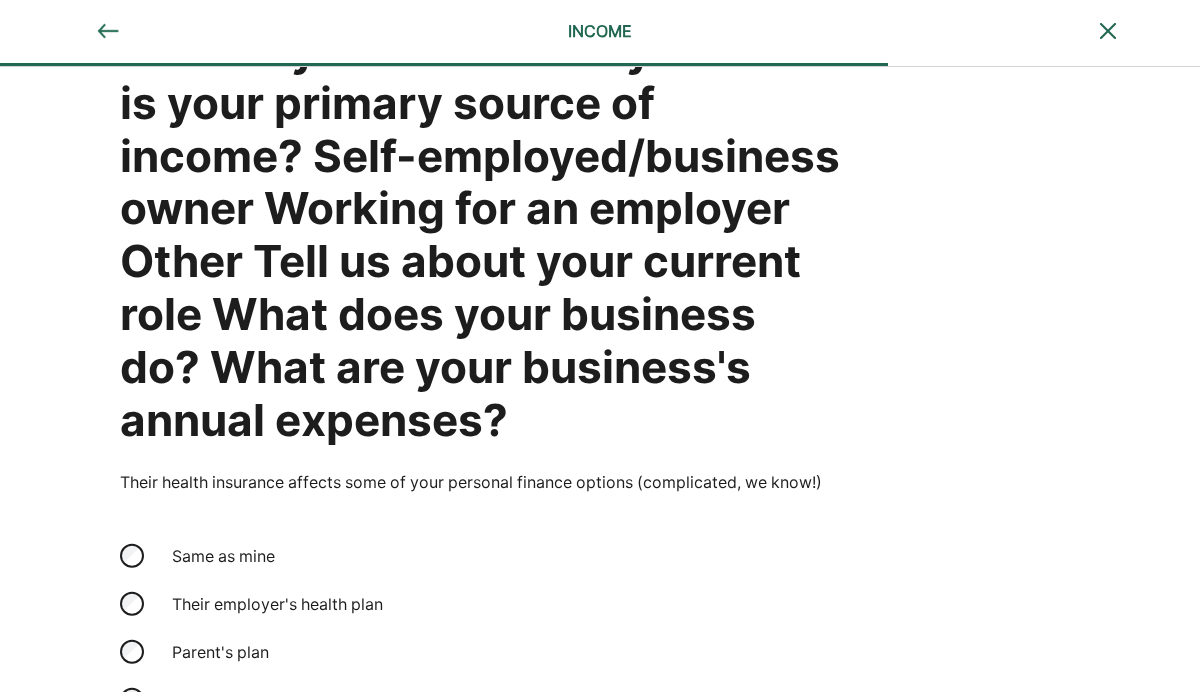 scroll, scrollTop: 101, scrollLeft: 0, axis: vertical 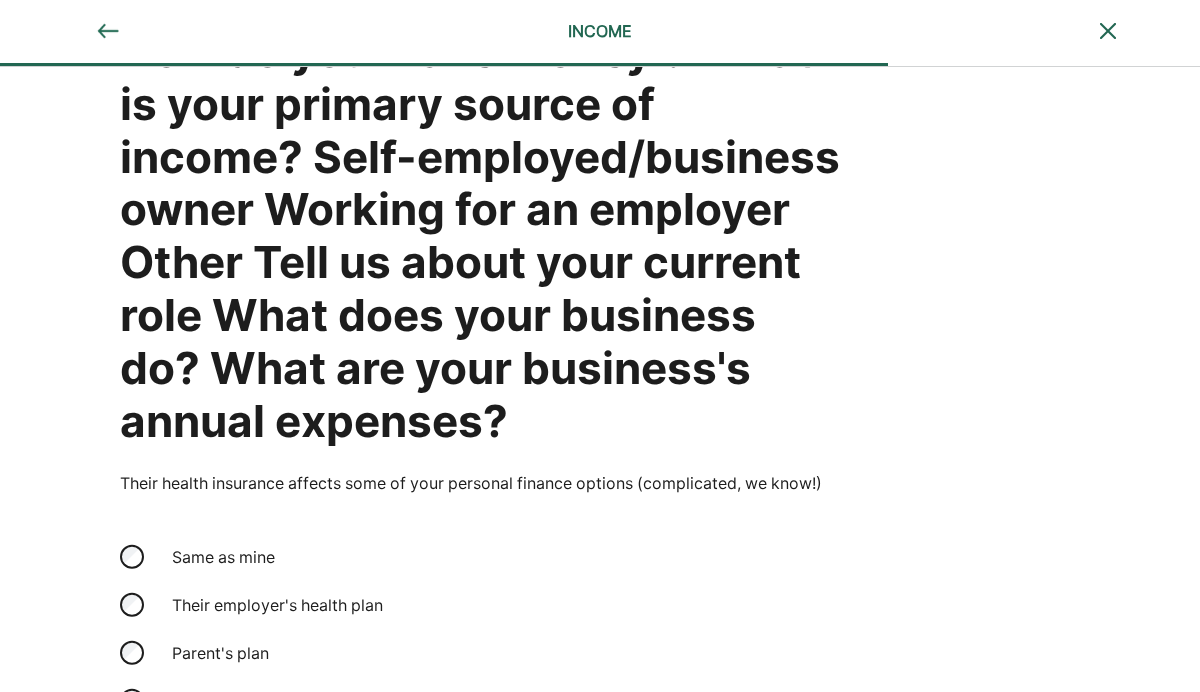 click on "Save and continue" at bounding box center [226, 973] 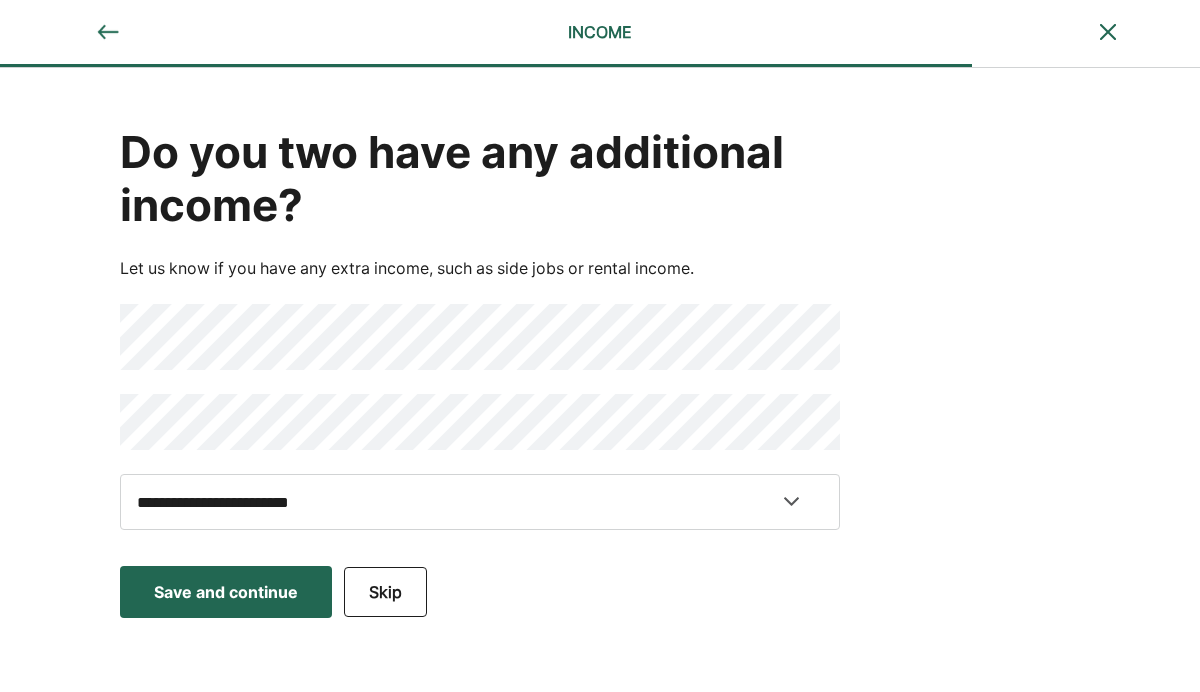click on "Save and continue" at bounding box center (226, 592) 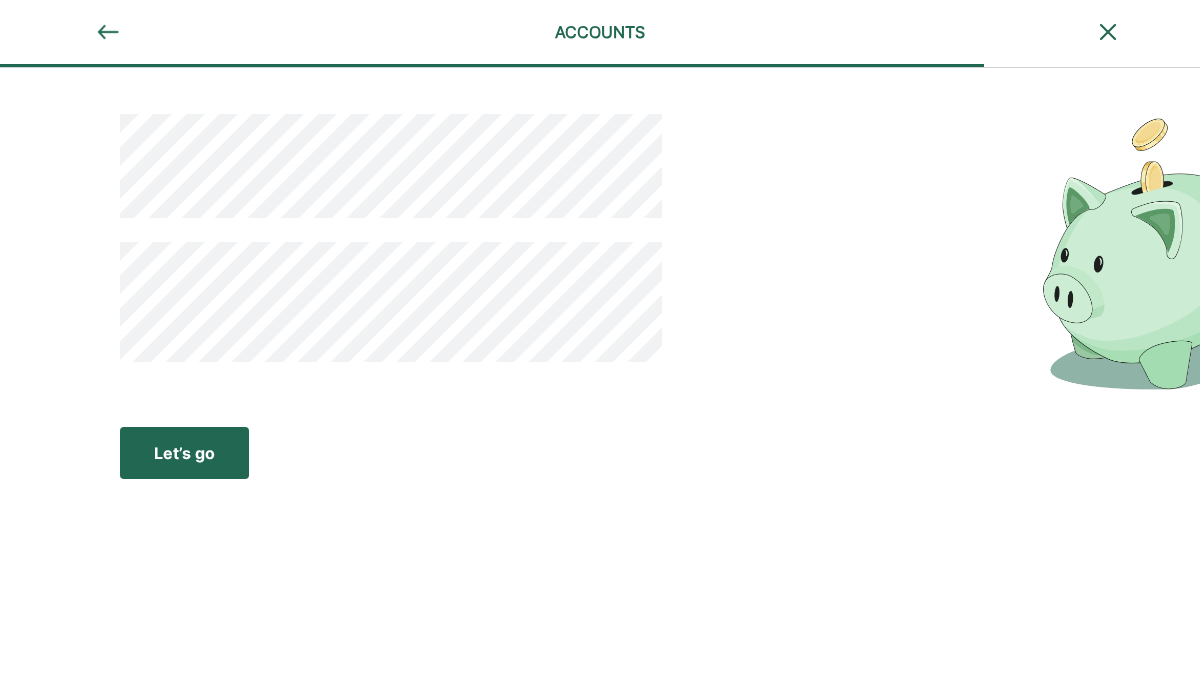 click on "Let’s go" at bounding box center [184, 453] 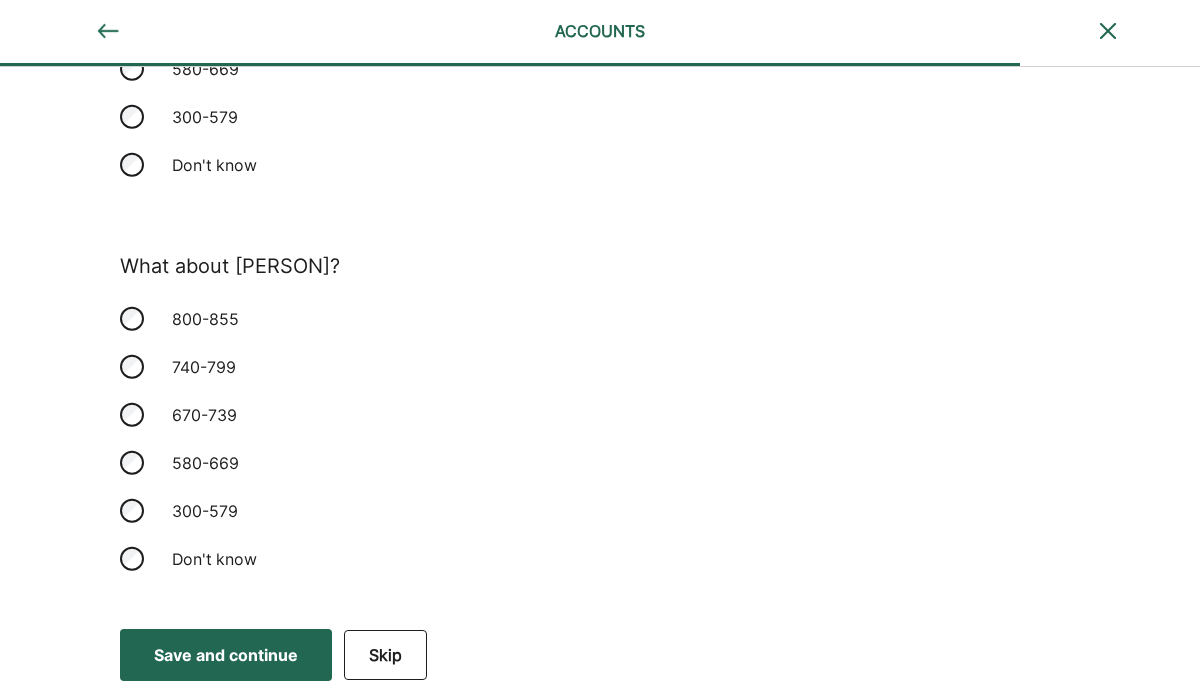 scroll, scrollTop: 363, scrollLeft: 0, axis: vertical 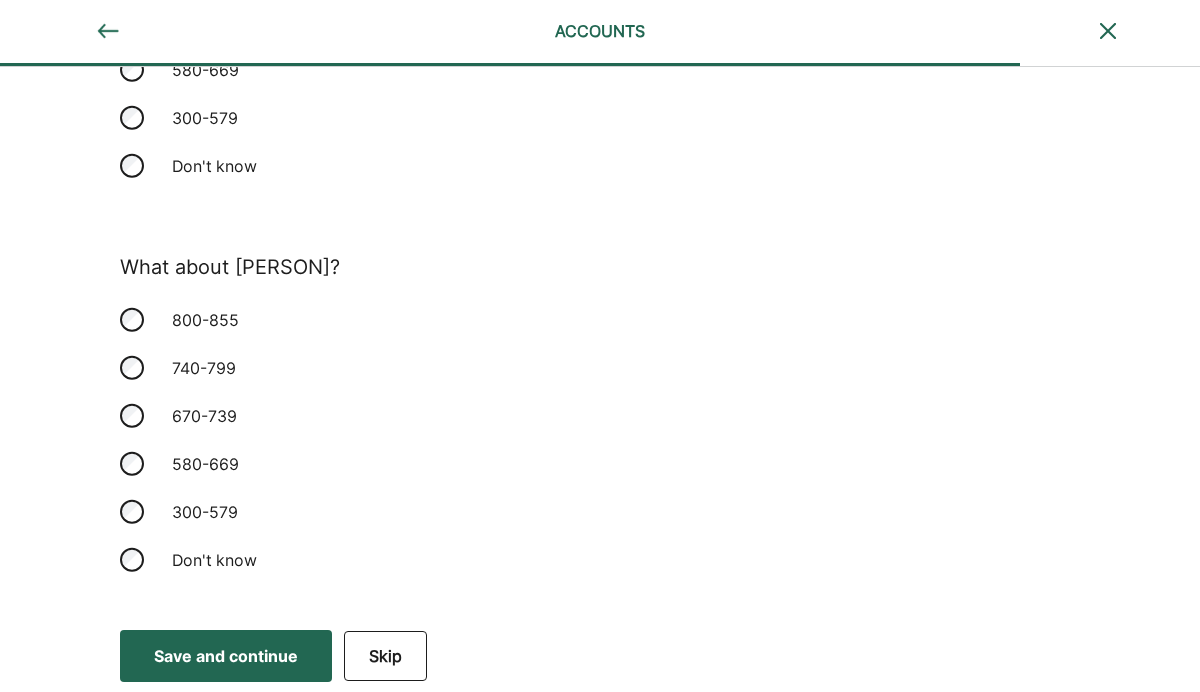 click on "Save and continue" at bounding box center (226, 656) 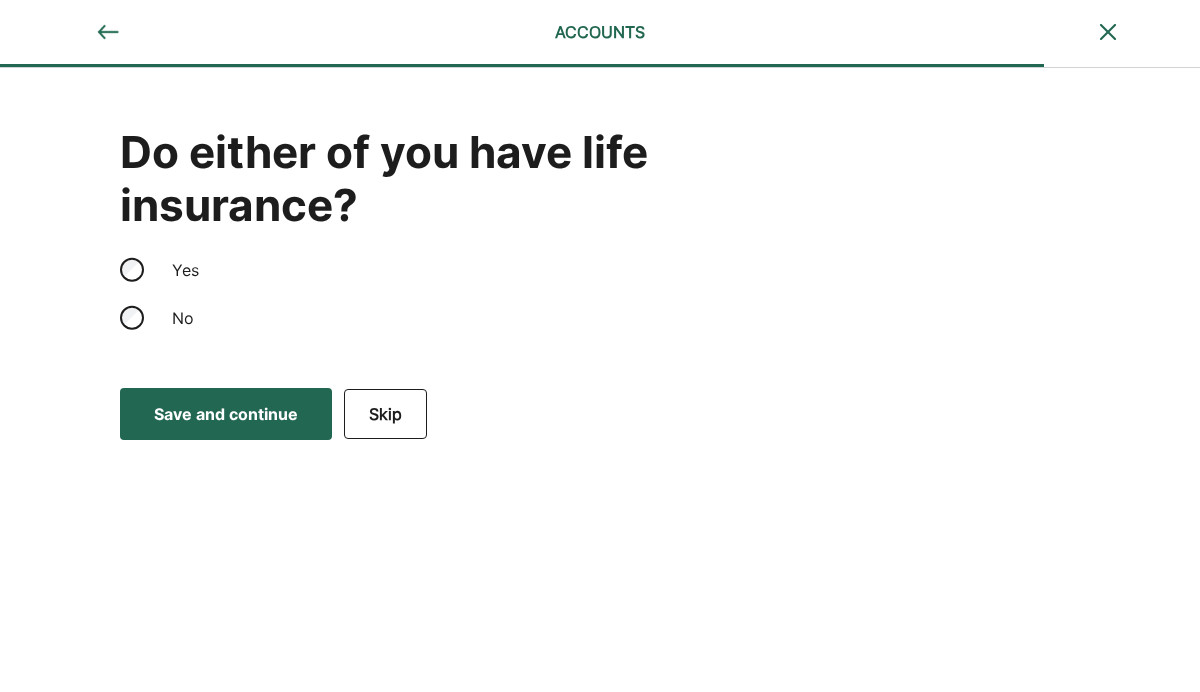 scroll, scrollTop: 0, scrollLeft: 0, axis: both 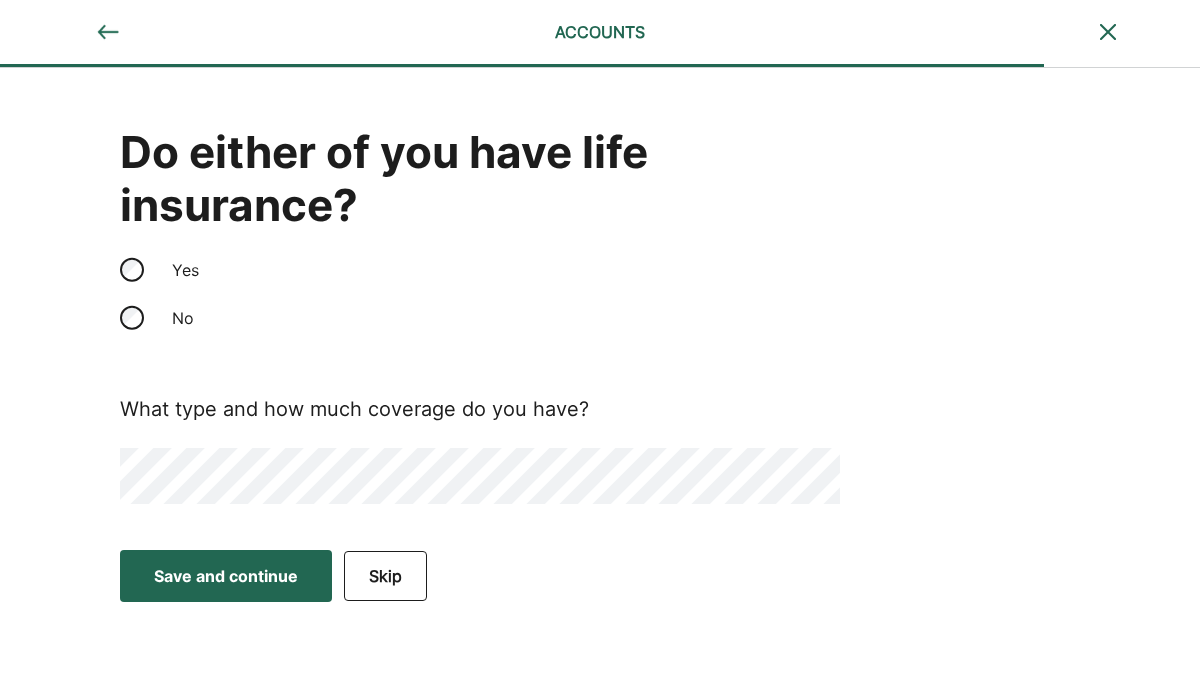 click on "Save and continue" at bounding box center [226, 576] 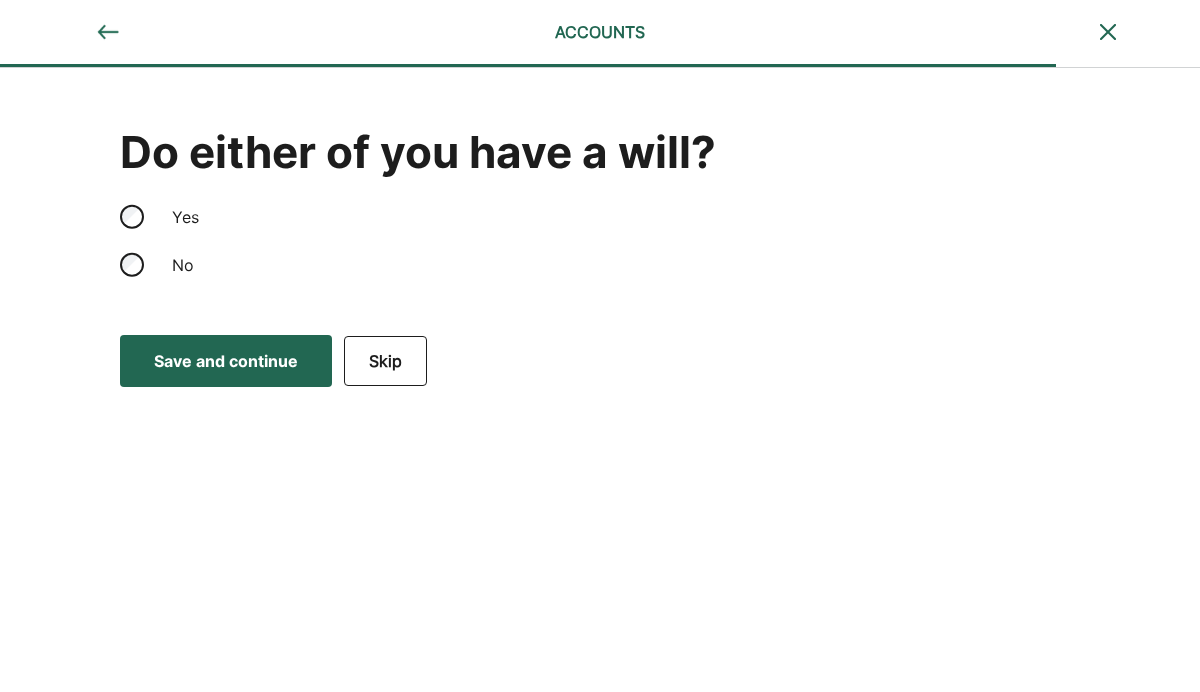 click on "Save and continue Save Save and continue" at bounding box center [226, 361] 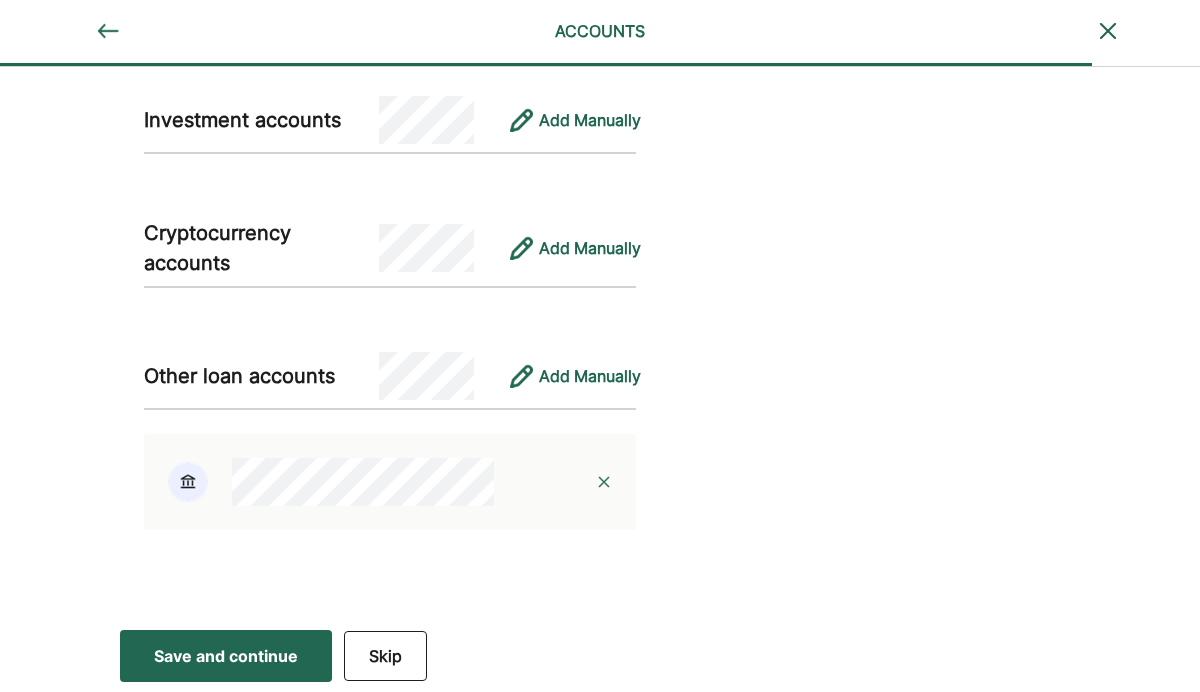 scroll, scrollTop: 2565, scrollLeft: 0, axis: vertical 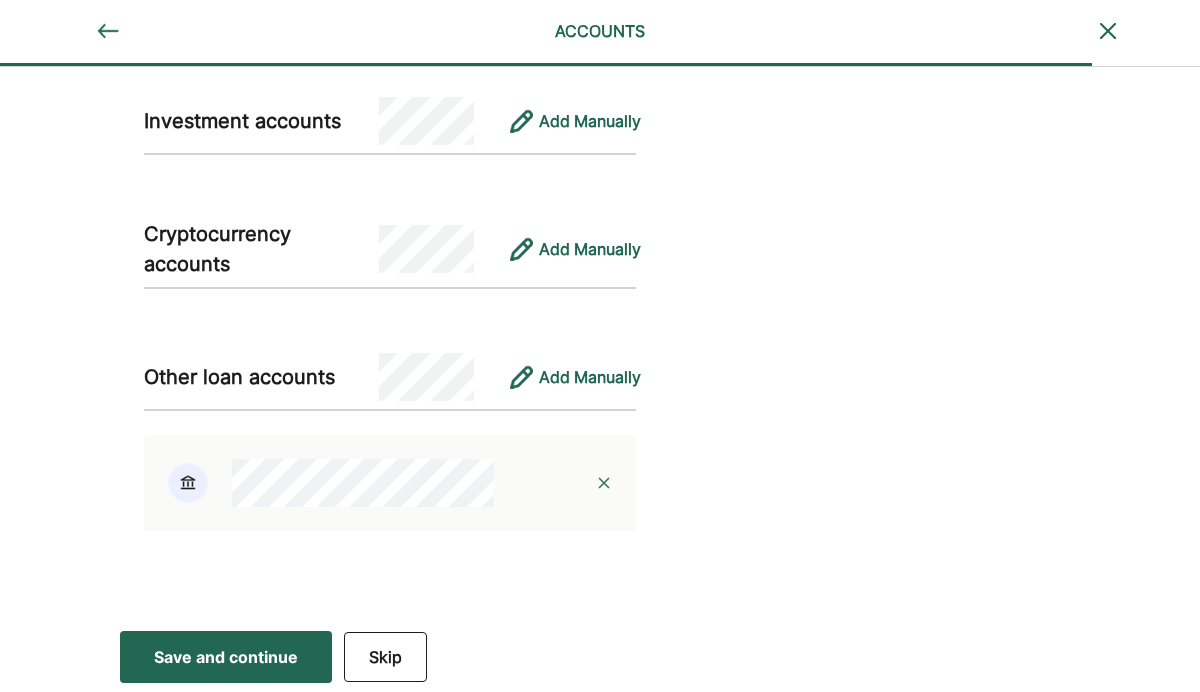 click on "Save and continue" at bounding box center [226, 657] 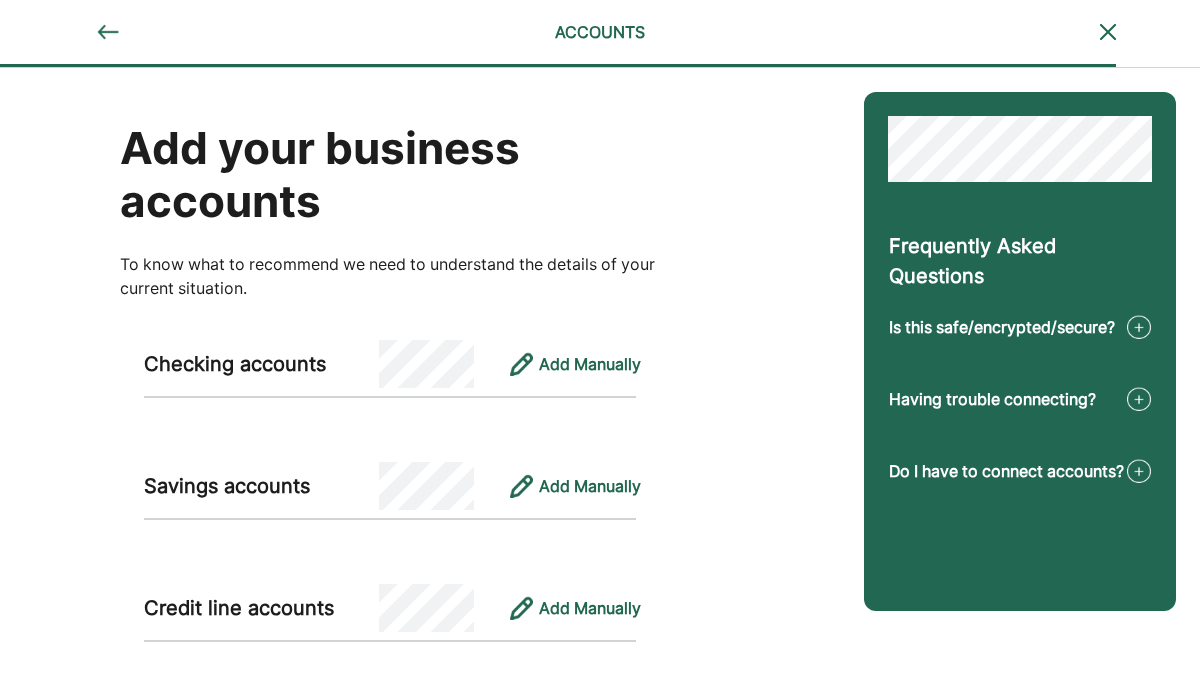 scroll, scrollTop: 0, scrollLeft: 0, axis: both 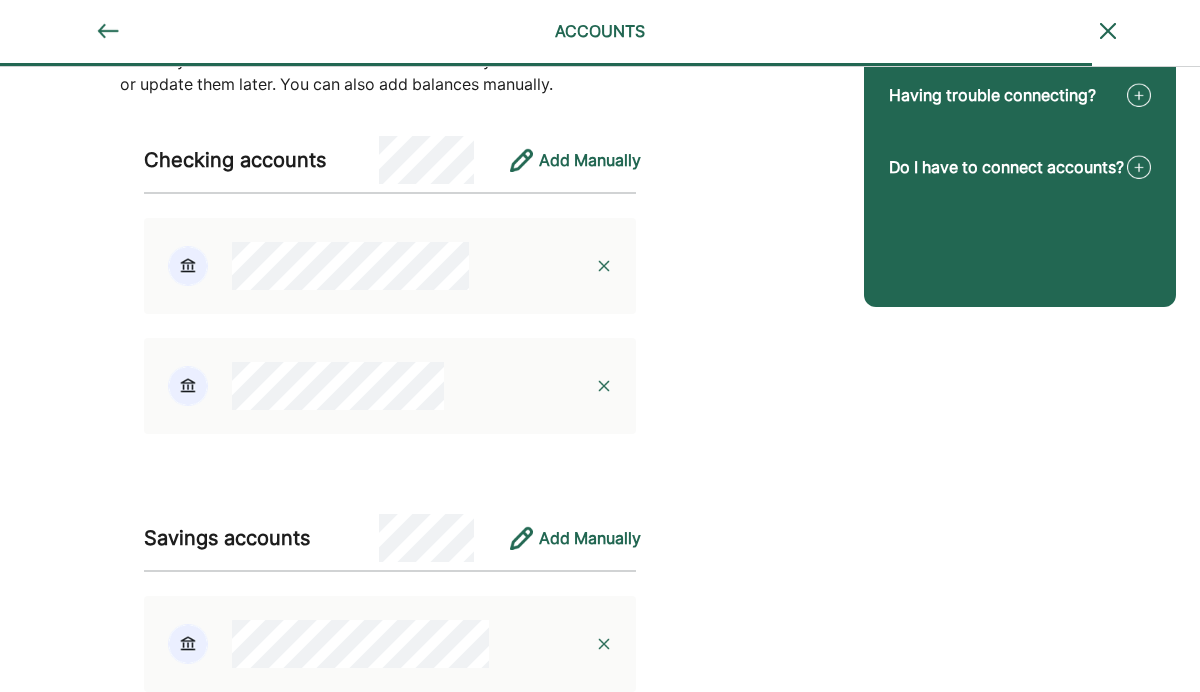 click at bounding box center [604, 266] 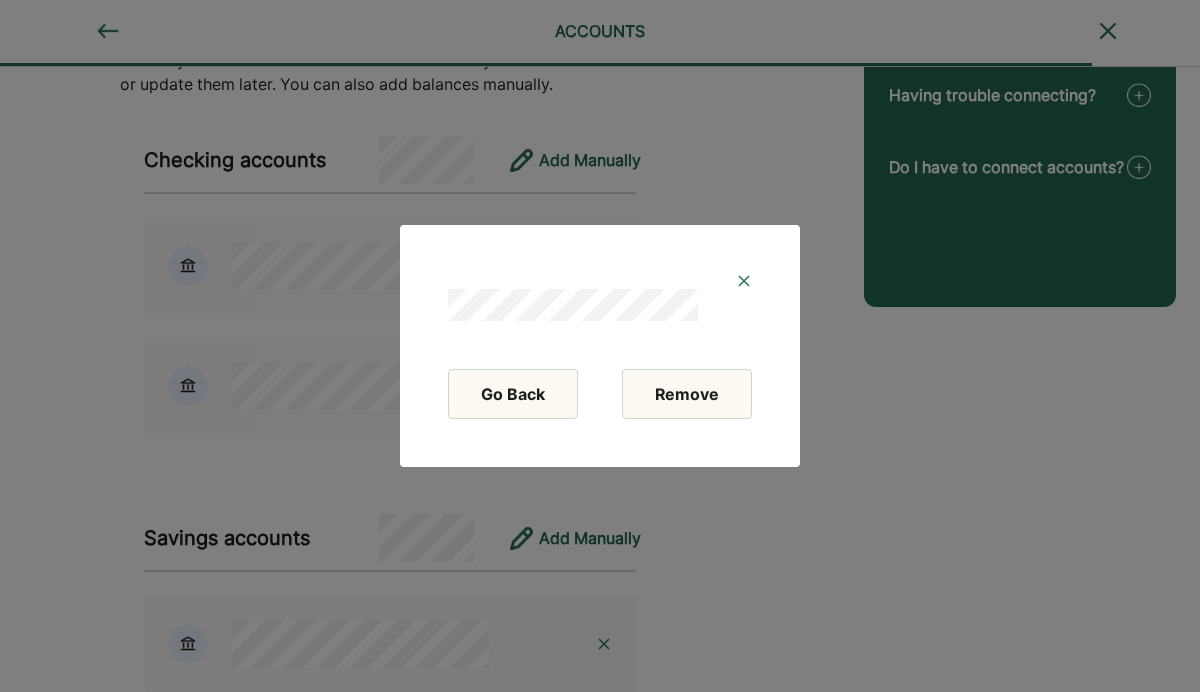 click on "Remove" at bounding box center (687, 394) 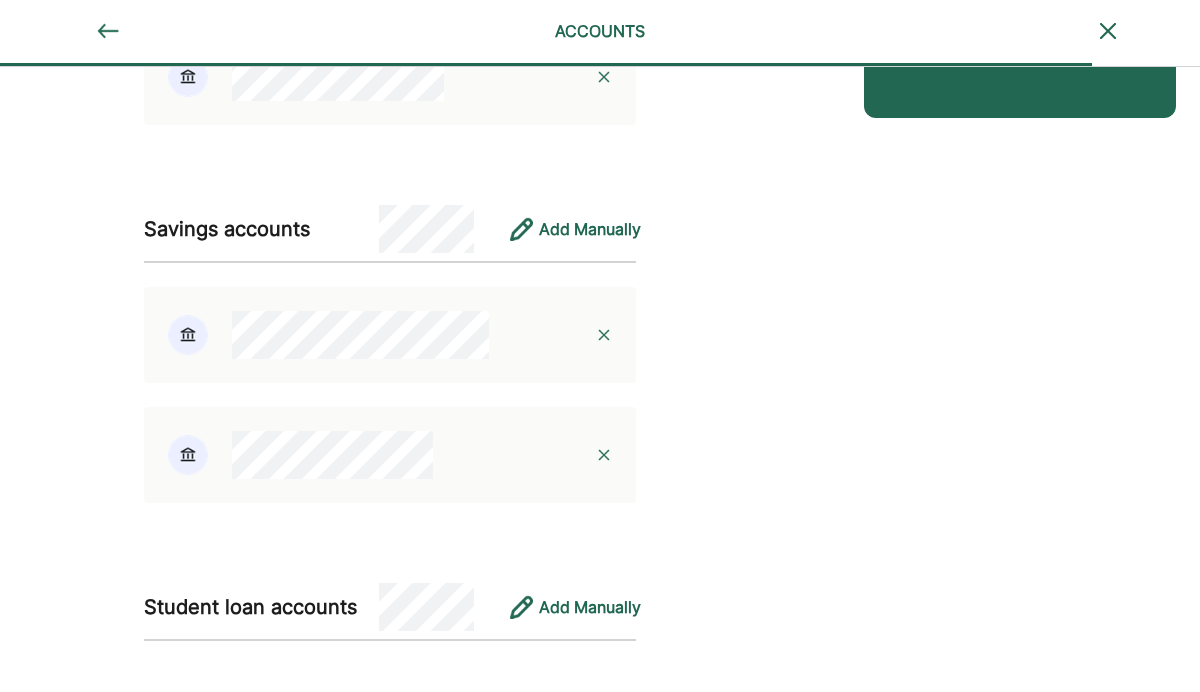 scroll, scrollTop: 499, scrollLeft: 0, axis: vertical 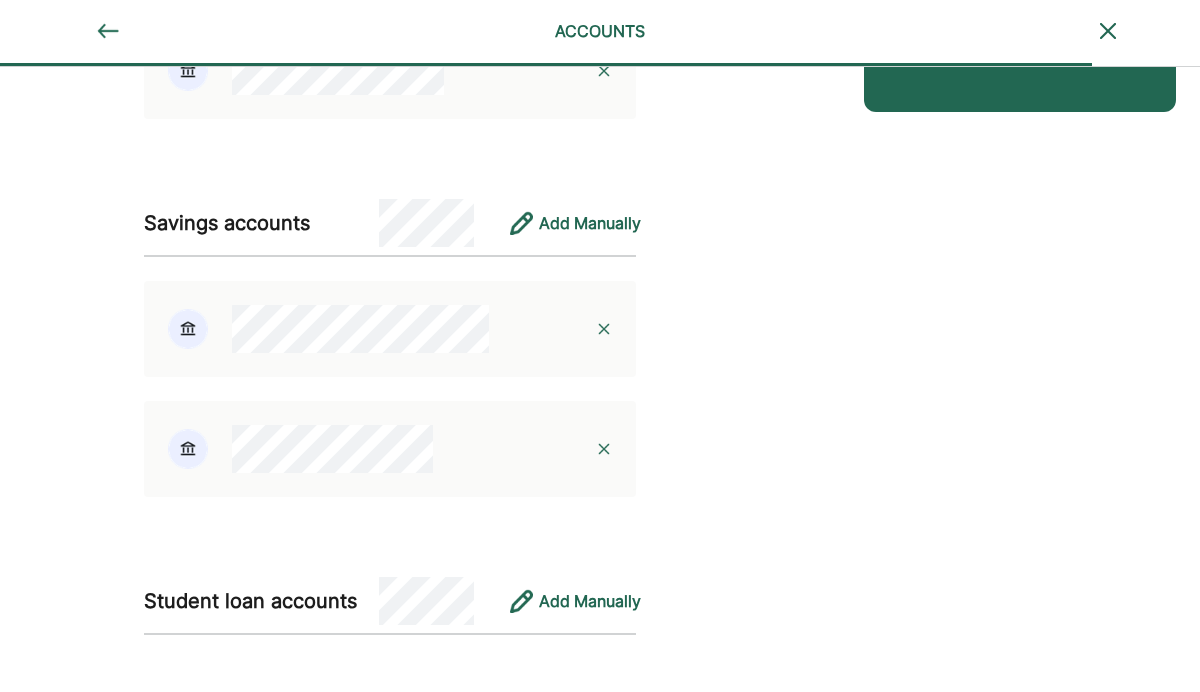 click at bounding box center (604, 329) 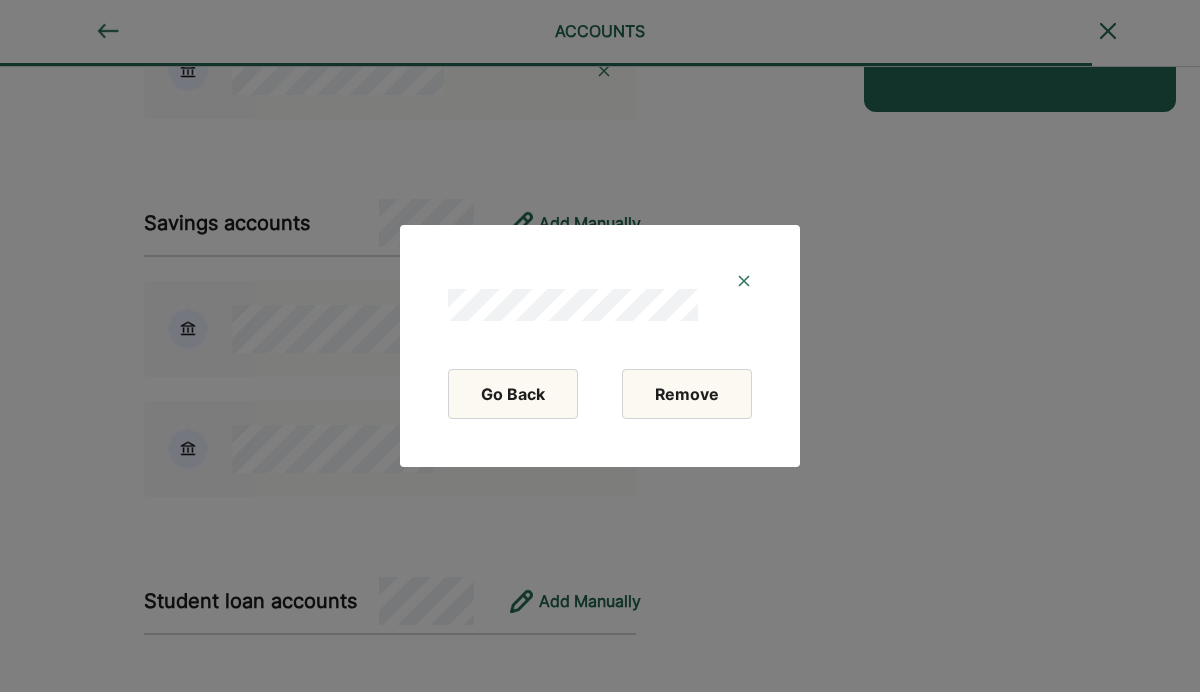 click on "Remove" at bounding box center [687, 394] 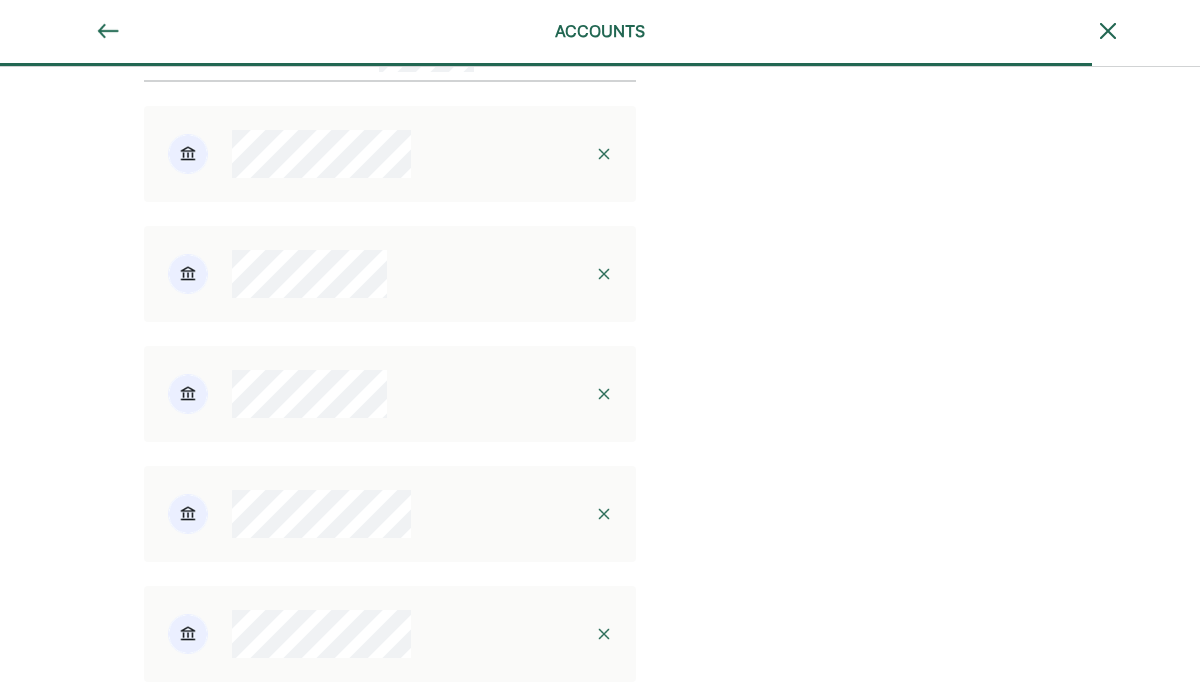 scroll, scrollTop: 1056, scrollLeft: 0, axis: vertical 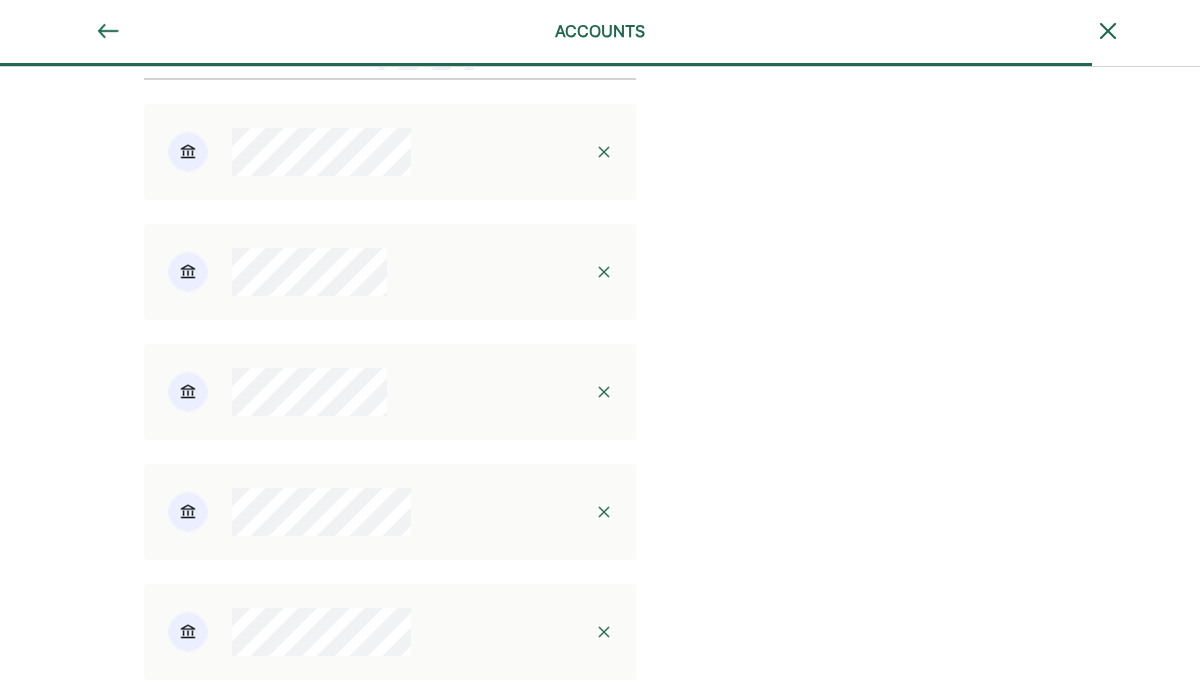 click at bounding box center (604, 272) 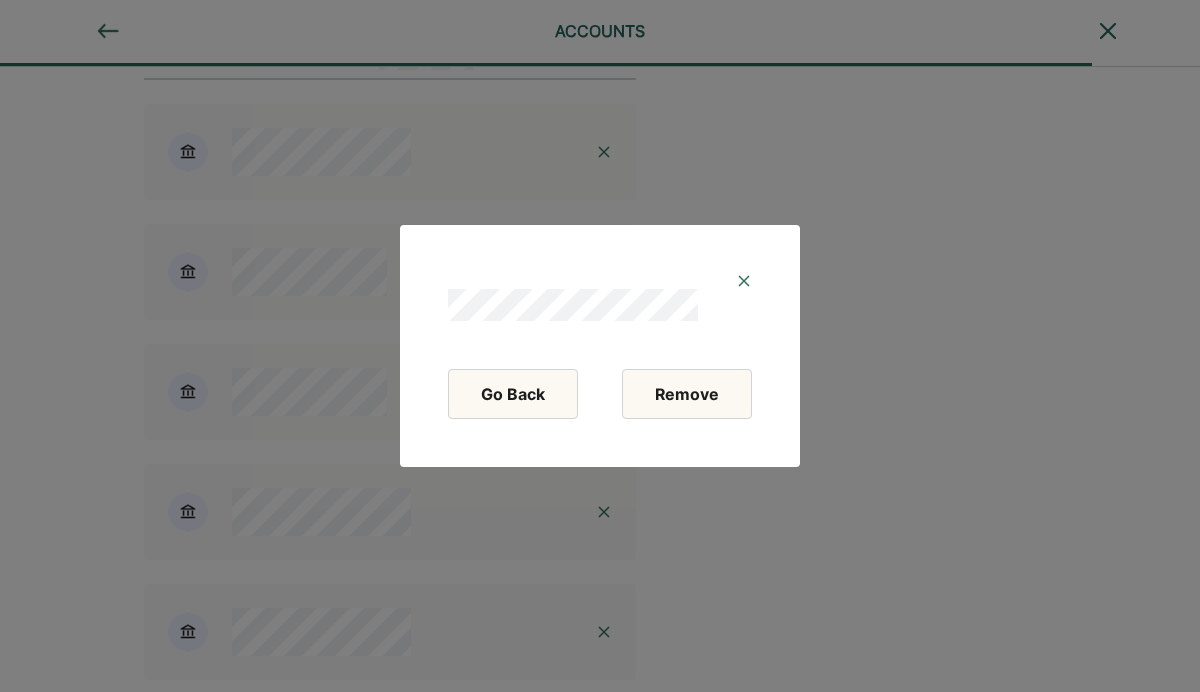 click on "Remove" at bounding box center [687, 394] 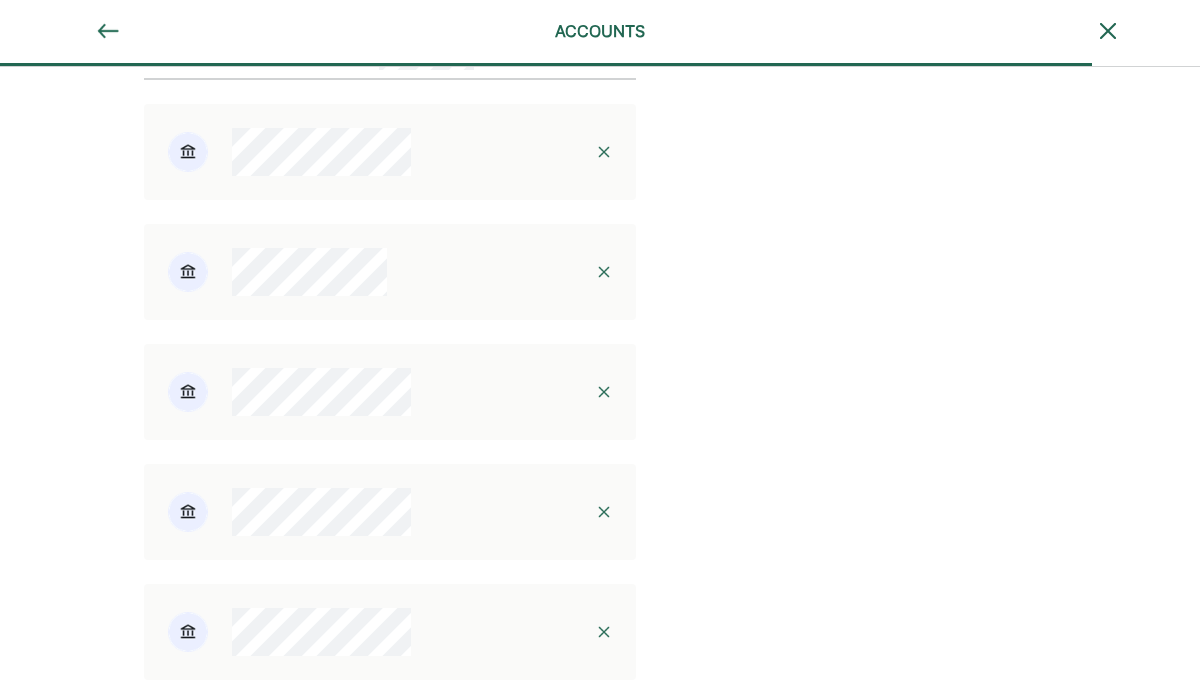click at bounding box center [604, 272] 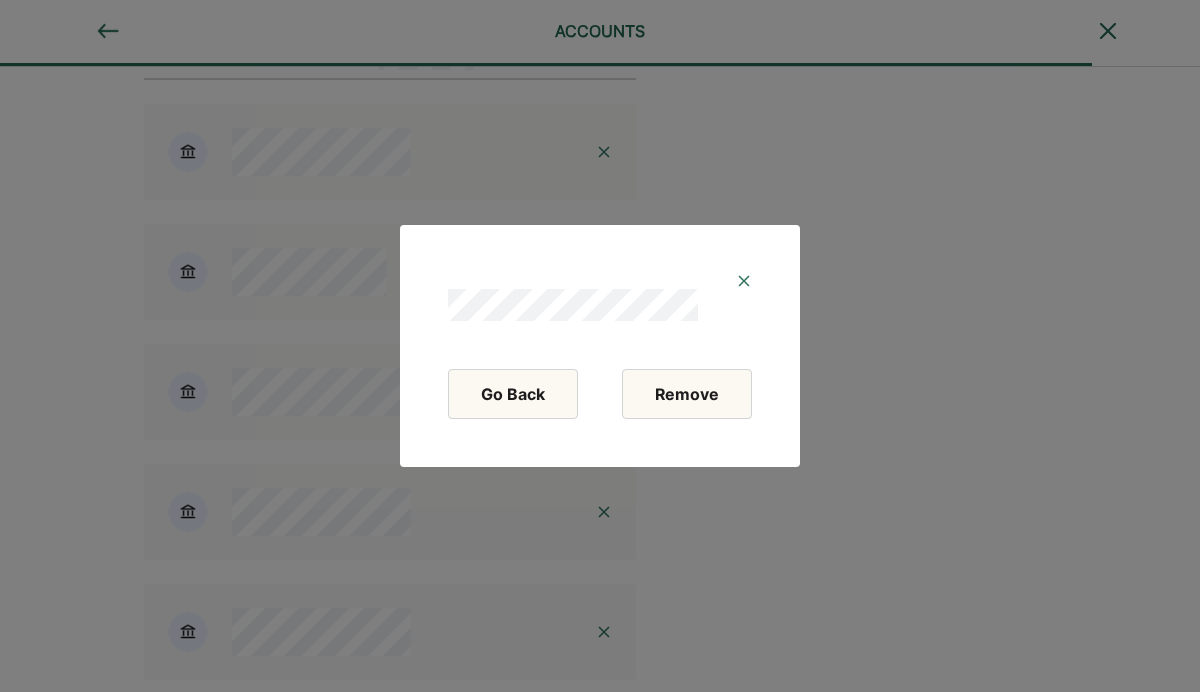 click on "Remove" at bounding box center (687, 394) 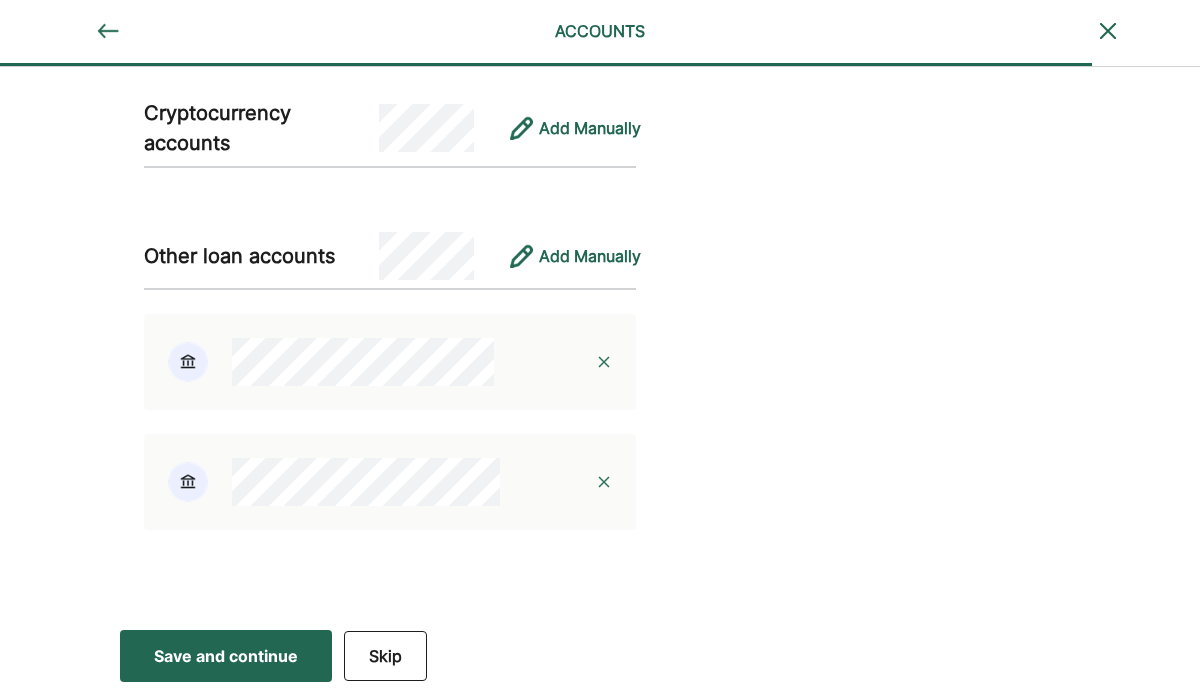 scroll, scrollTop: 2493, scrollLeft: 0, axis: vertical 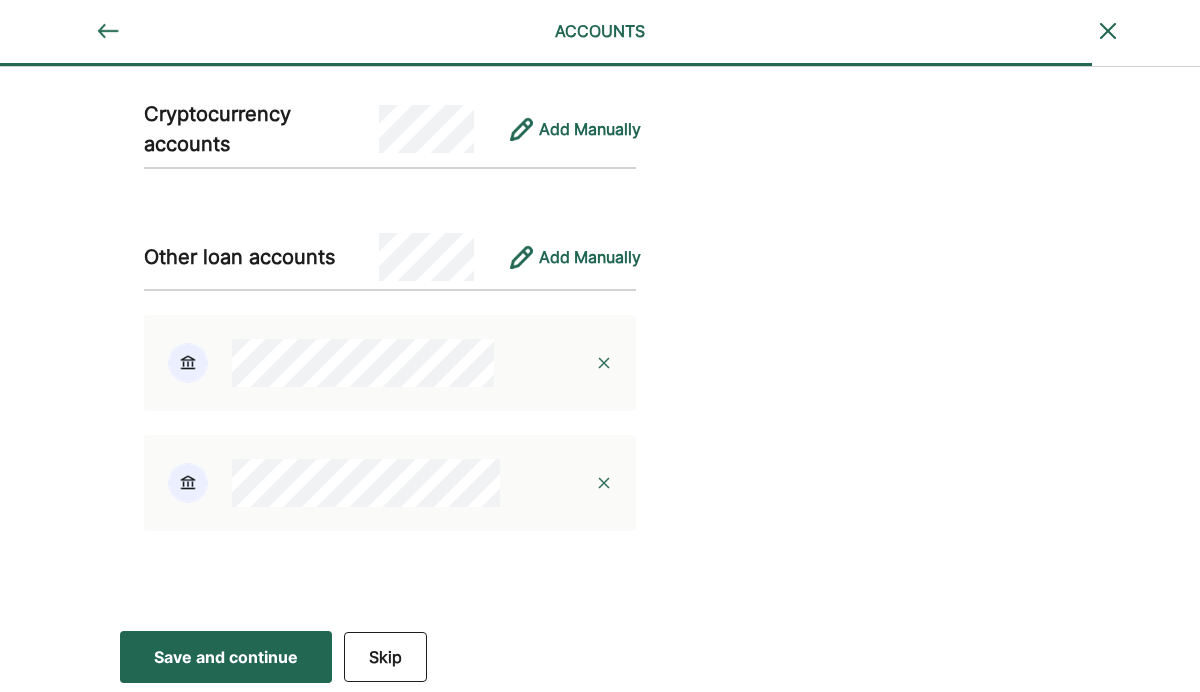 click at bounding box center [604, 363] 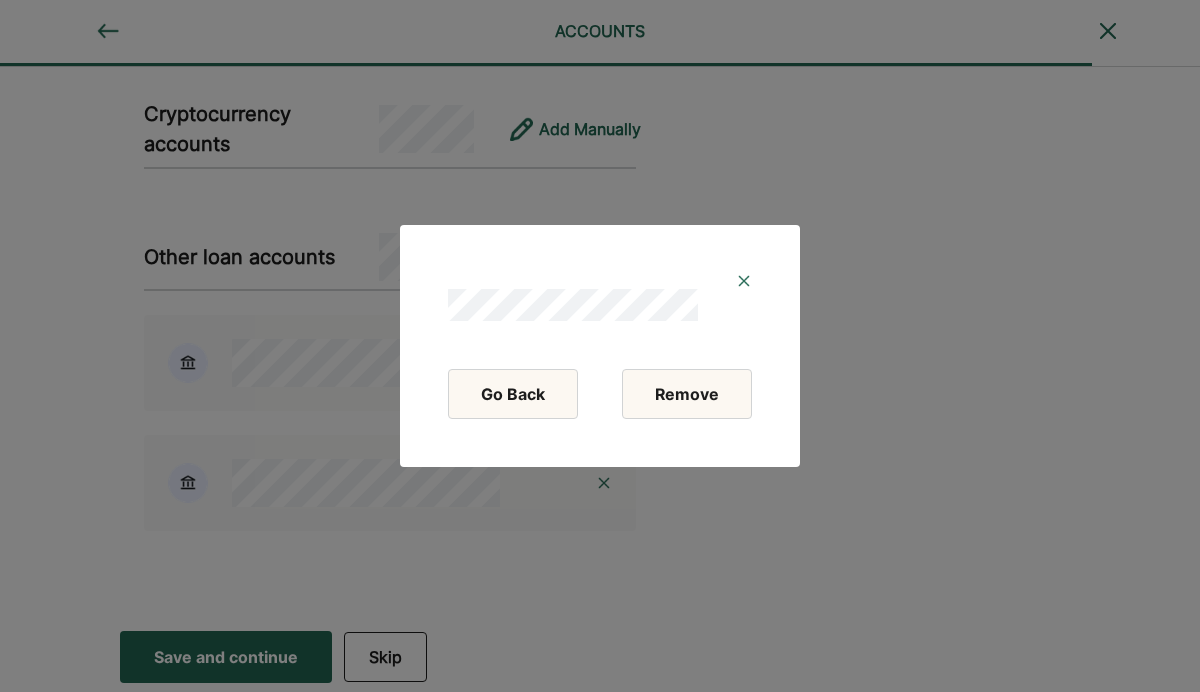 click on "Remove" at bounding box center [687, 394] 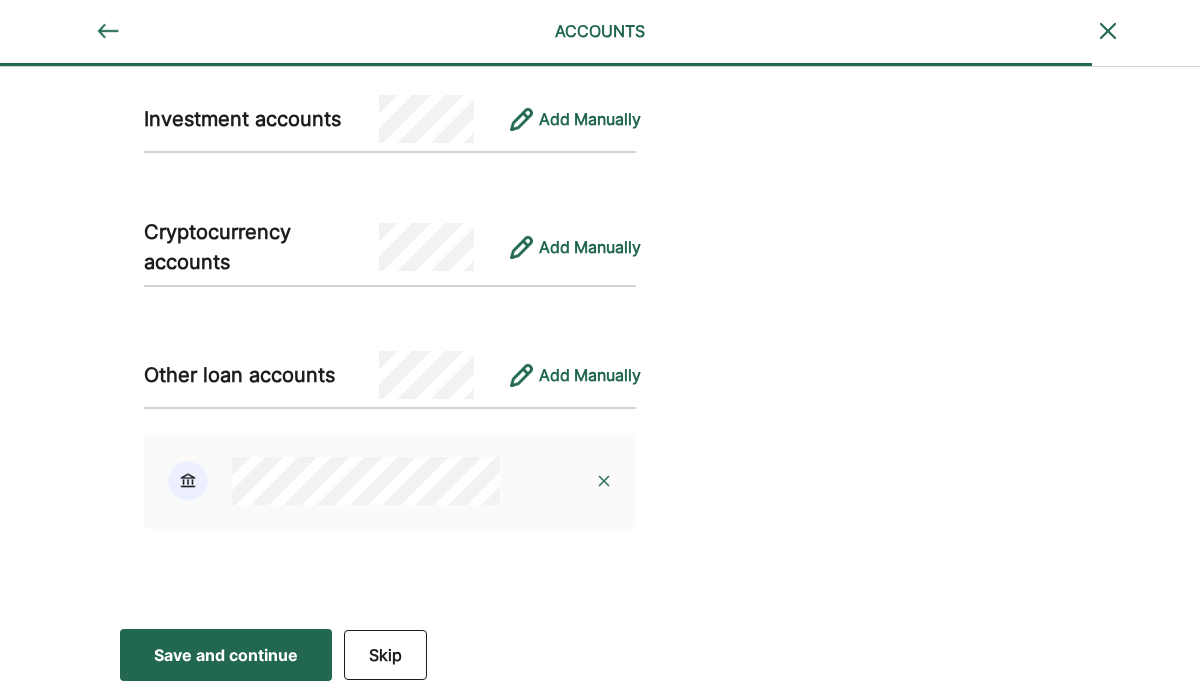 scroll, scrollTop: 2373, scrollLeft: 0, axis: vertical 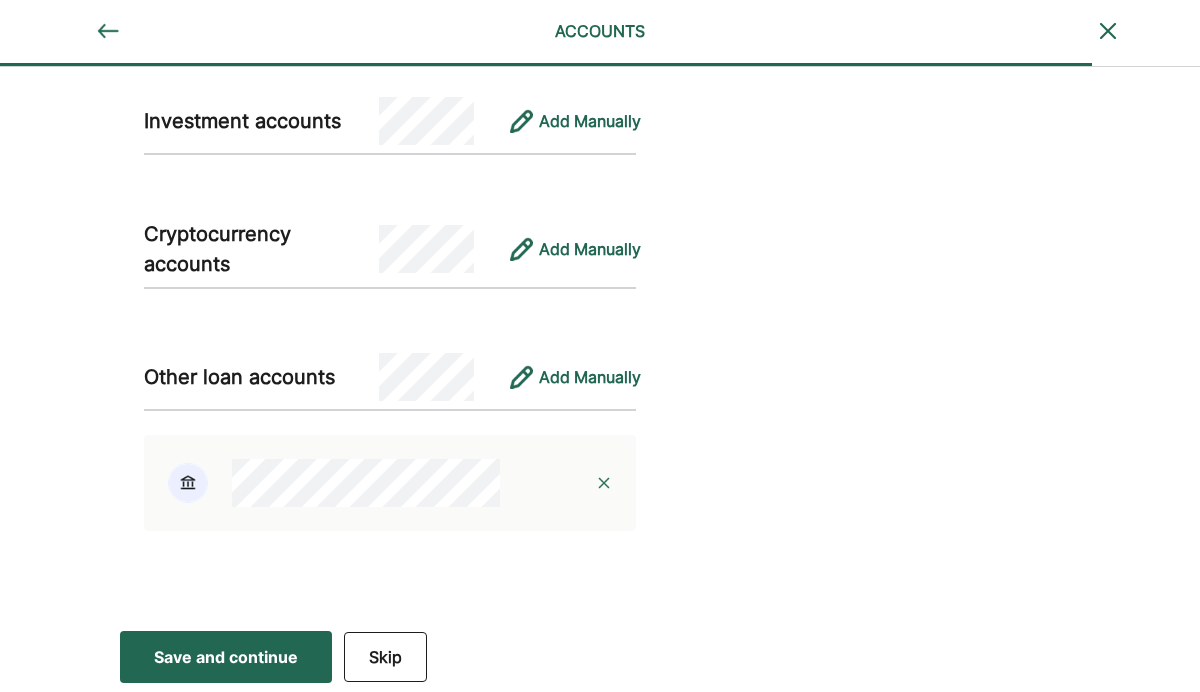 click at bounding box center [604, 483] 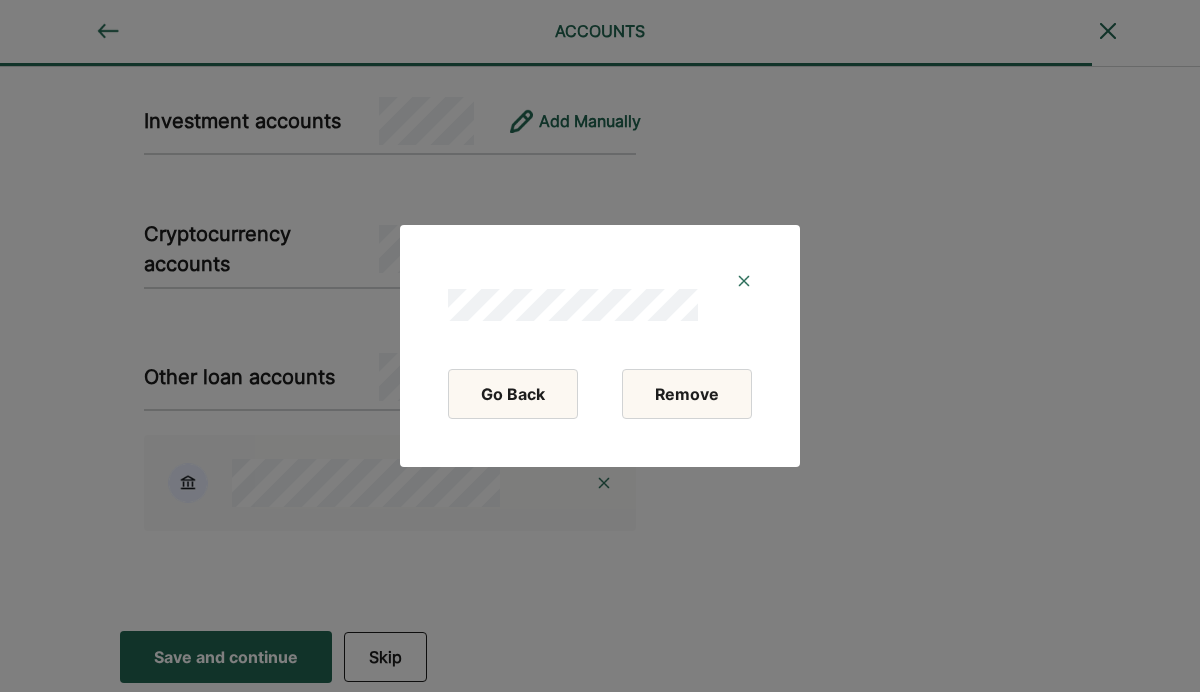 click on "Remove" at bounding box center [687, 394] 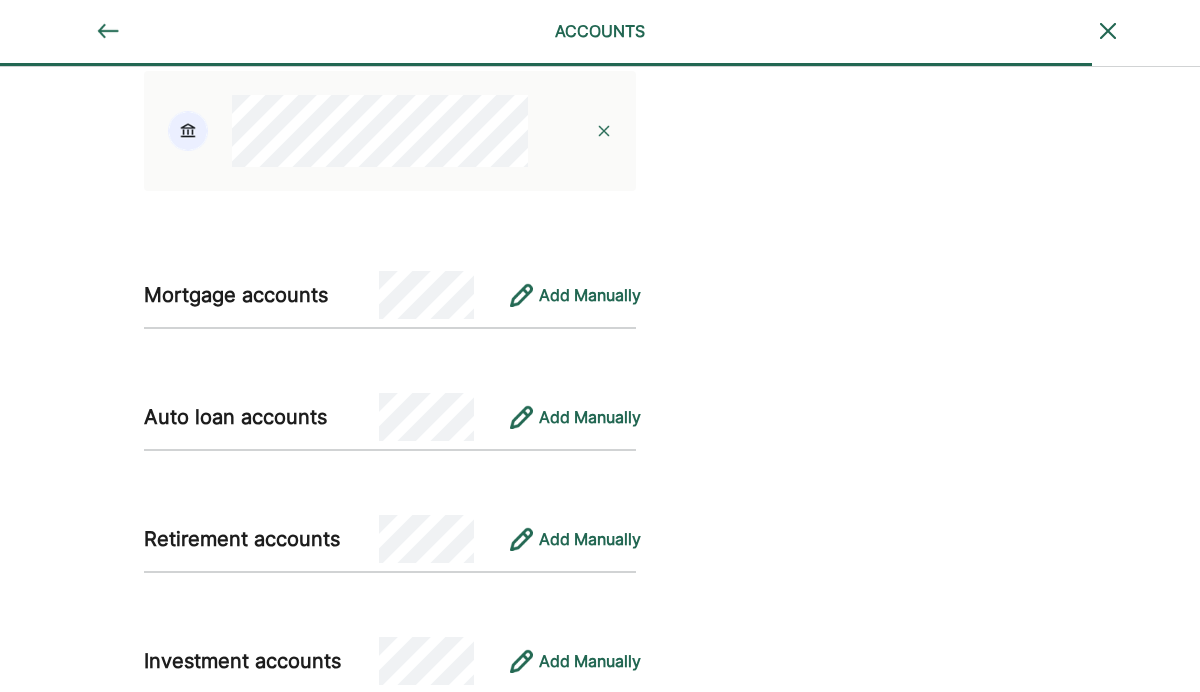 scroll, scrollTop: 1837, scrollLeft: 0, axis: vertical 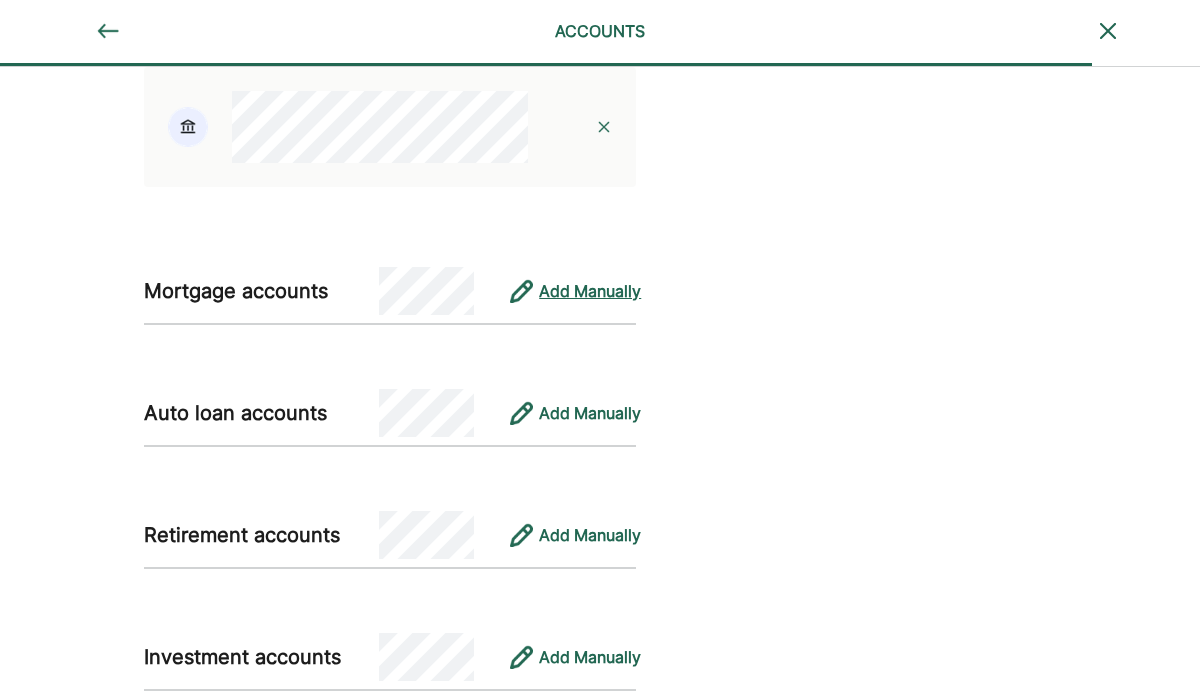 click on "Add Manually" at bounding box center [590, 291] 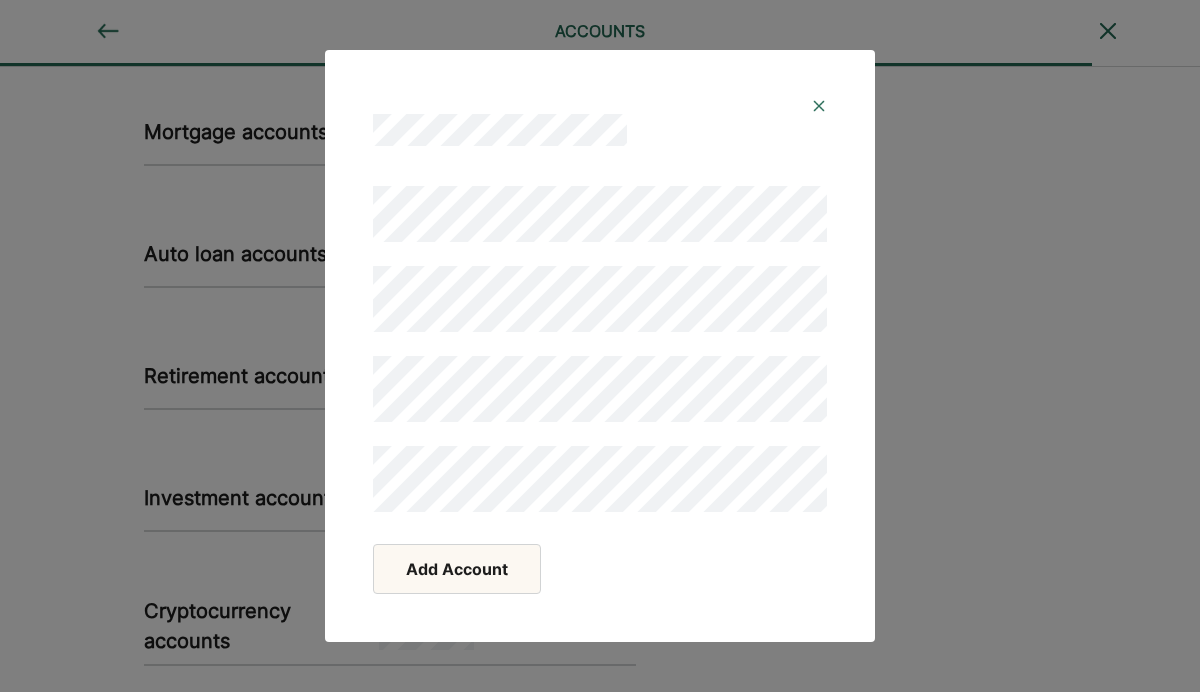 scroll, scrollTop: 2040, scrollLeft: 0, axis: vertical 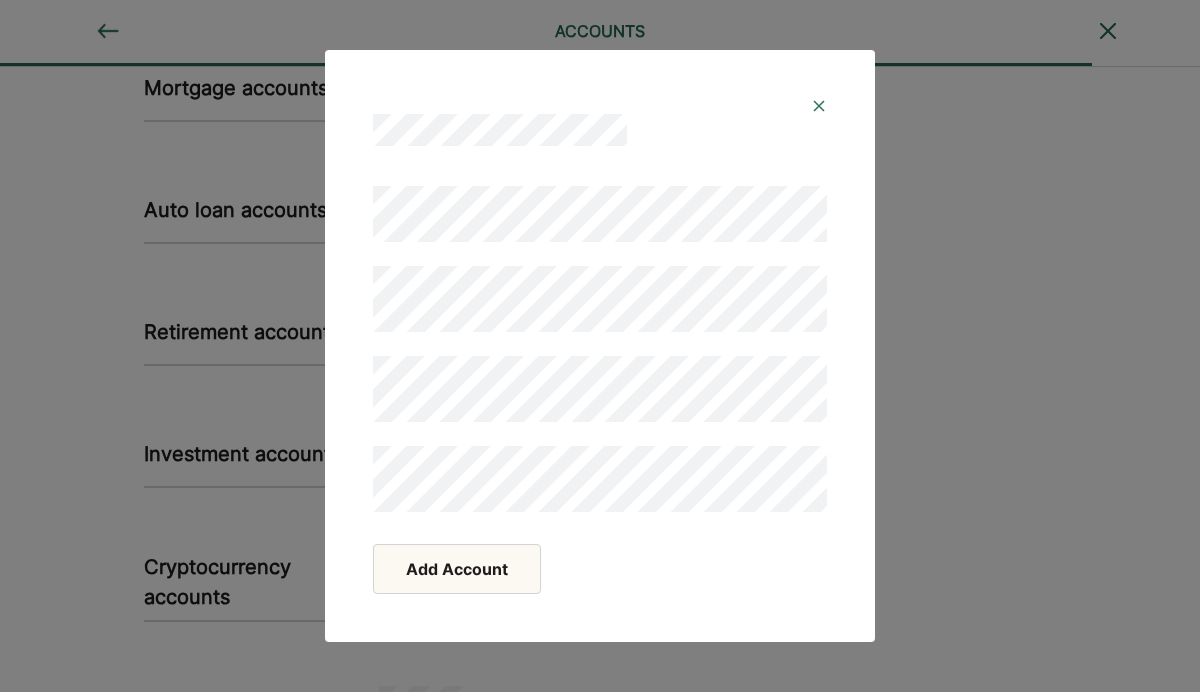 click on "Add Account" at bounding box center (457, 569) 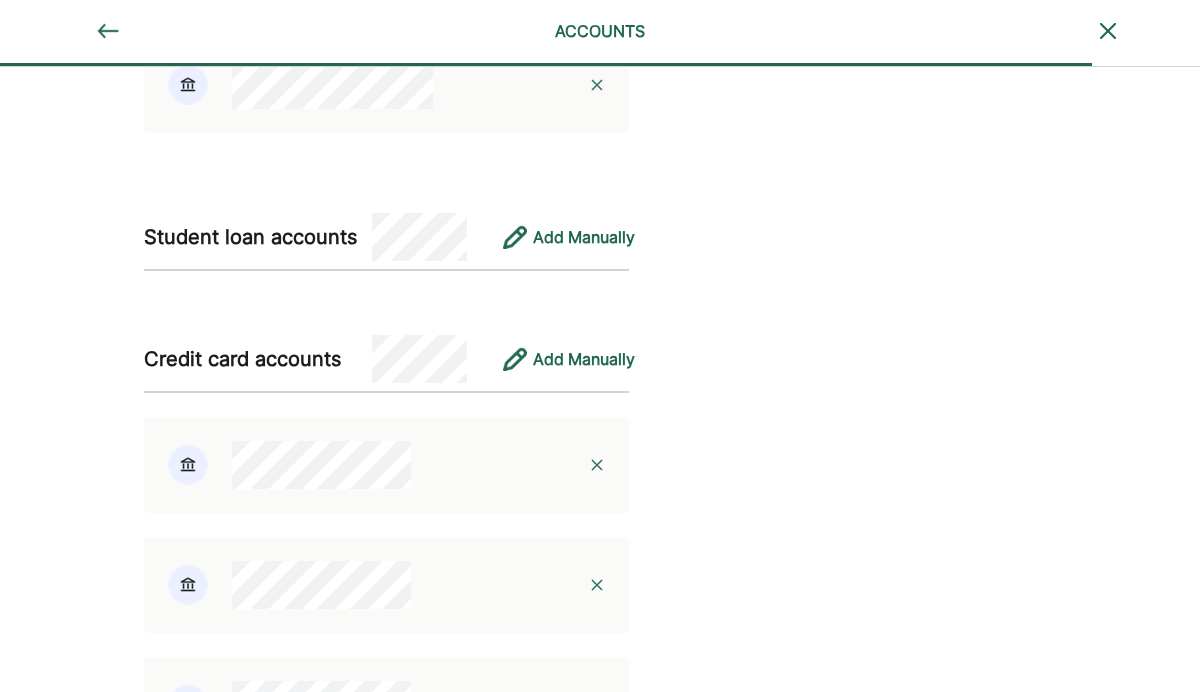 scroll, scrollTop: 766, scrollLeft: 0, axis: vertical 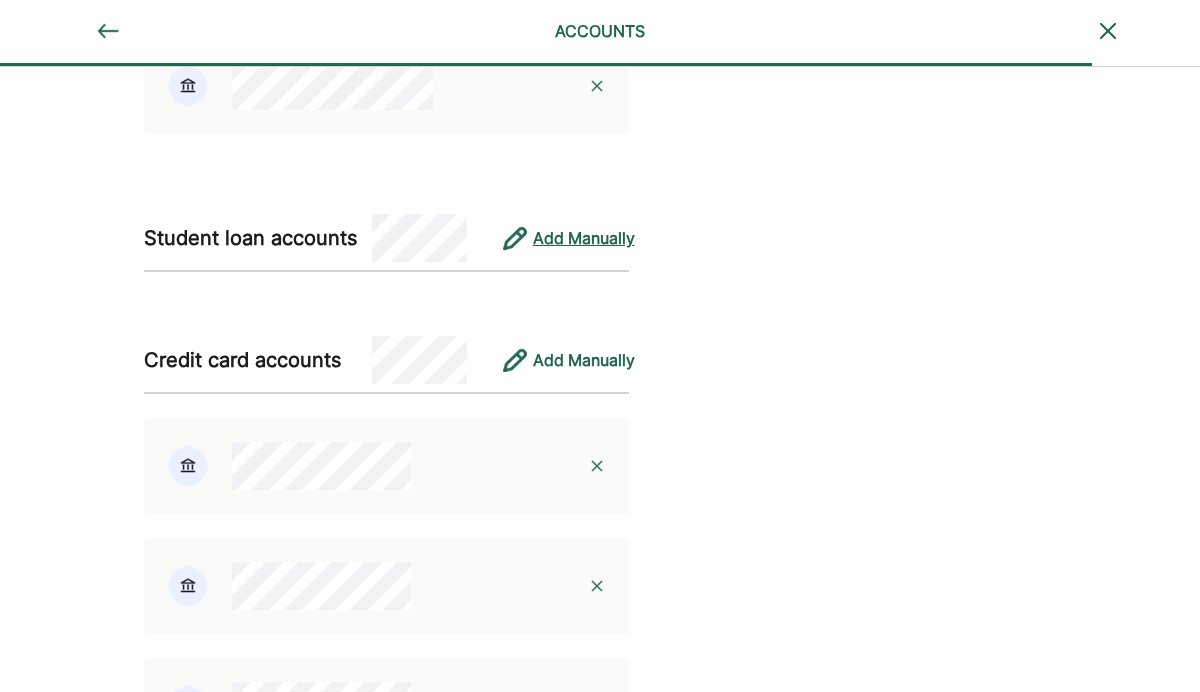 click on "Add Manually" at bounding box center (584, 238) 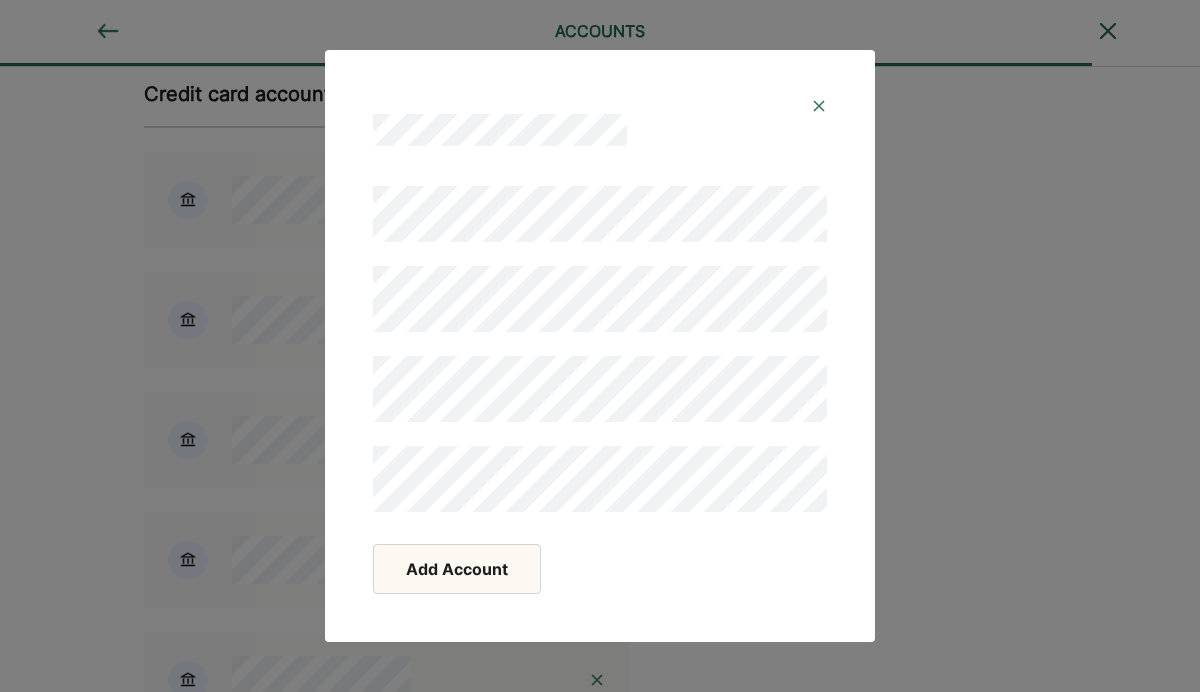 scroll, scrollTop: 1062, scrollLeft: 0, axis: vertical 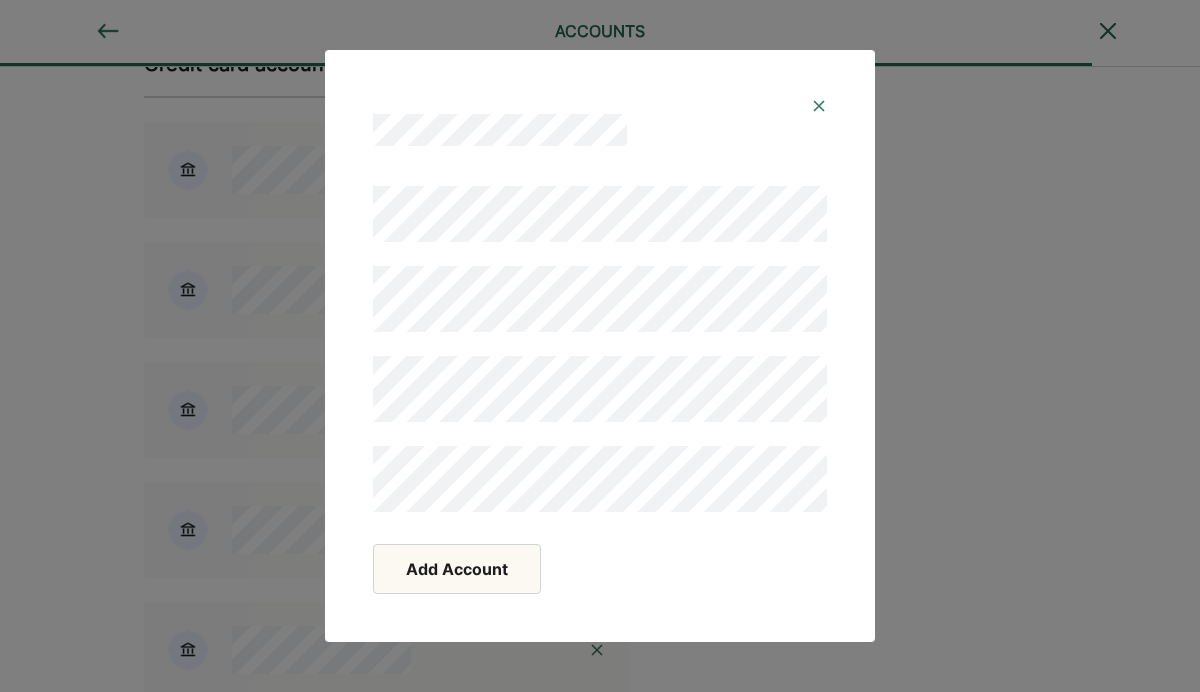 click on "Add Account" at bounding box center [457, 569] 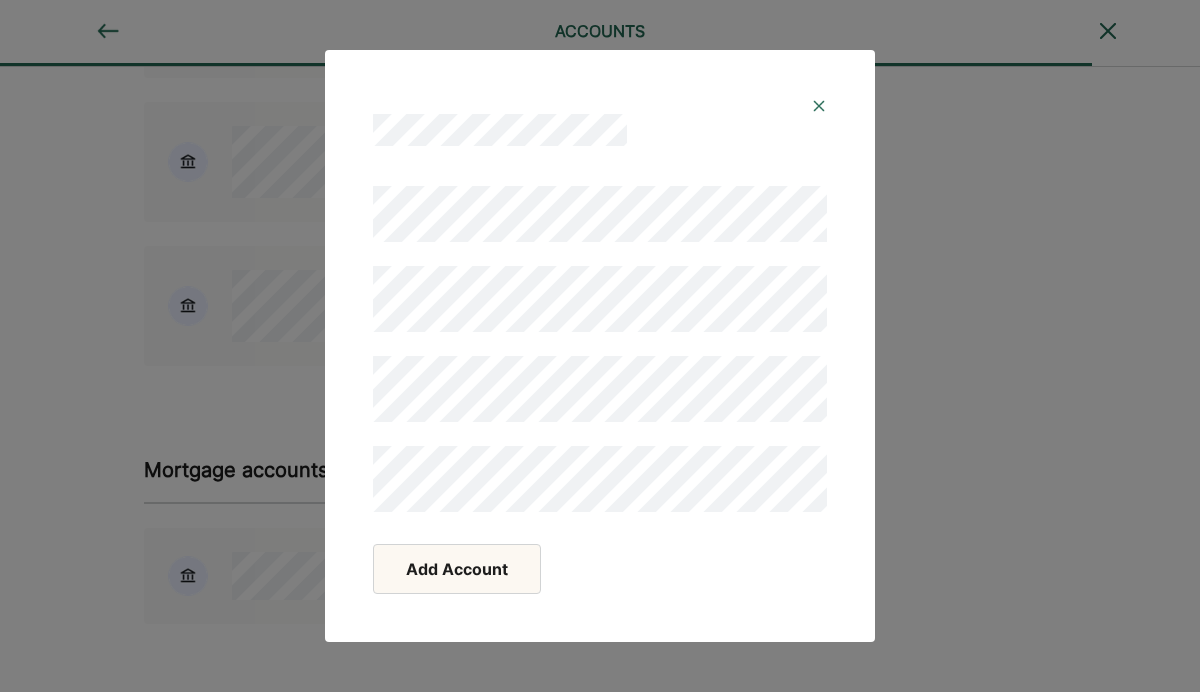 scroll, scrollTop: 1712, scrollLeft: 0, axis: vertical 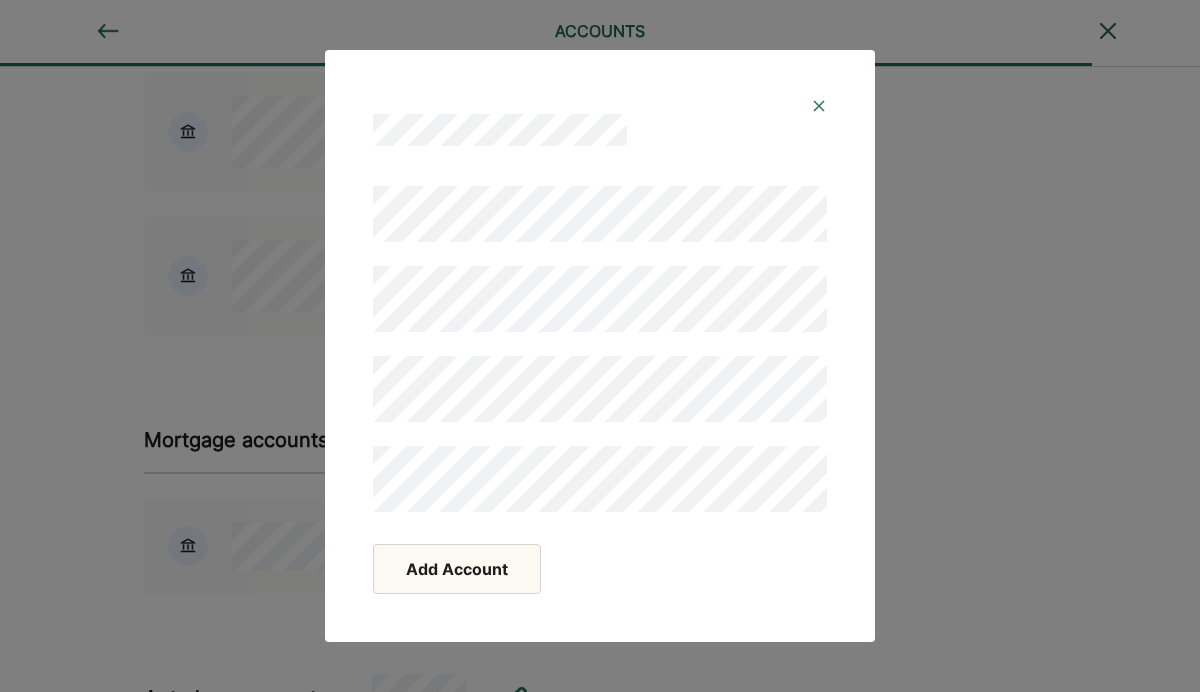 click on "Add Account" at bounding box center [457, 569] 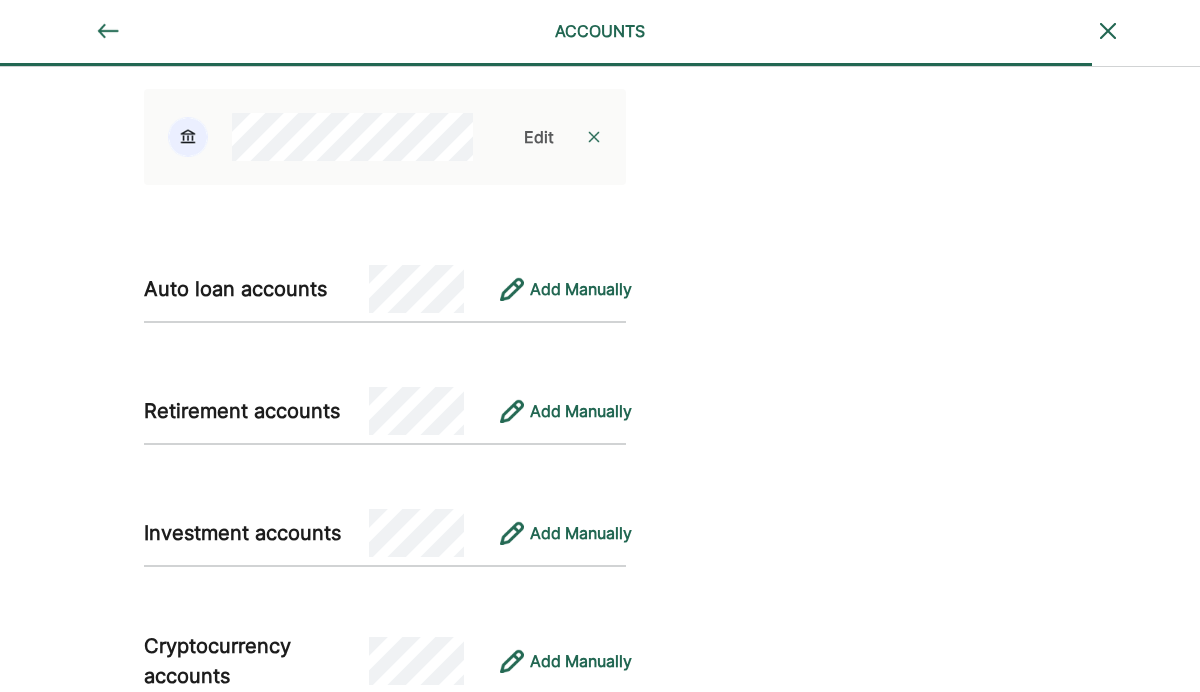 scroll, scrollTop: 2286, scrollLeft: 0, axis: vertical 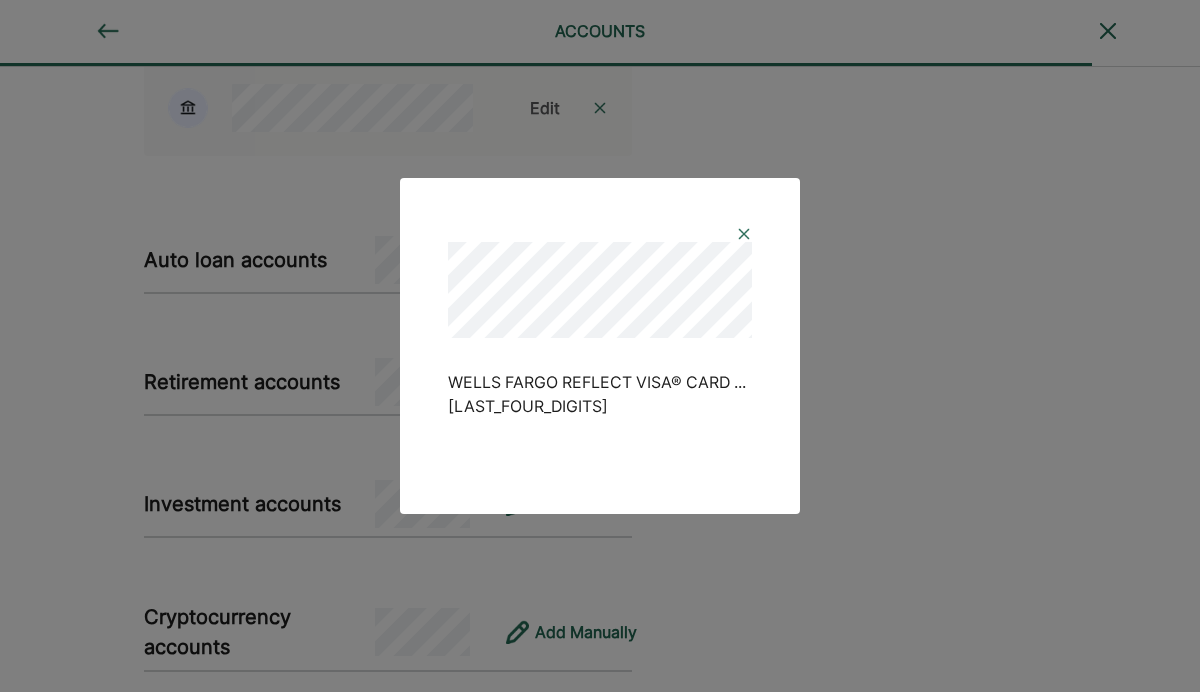 click at bounding box center [744, 234] 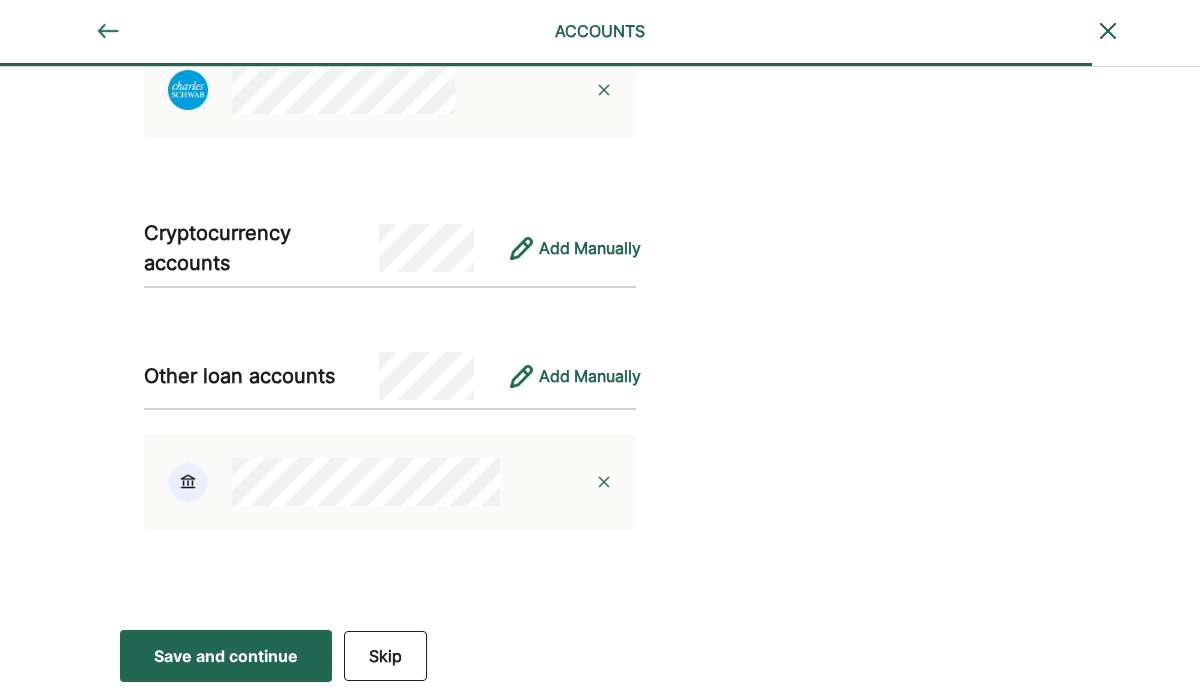 scroll, scrollTop: 2941, scrollLeft: 0, axis: vertical 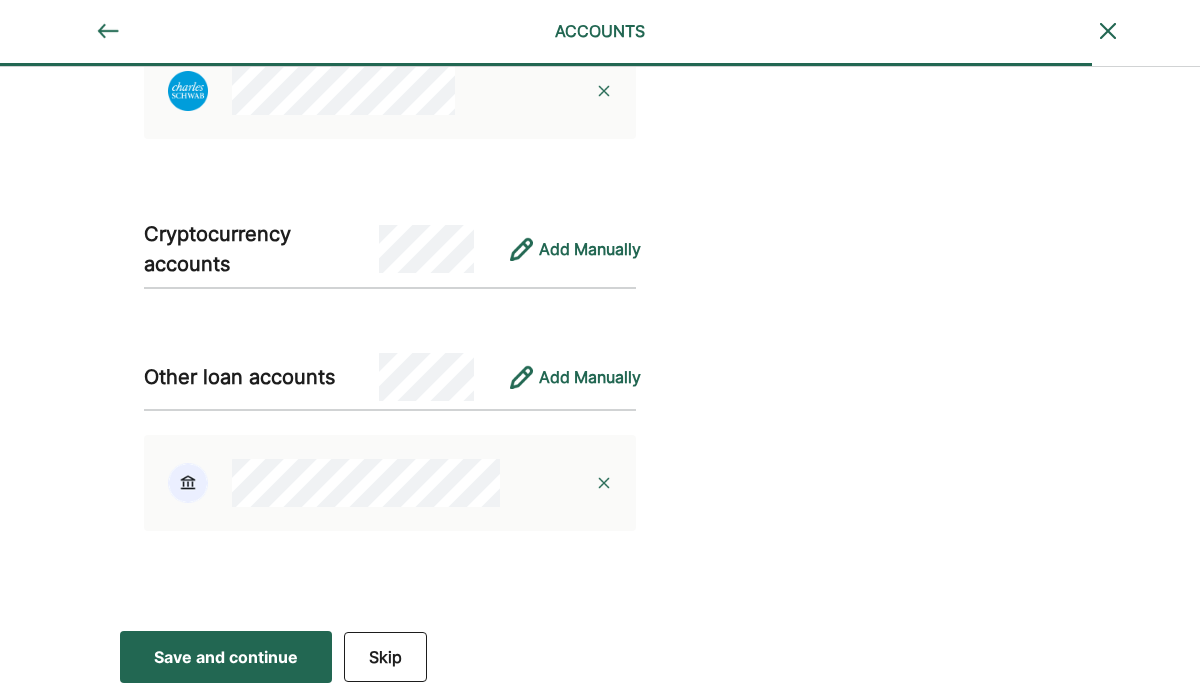 click on "Save and continue" at bounding box center (226, 657) 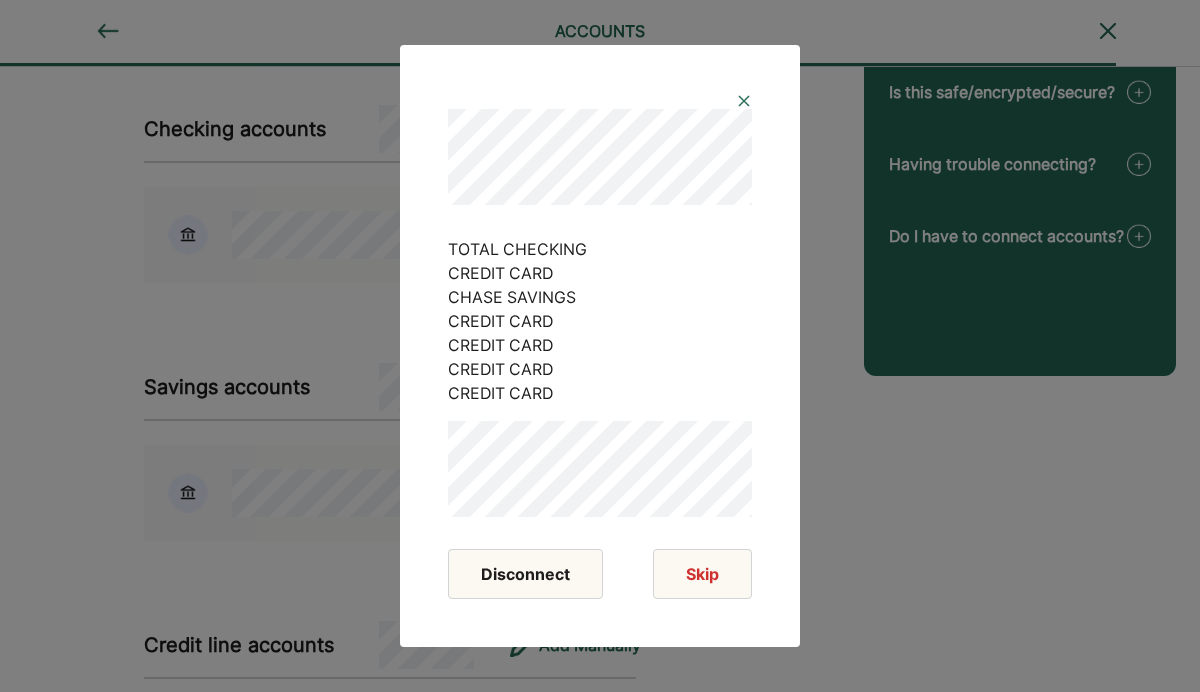 scroll, scrollTop: 229, scrollLeft: 0, axis: vertical 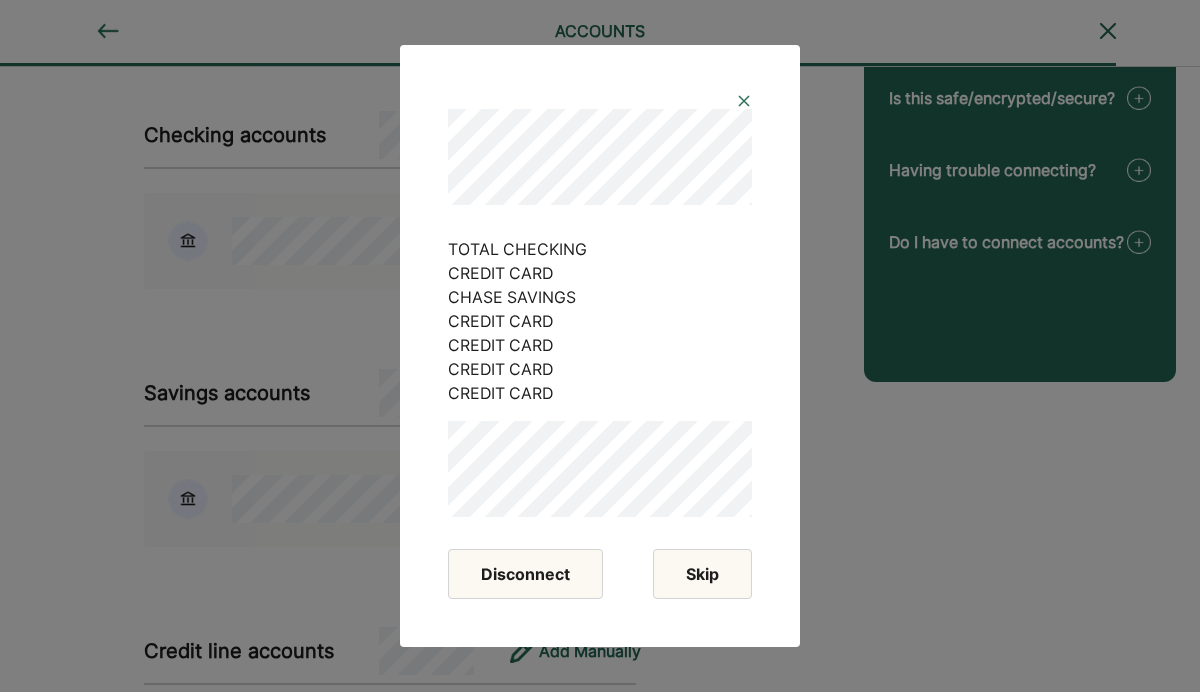 click on "Skip" at bounding box center [702, 574] 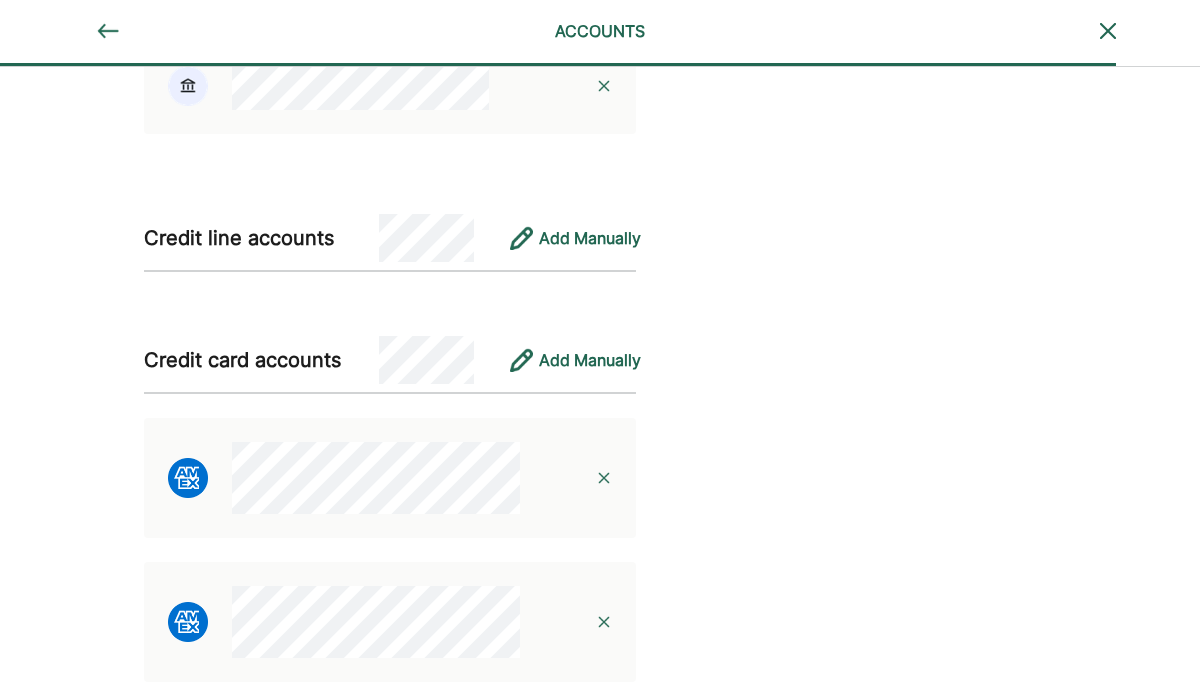 scroll, scrollTop: 637, scrollLeft: 0, axis: vertical 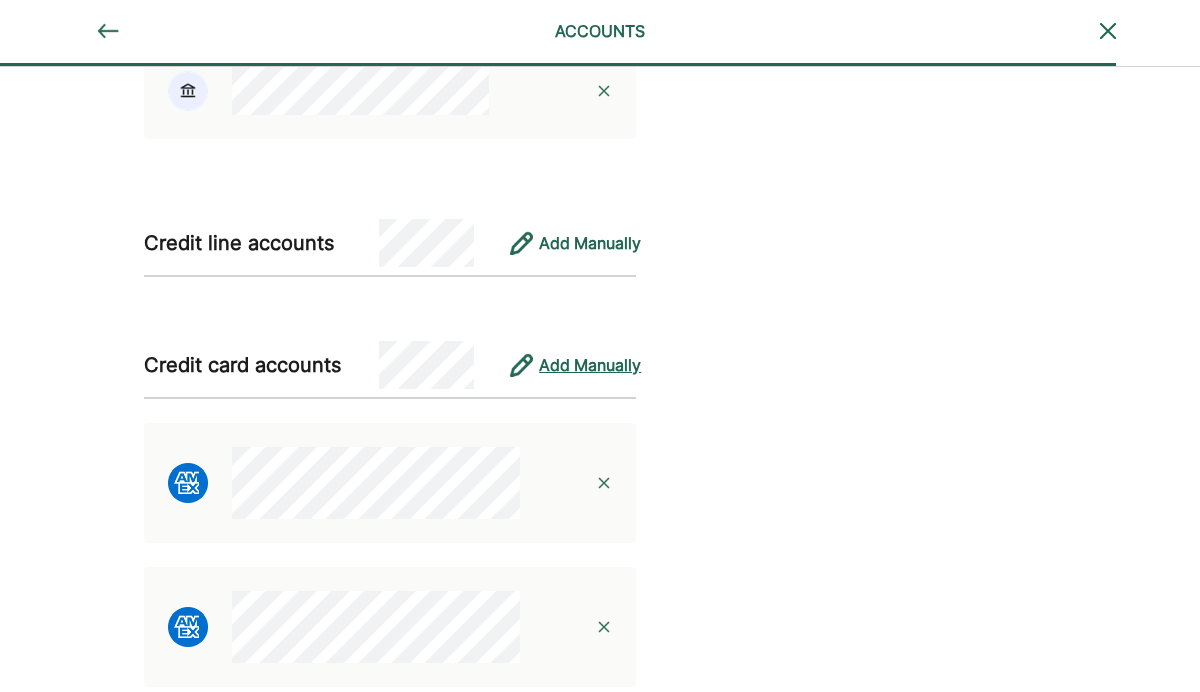 click on "Add Manually" at bounding box center [590, 365] 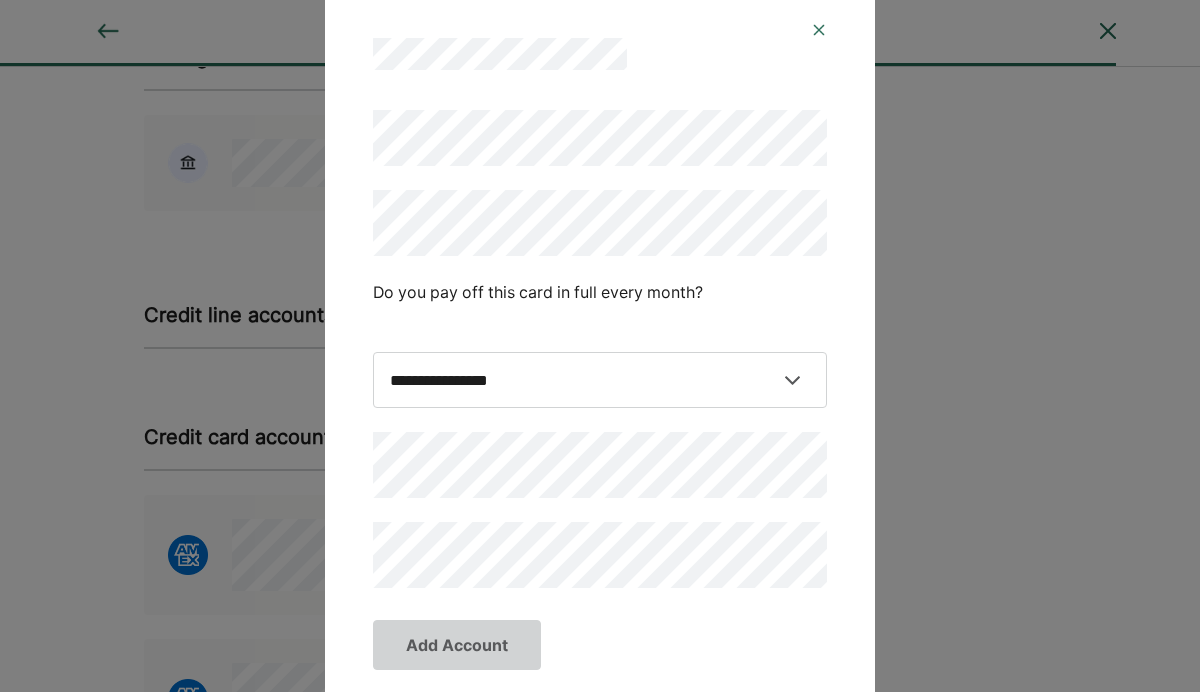 scroll, scrollTop: 550, scrollLeft: 0, axis: vertical 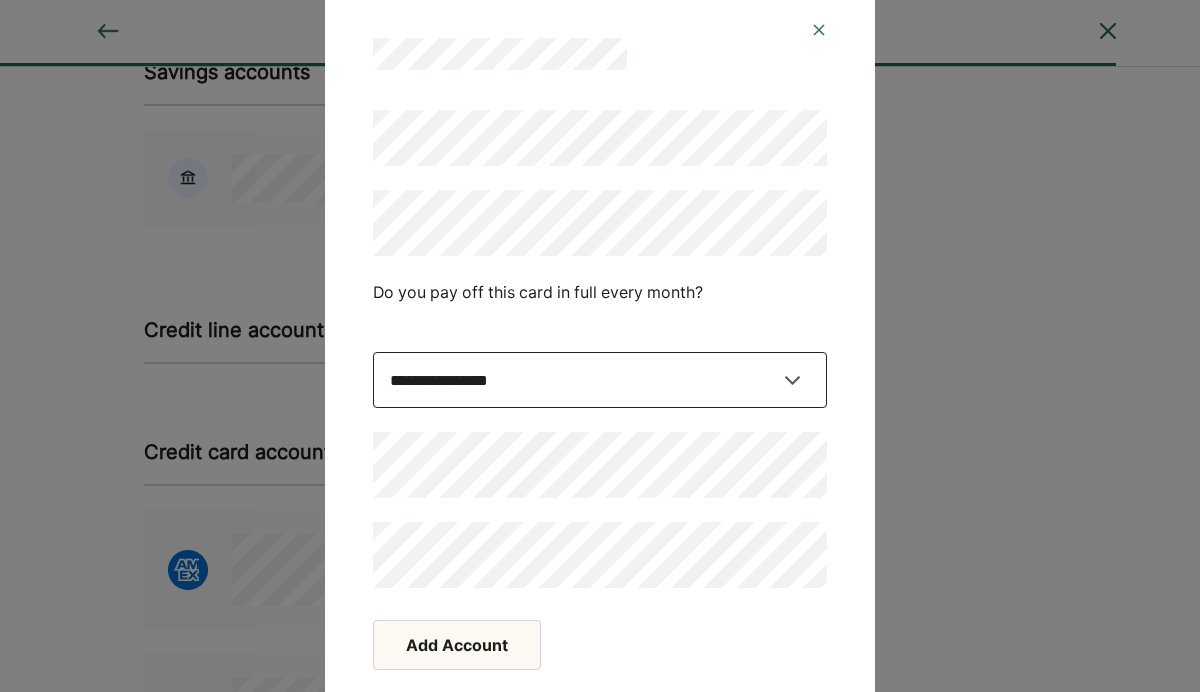 click on "**********" at bounding box center [600, 380] 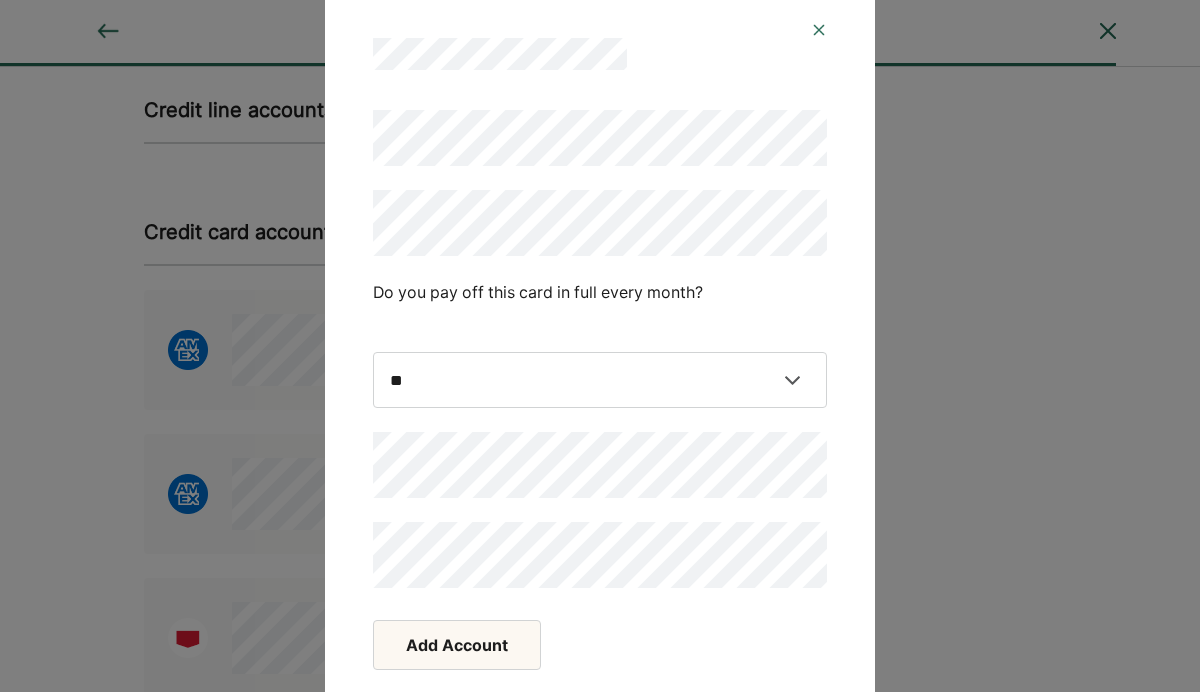 scroll, scrollTop: 787, scrollLeft: 0, axis: vertical 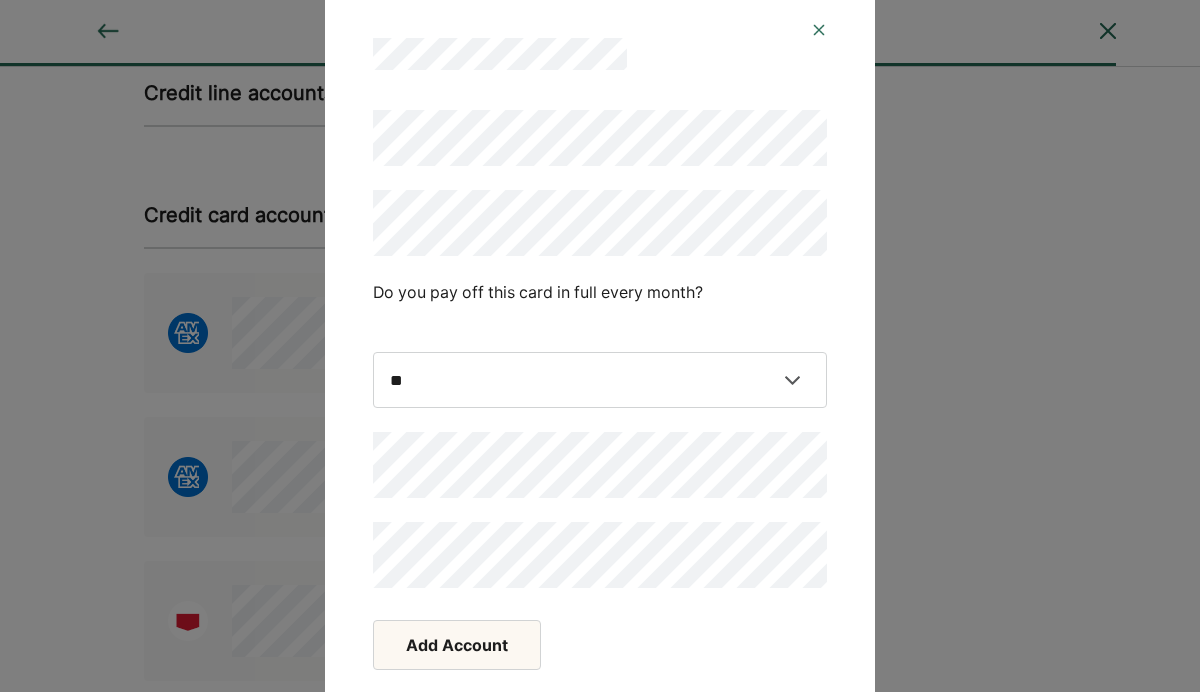 click on "Add Account" at bounding box center (457, 645) 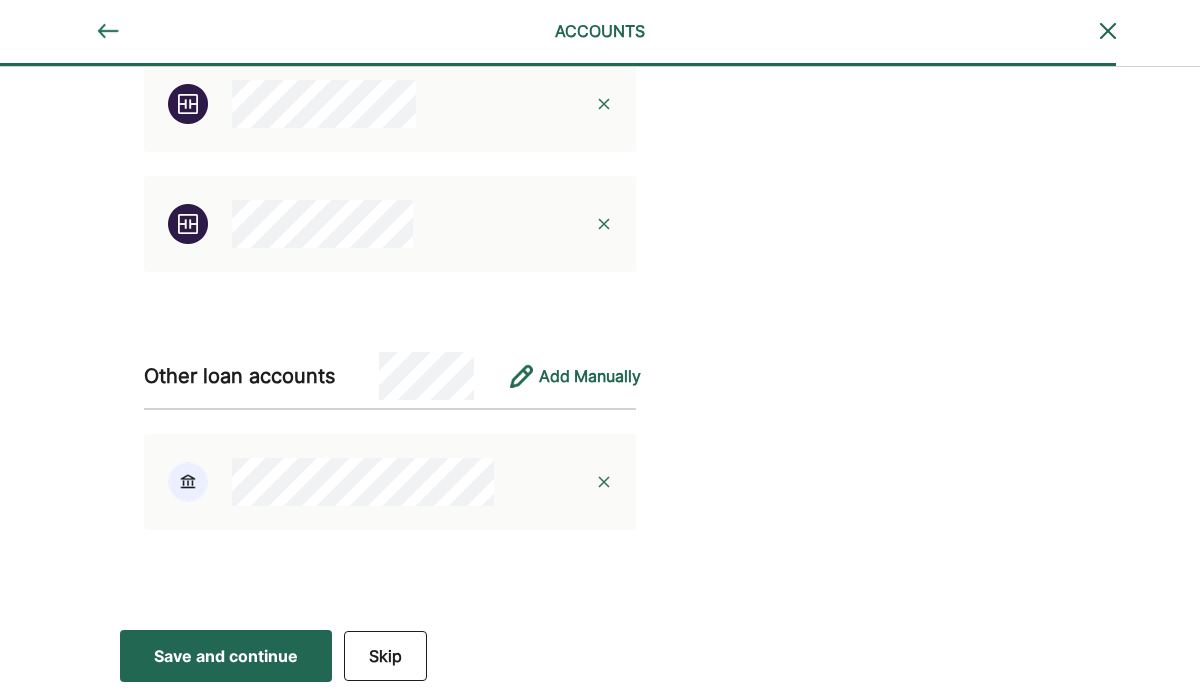 scroll, scrollTop: 1795, scrollLeft: 0, axis: vertical 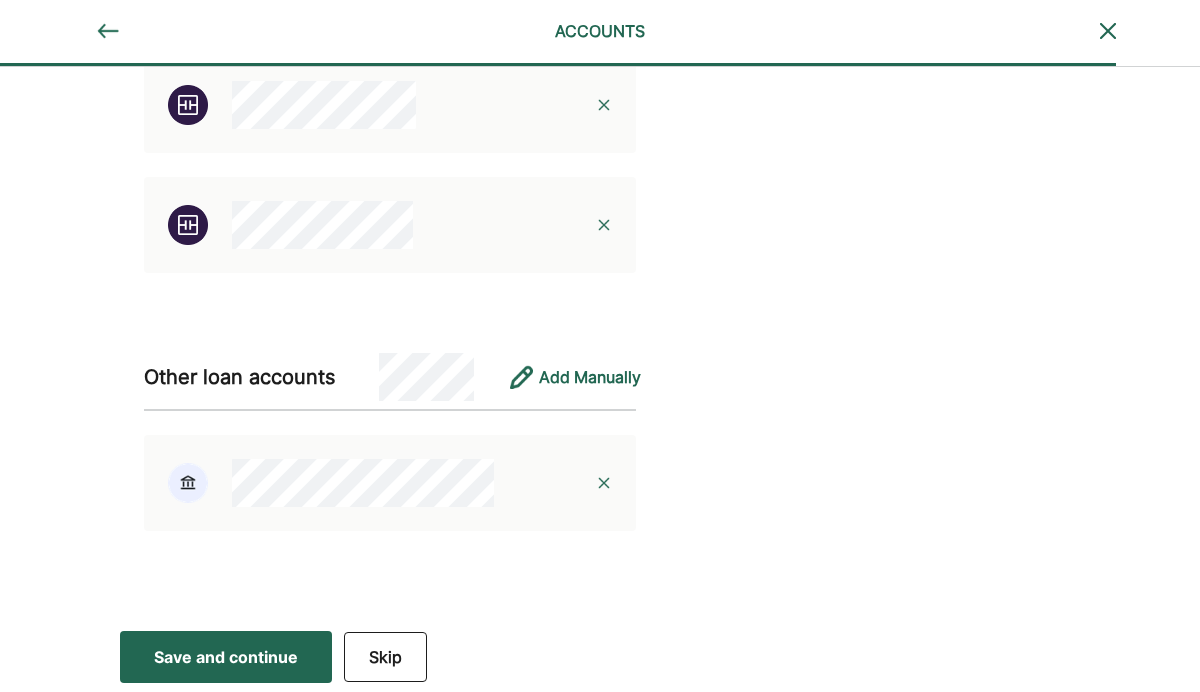 click on "Save and continue" at bounding box center [226, 657] 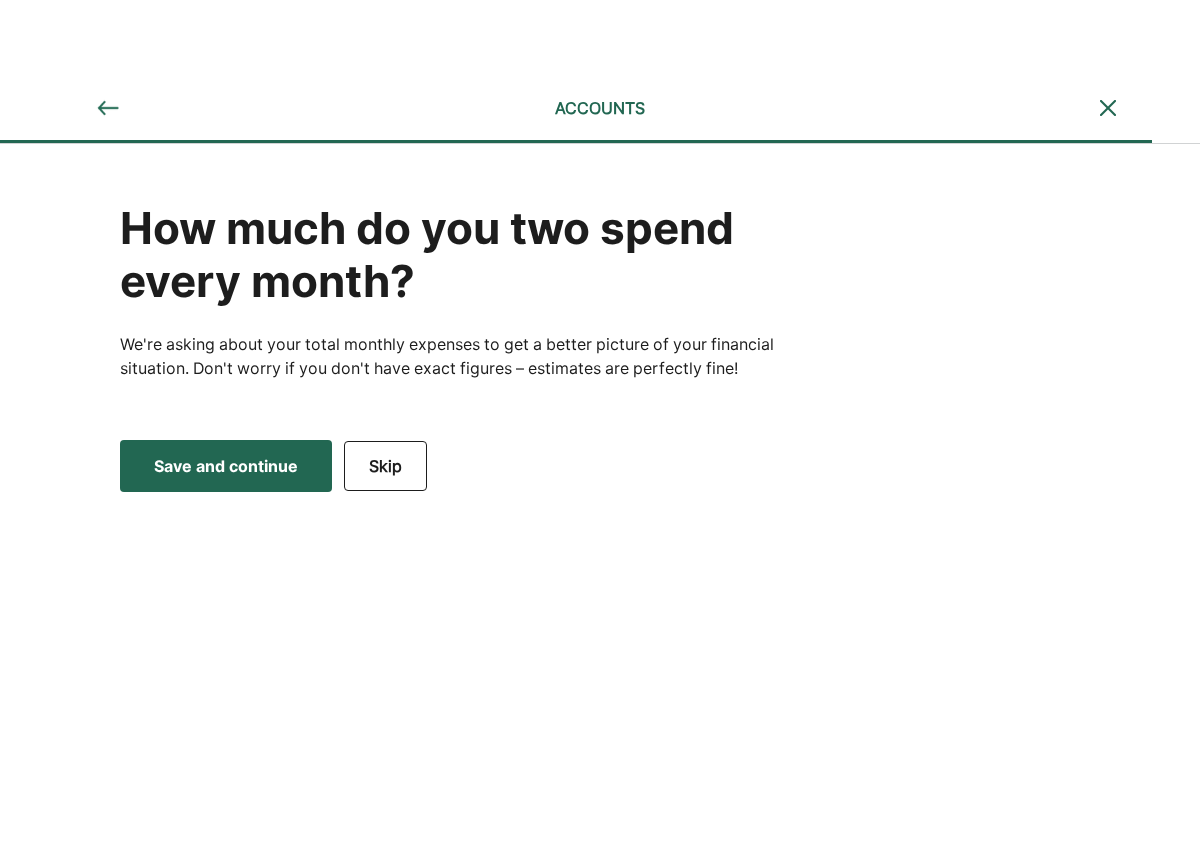 scroll, scrollTop: 0, scrollLeft: 0, axis: both 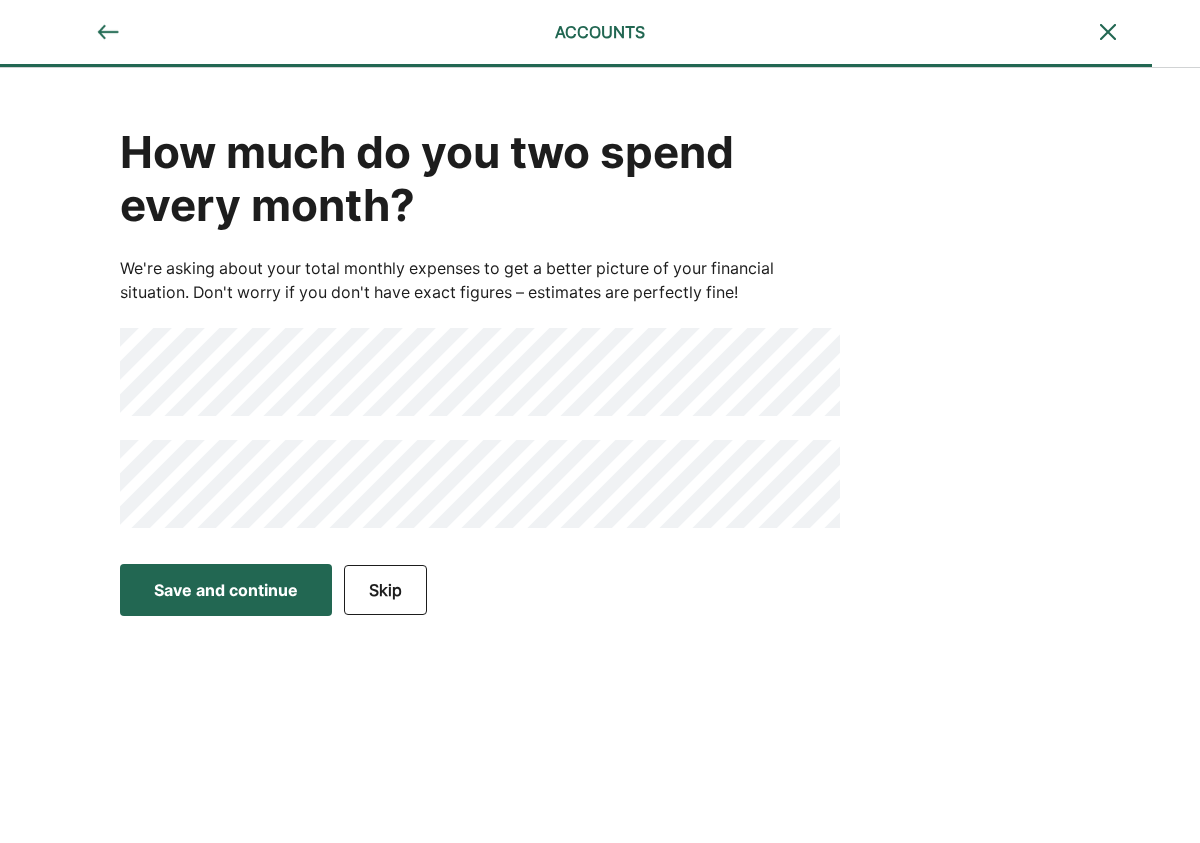 click on "Save and continue" at bounding box center (226, 590) 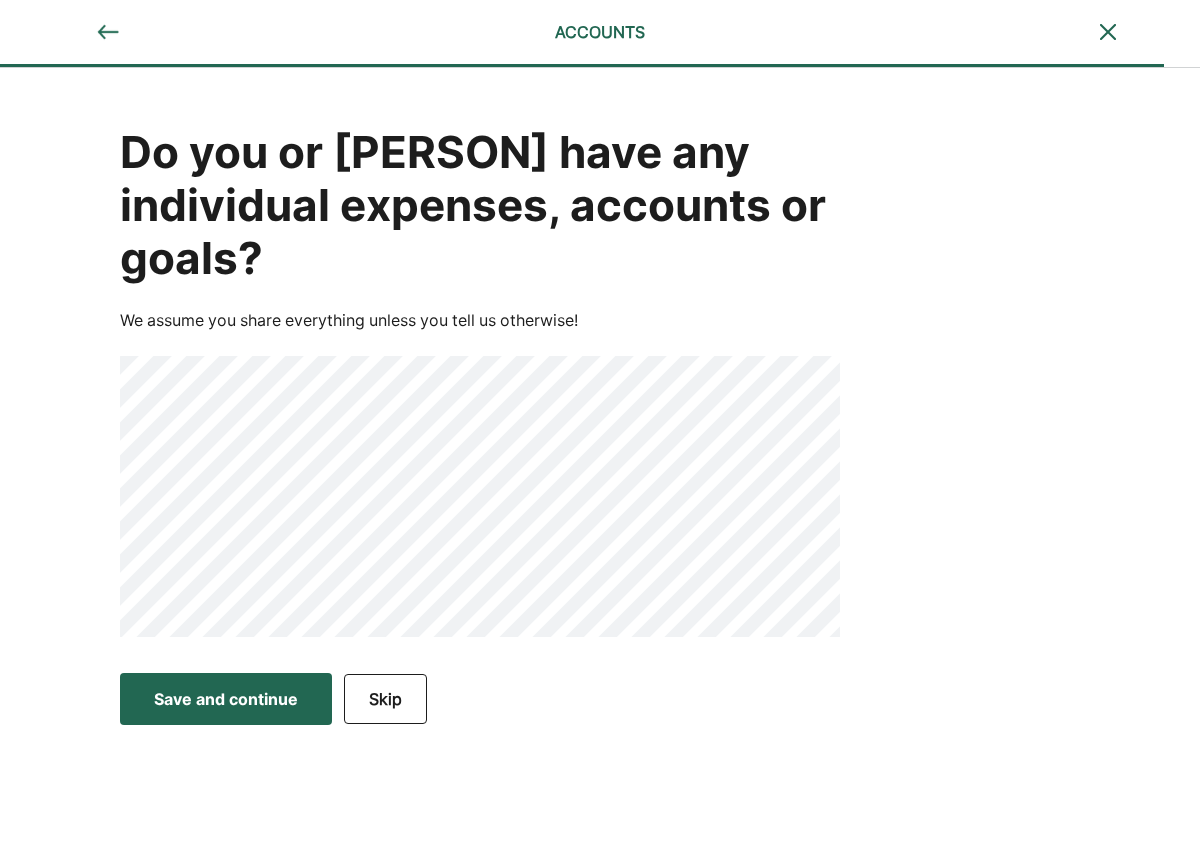 click on "Save and continue" at bounding box center [226, 699] 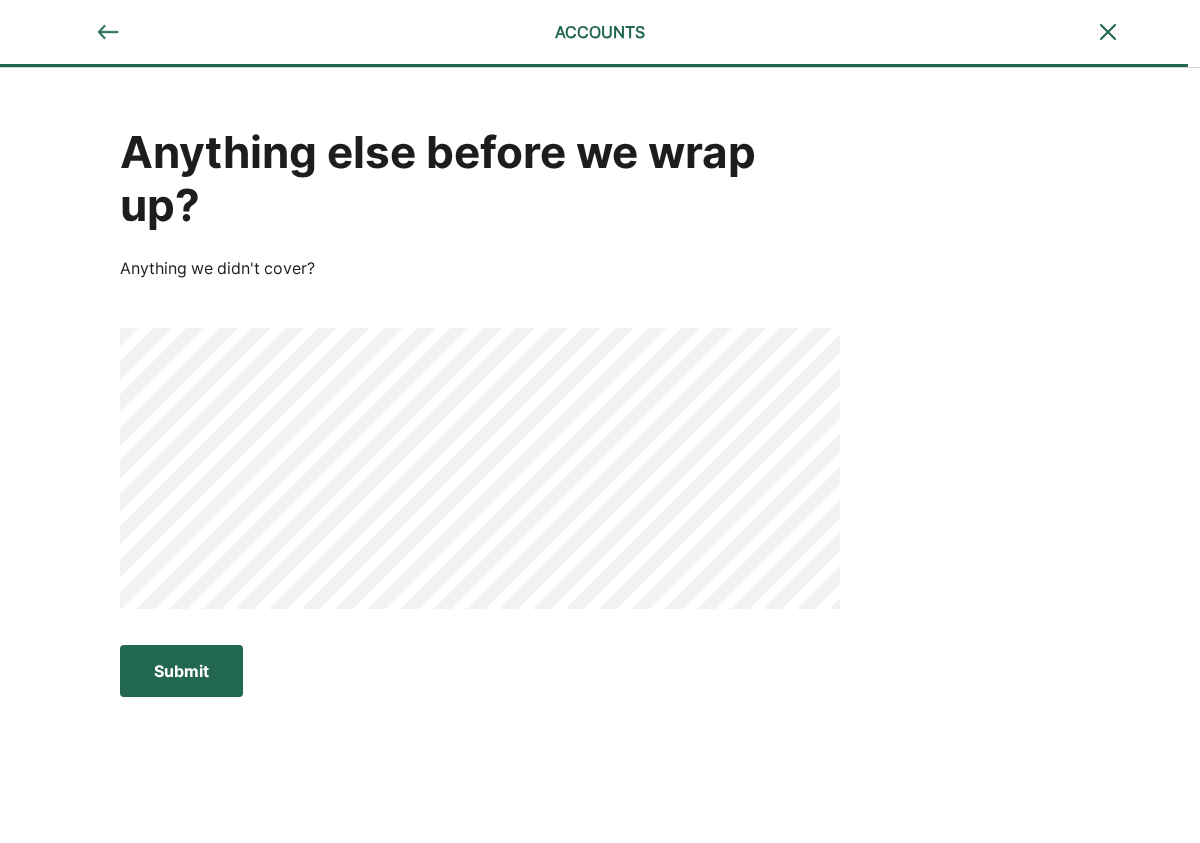 click on "Submit" at bounding box center (181, 671) 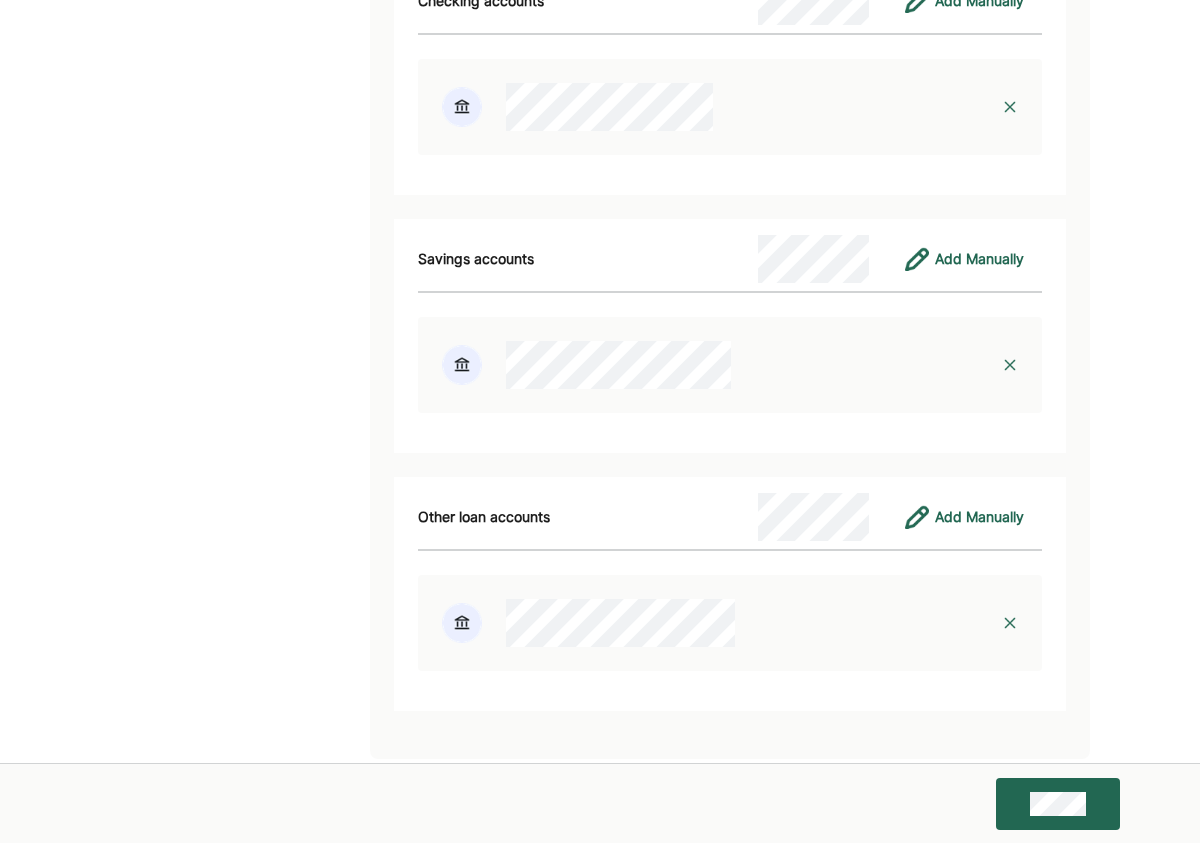 scroll, scrollTop: 8977, scrollLeft: 0, axis: vertical 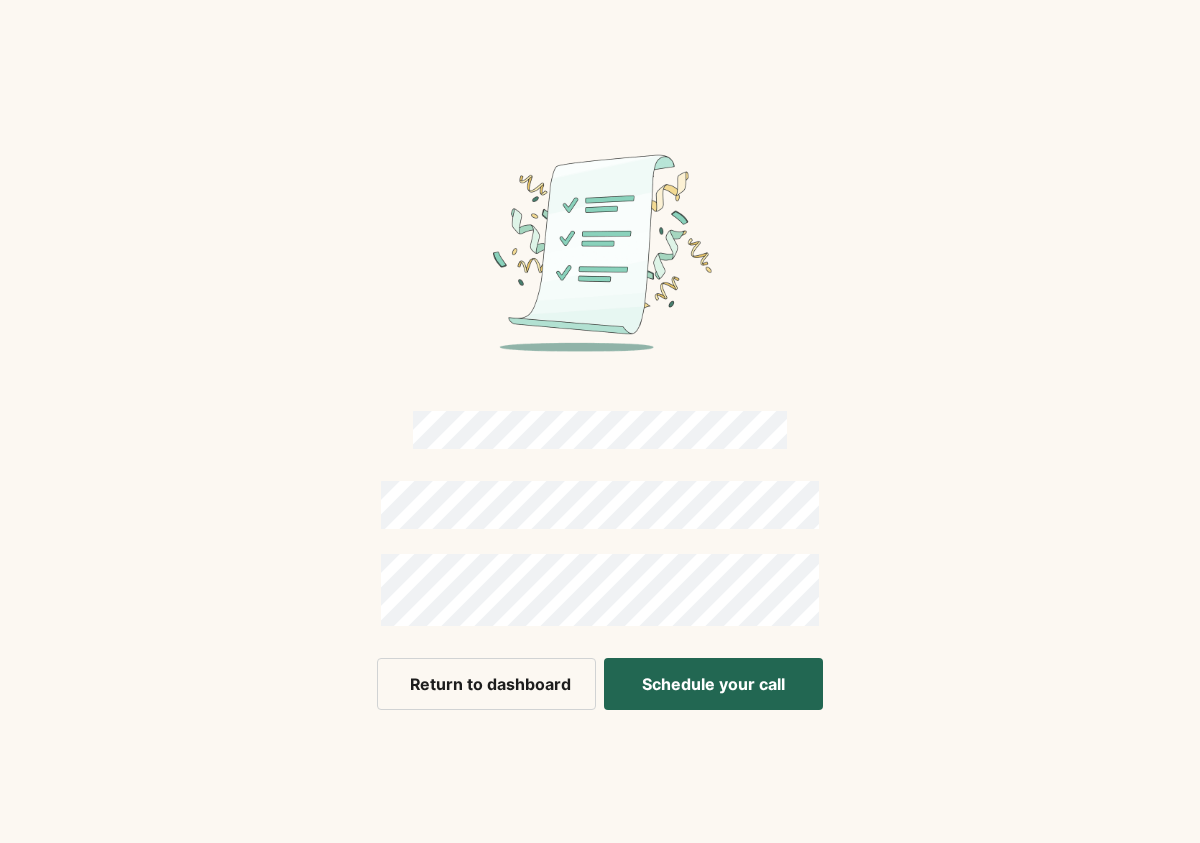 click on "Schedule your call" at bounding box center [713, 684] 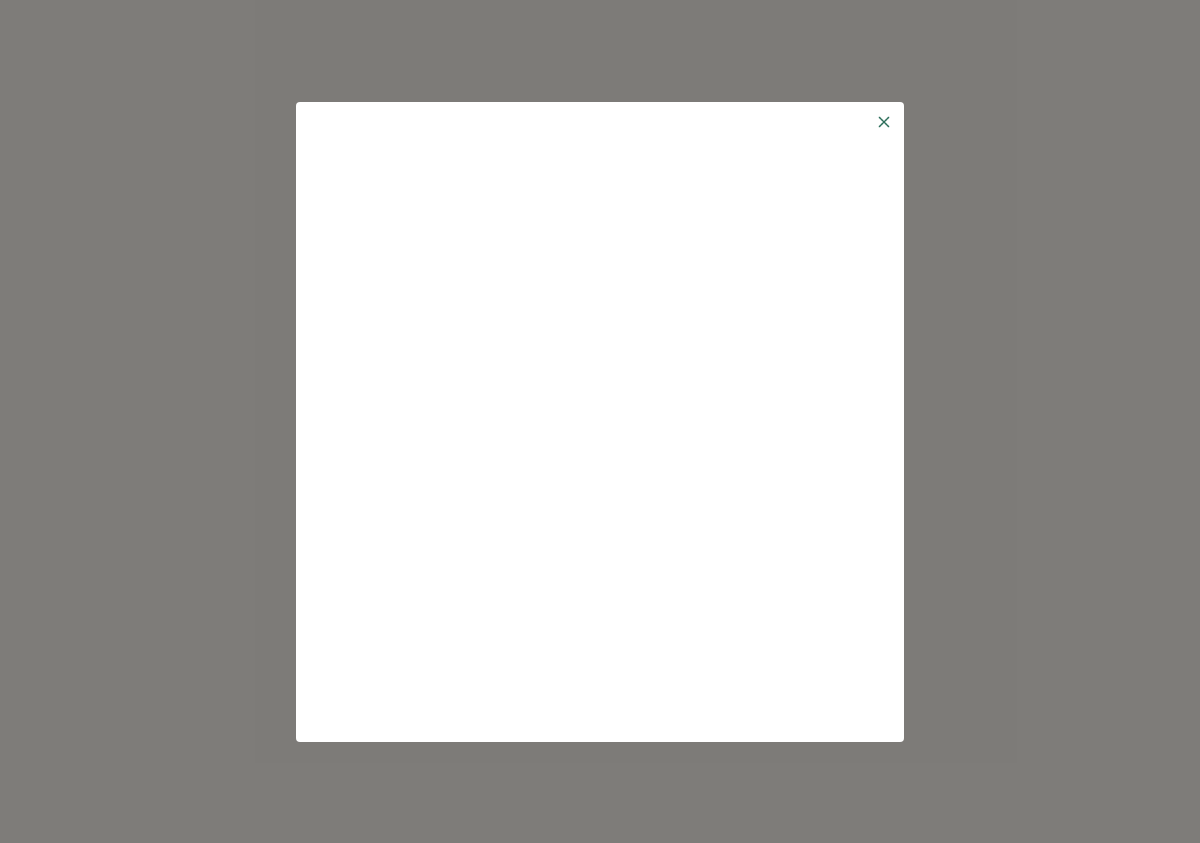 click at bounding box center (884, 122) 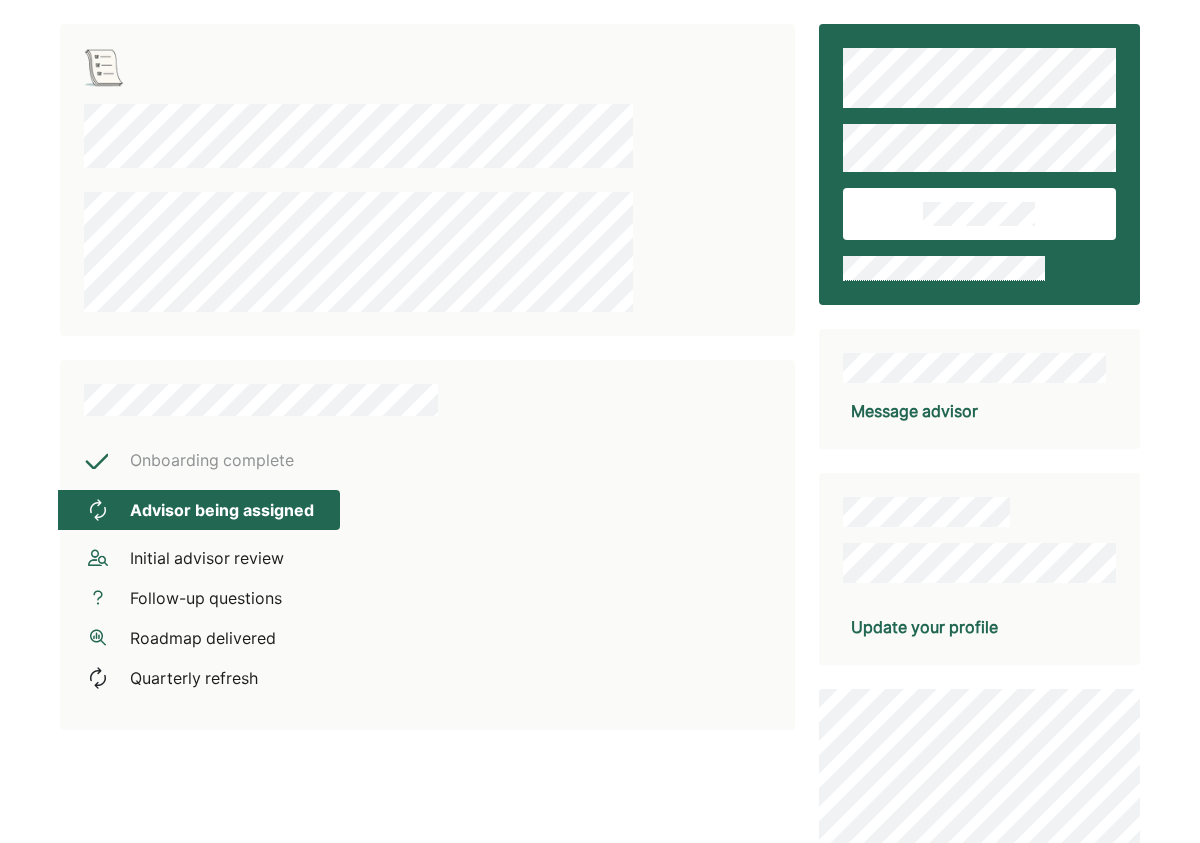 scroll, scrollTop: 0, scrollLeft: 0, axis: both 